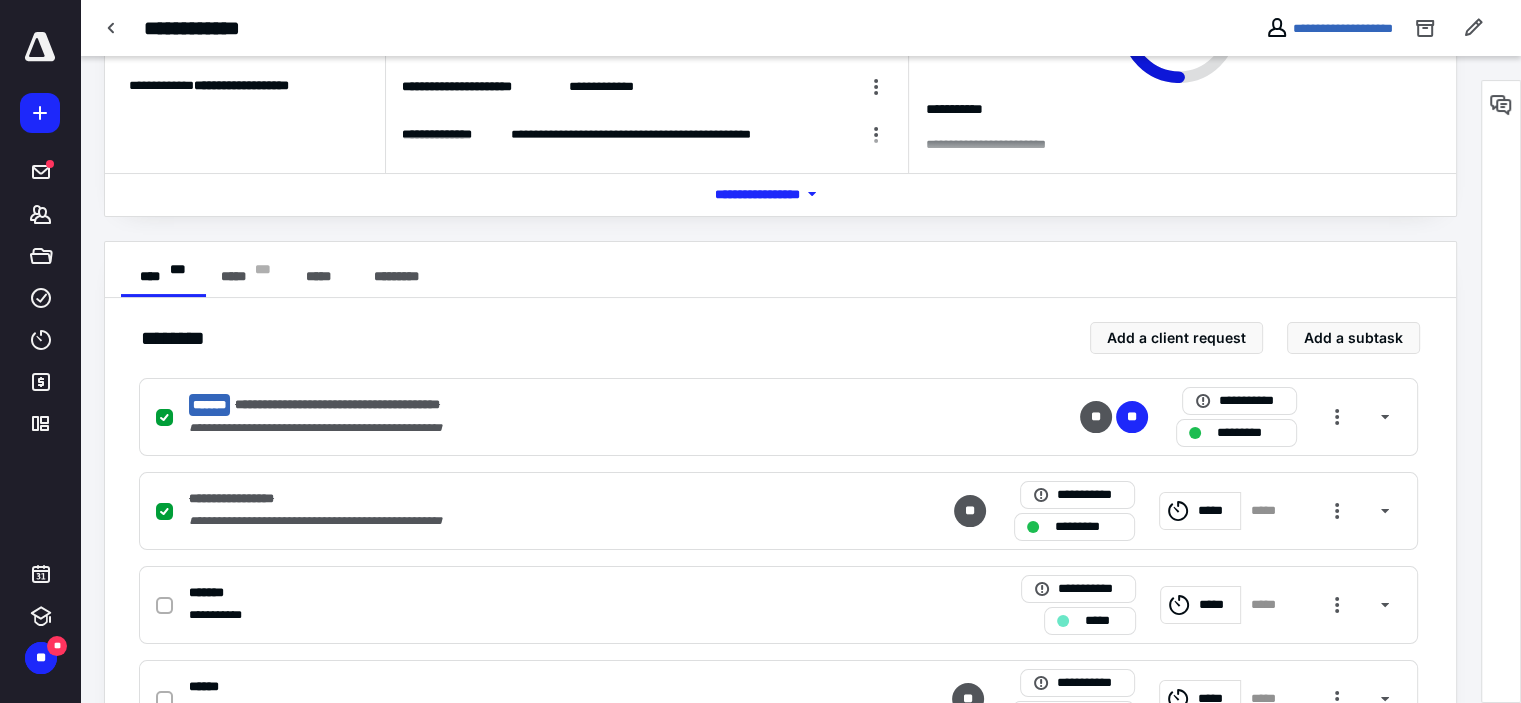 scroll, scrollTop: 377, scrollLeft: 0, axis: vertical 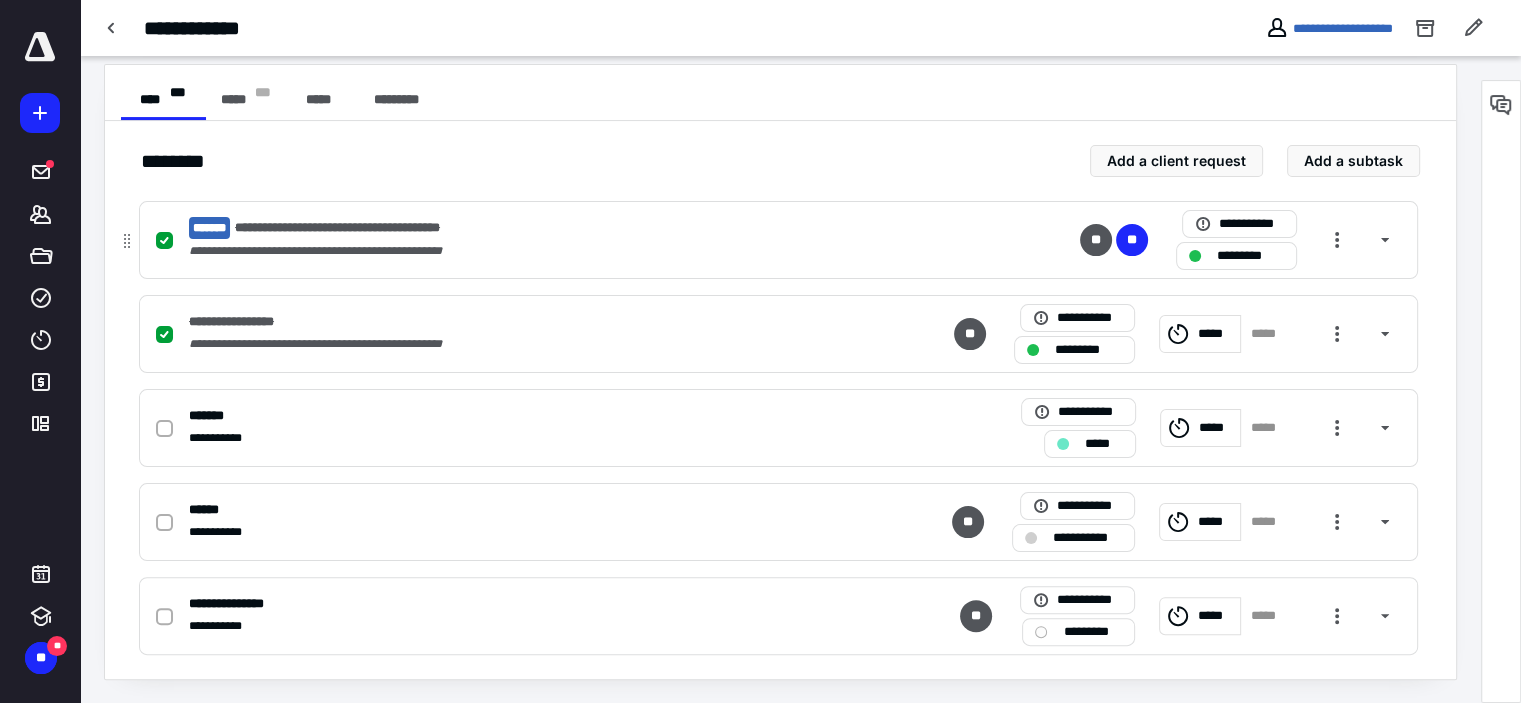 click on "**********" at bounding box center (516, 251) 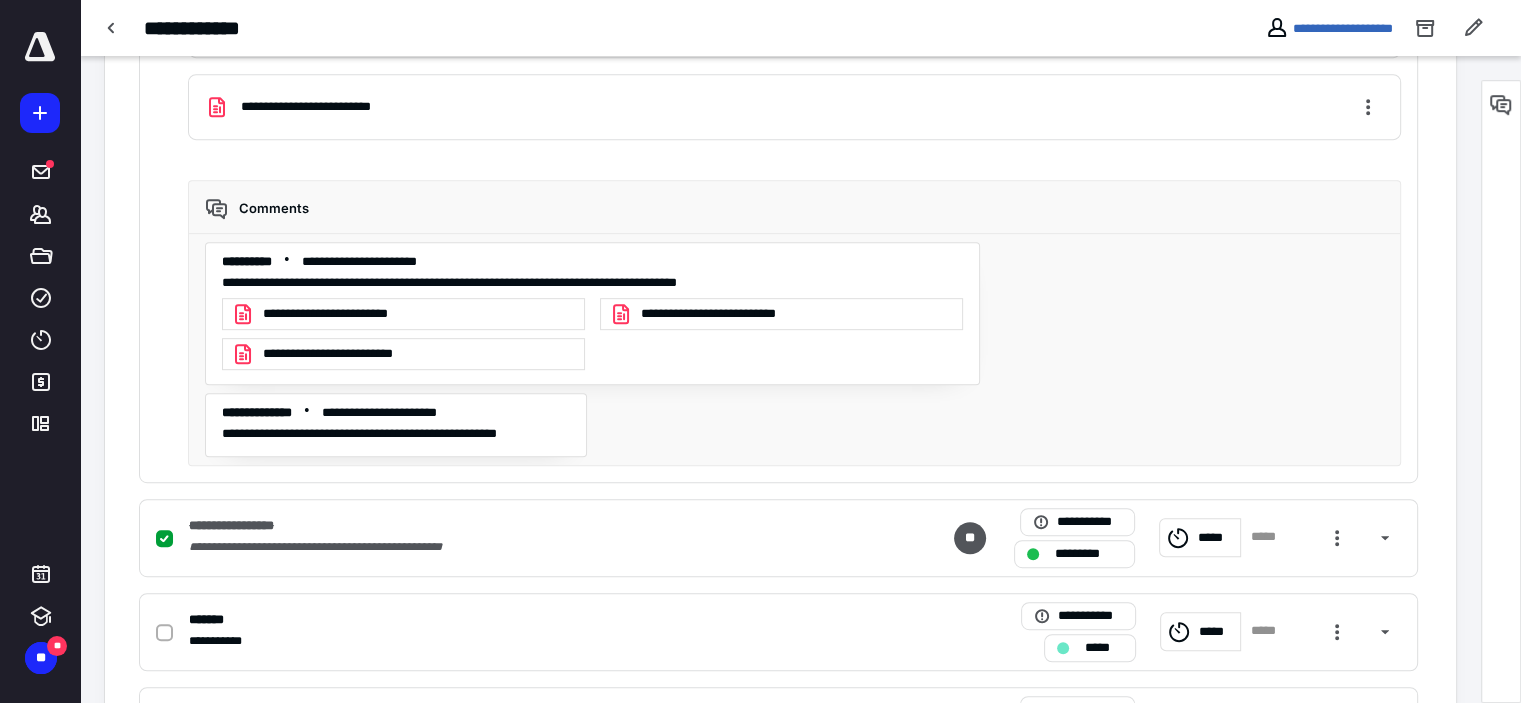 scroll, scrollTop: 1100, scrollLeft: 0, axis: vertical 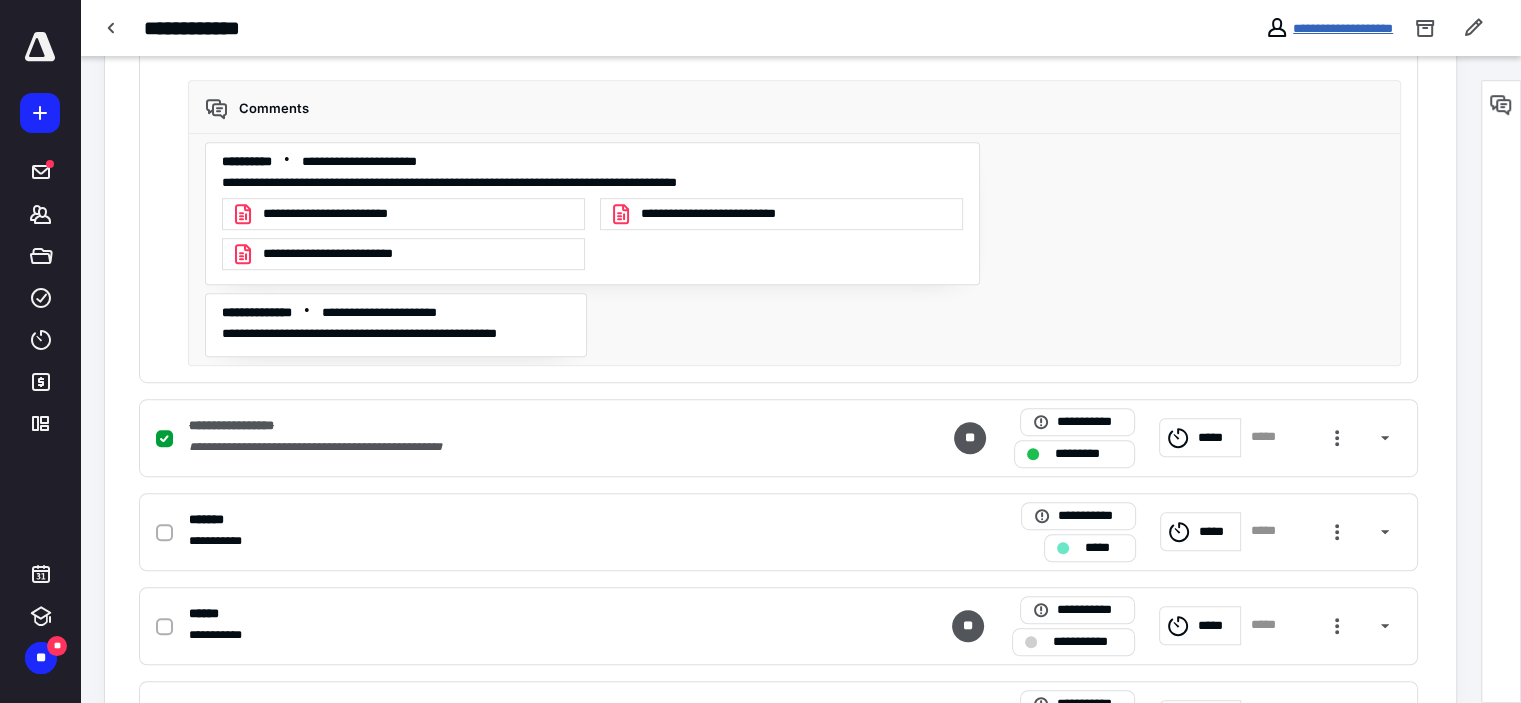 click on "**********" at bounding box center (1343, 28) 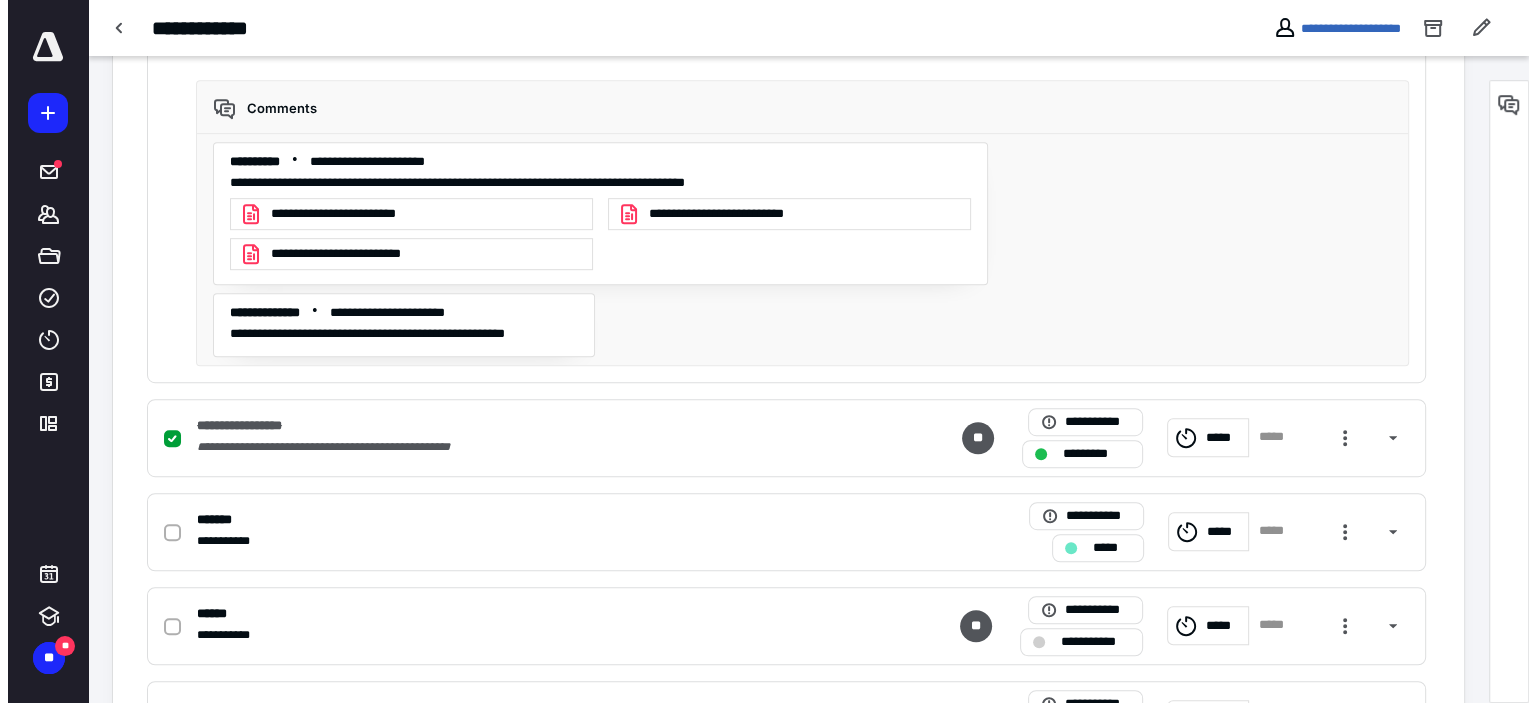 scroll, scrollTop: 0, scrollLeft: 0, axis: both 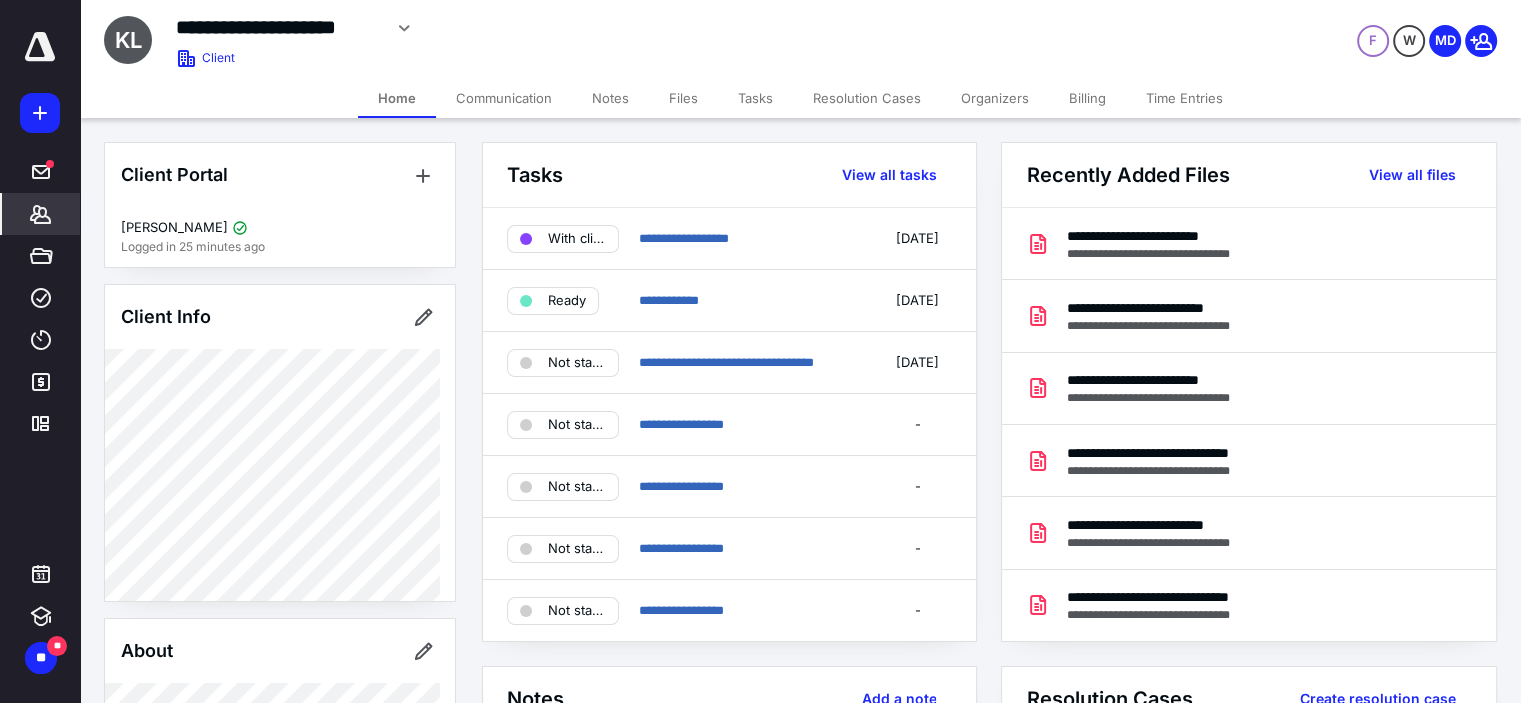 click on "Files" at bounding box center (683, 98) 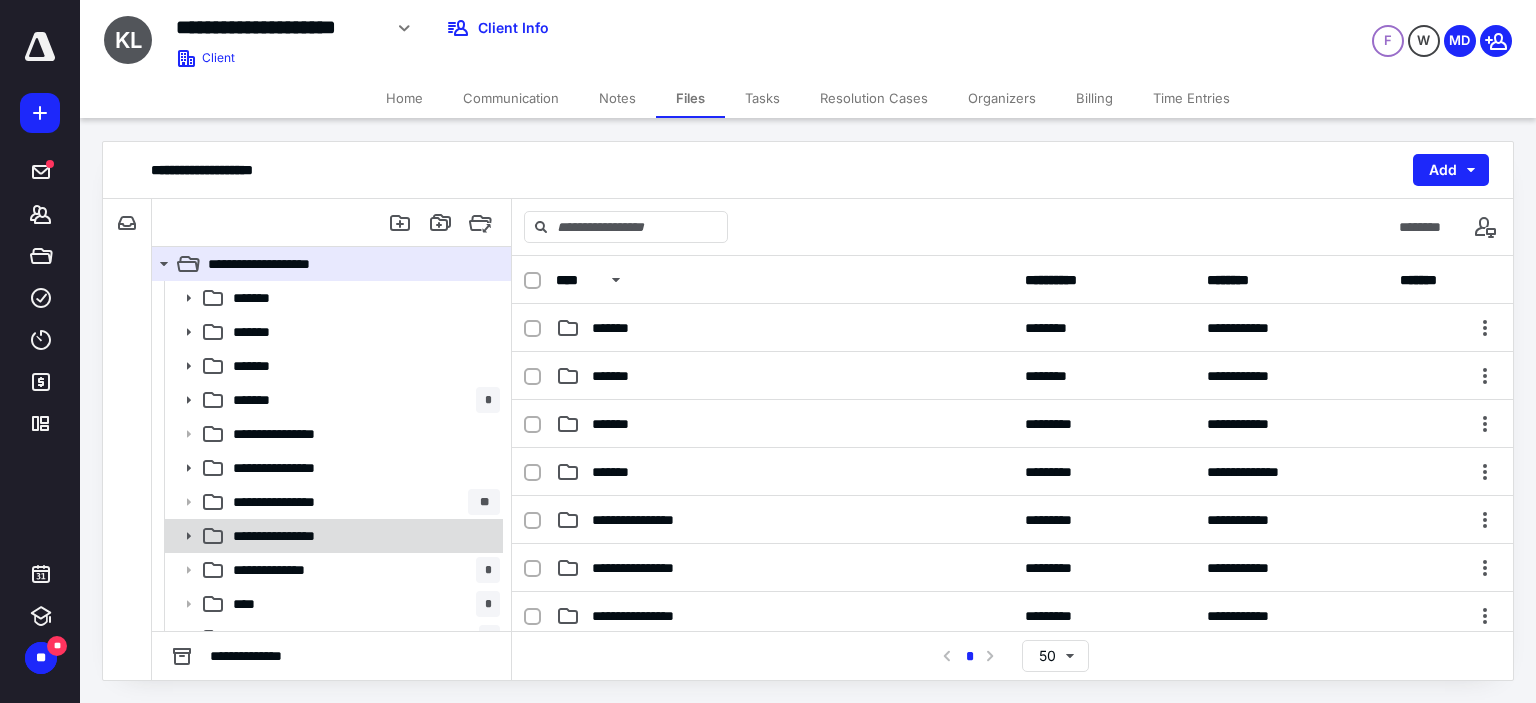 click 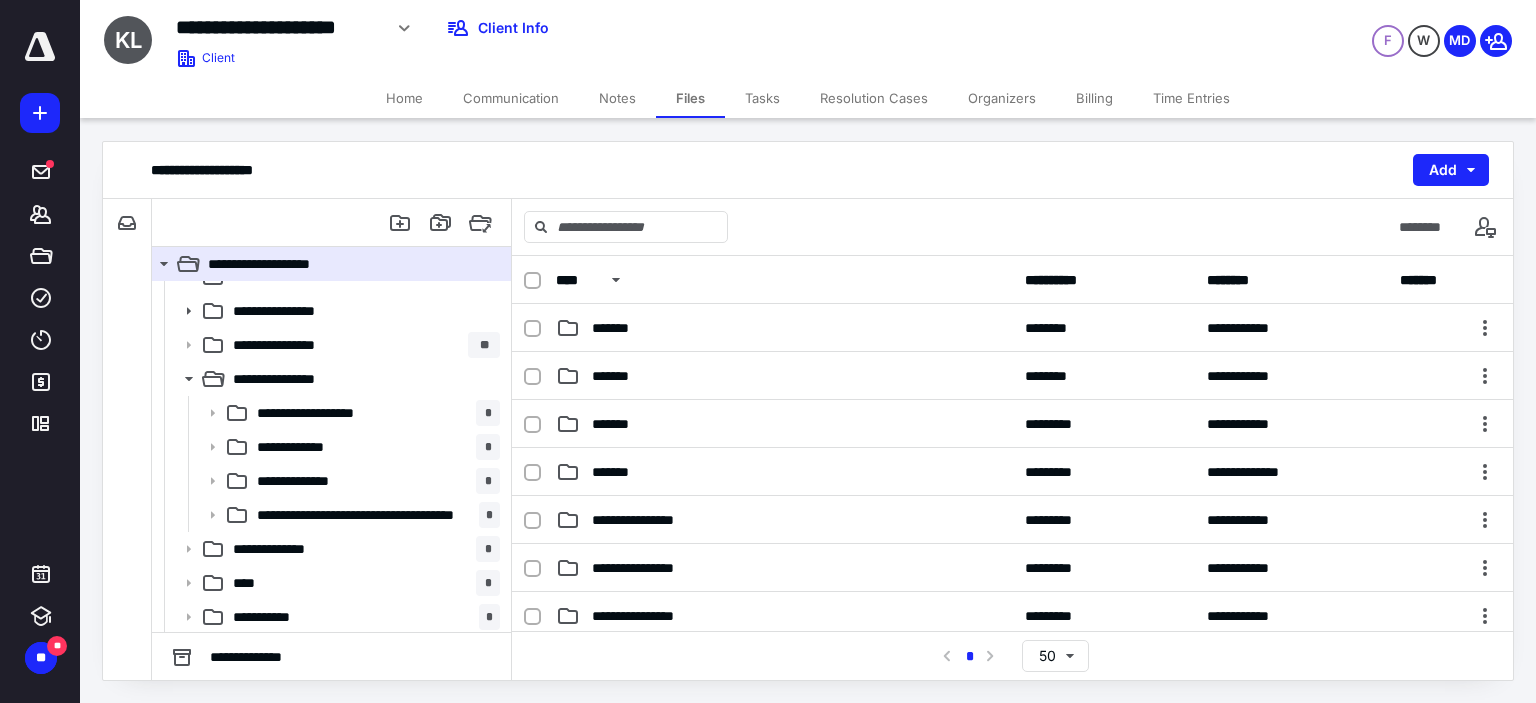scroll, scrollTop: 158, scrollLeft: 0, axis: vertical 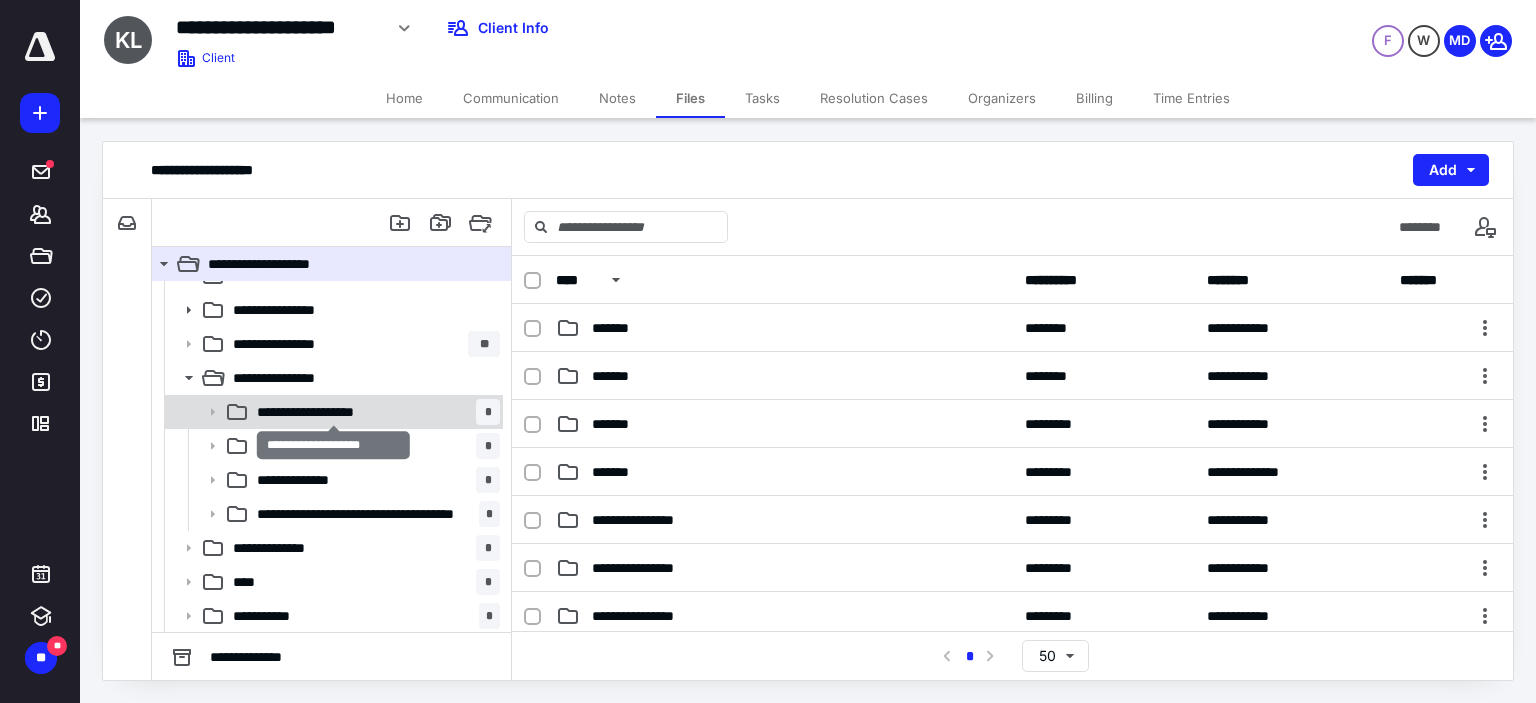 drag, startPoint x: 336, startPoint y: 411, endPoint x: 350, endPoint y: 411, distance: 14 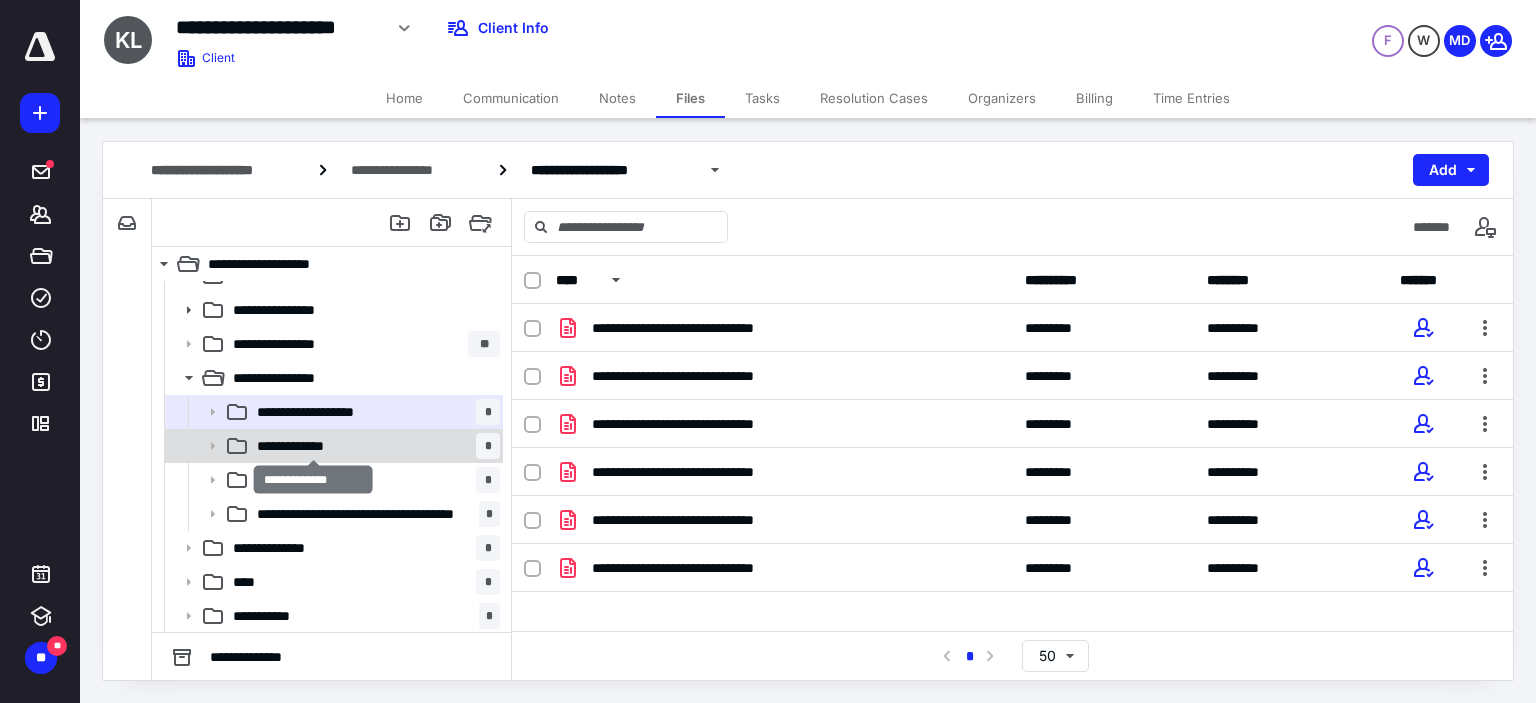click on "**********" at bounding box center [314, 446] 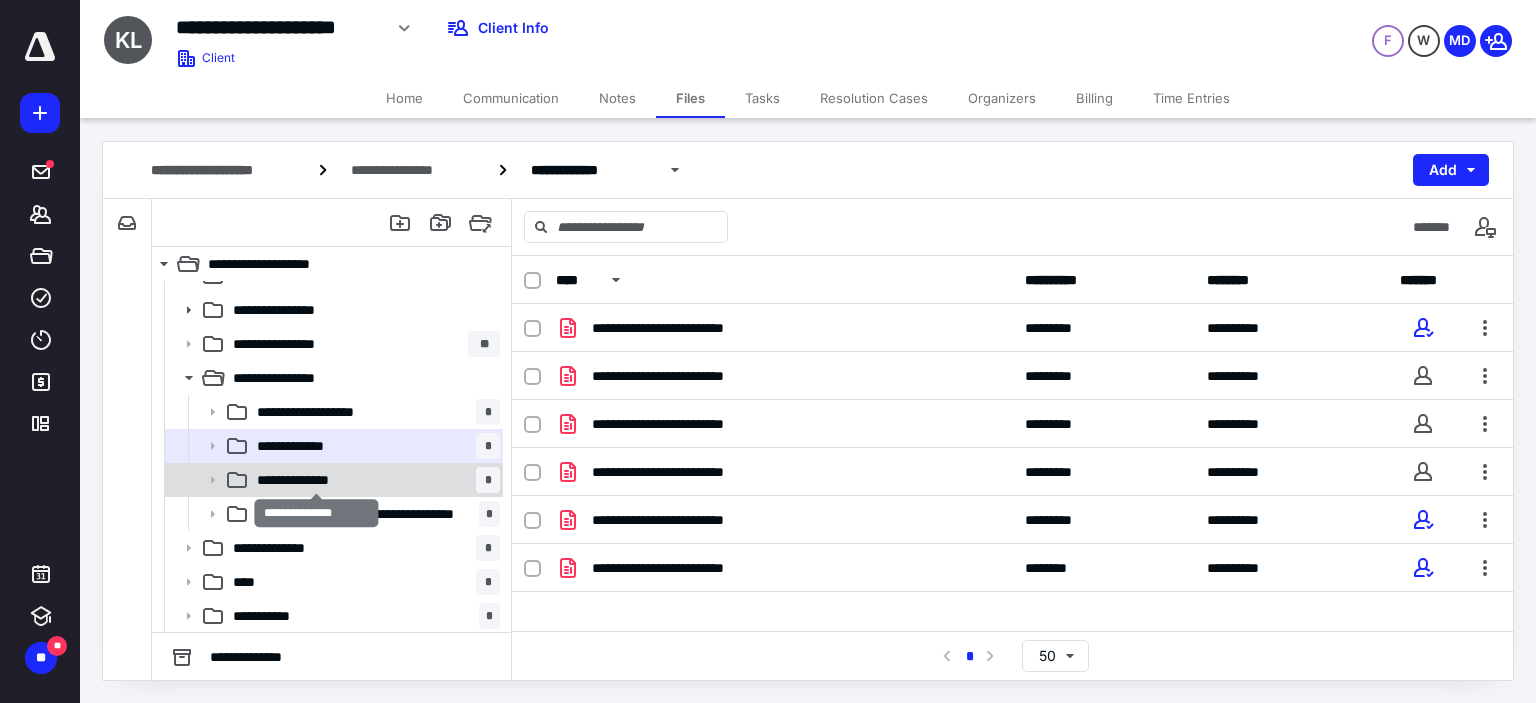 click on "**********" at bounding box center (317, 480) 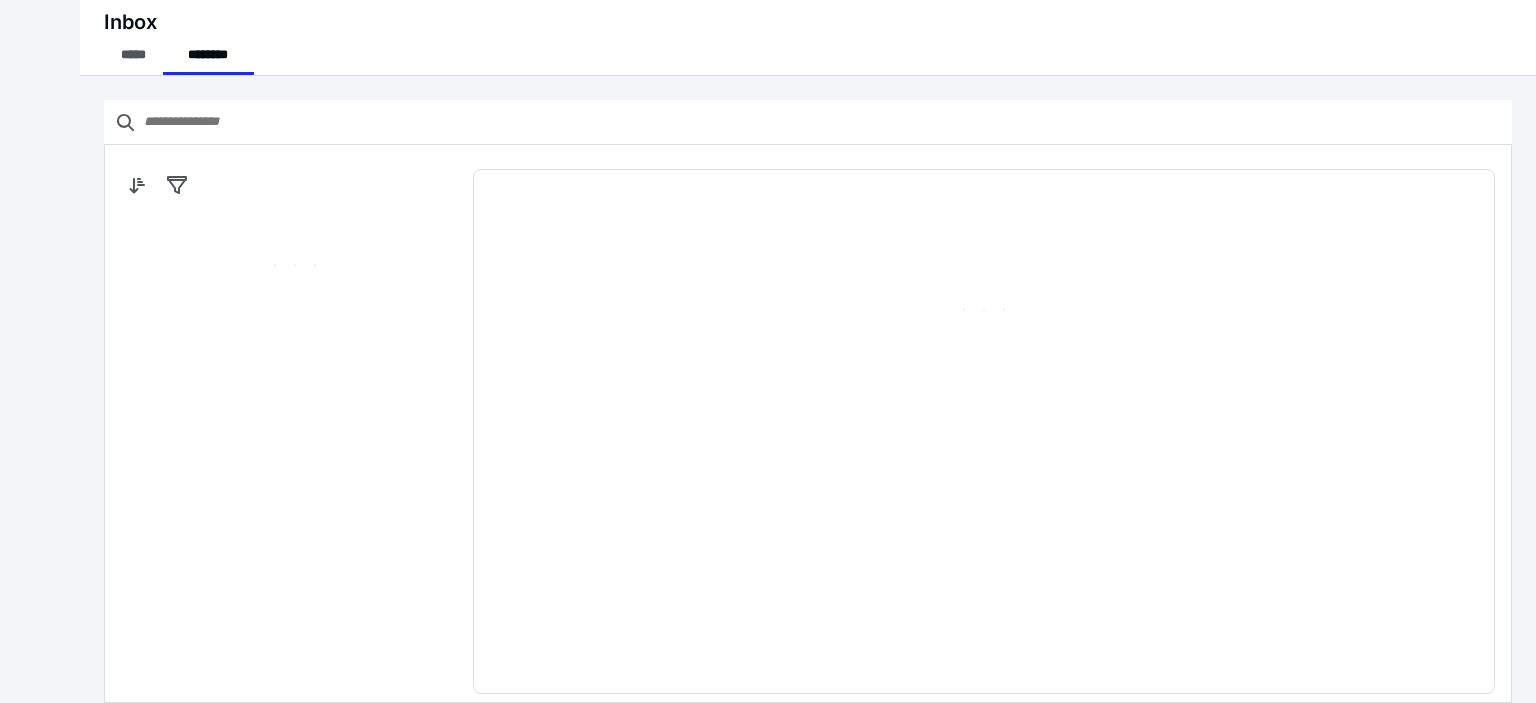 scroll, scrollTop: 0, scrollLeft: 0, axis: both 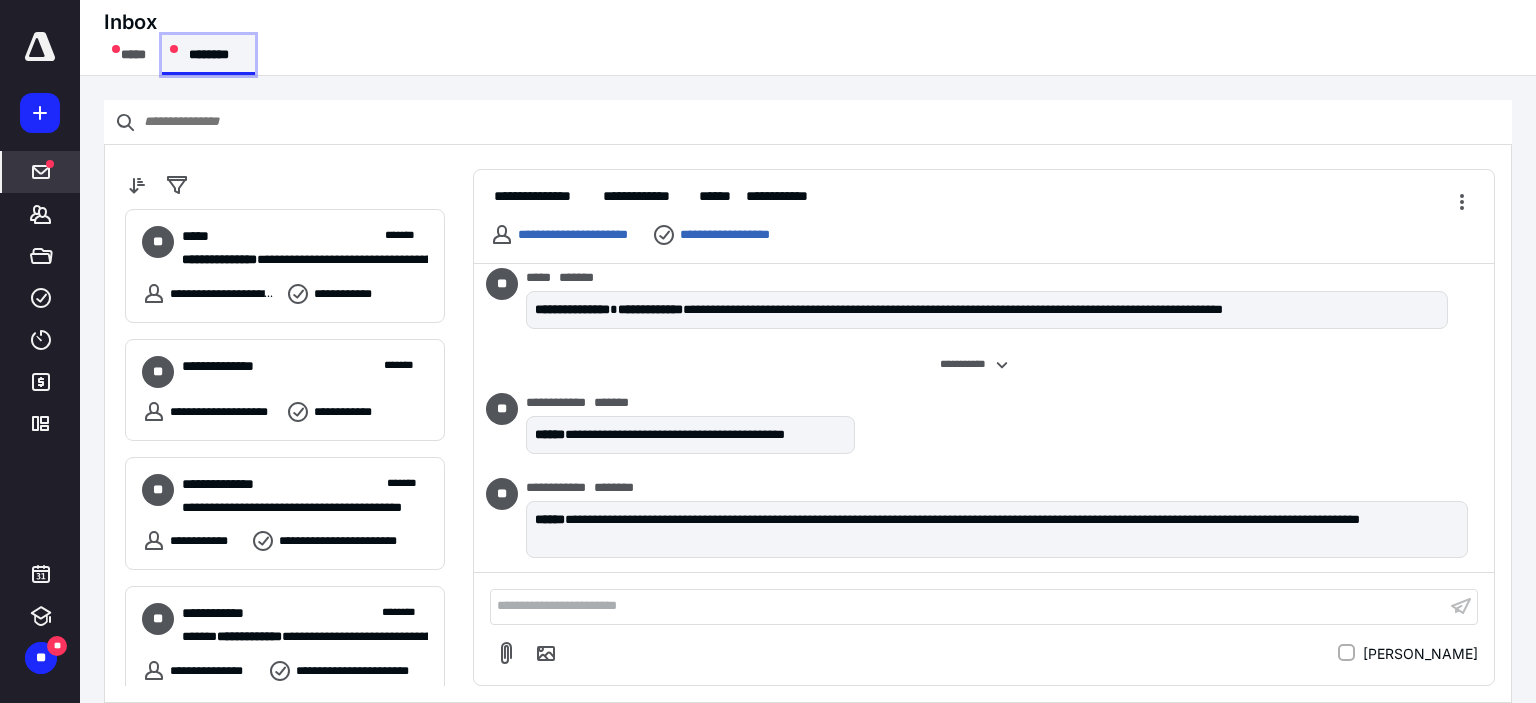 click on "********" at bounding box center (208, 55) 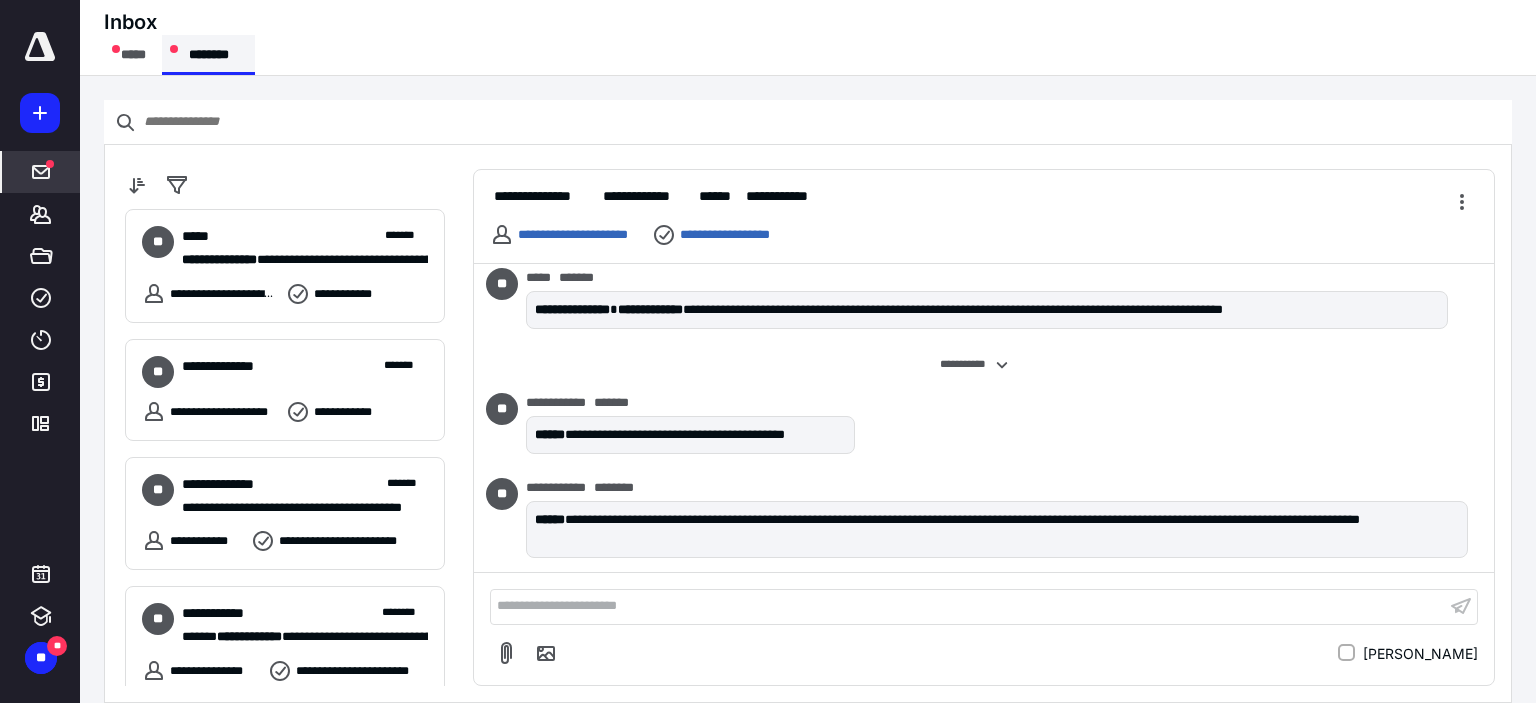 click on "********" at bounding box center (208, 55) 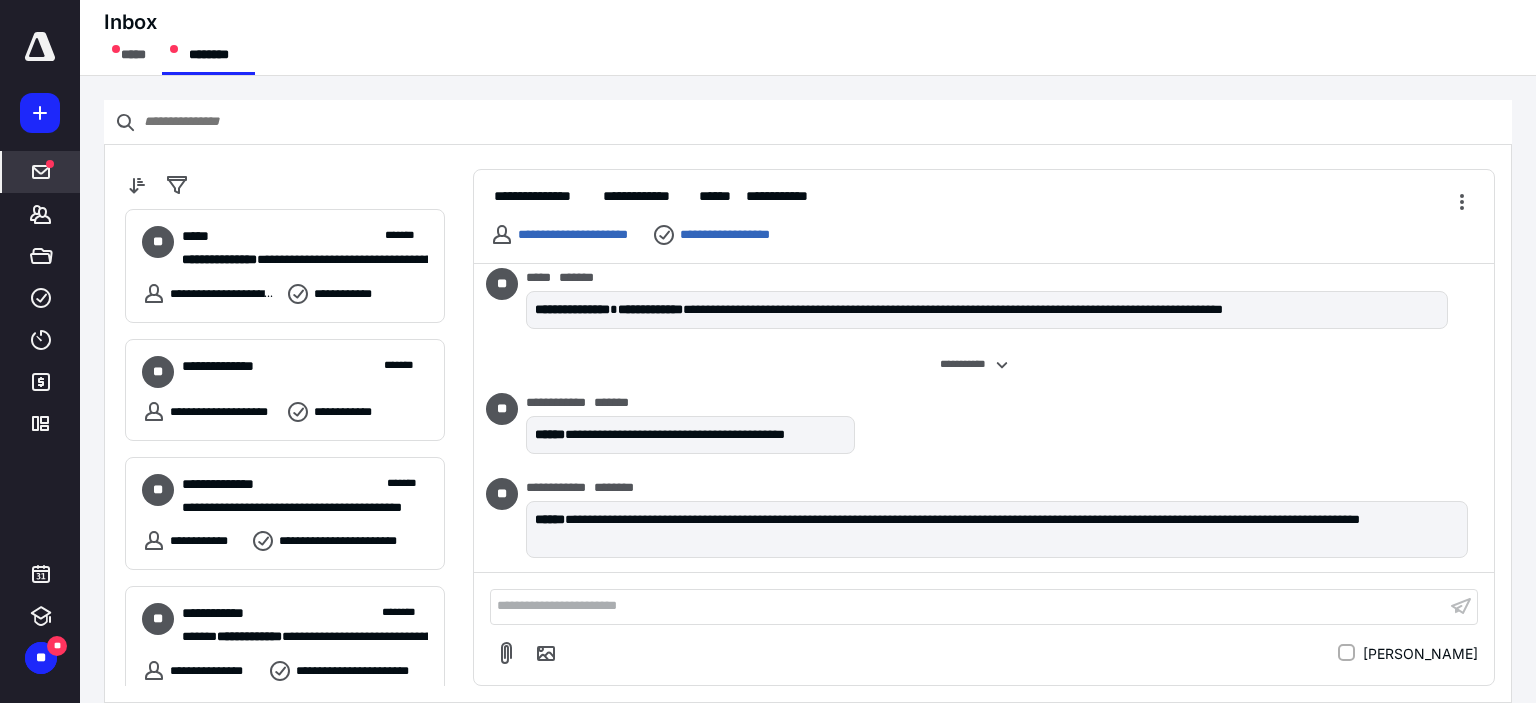scroll, scrollTop: 1029, scrollLeft: 0, axis: vertical 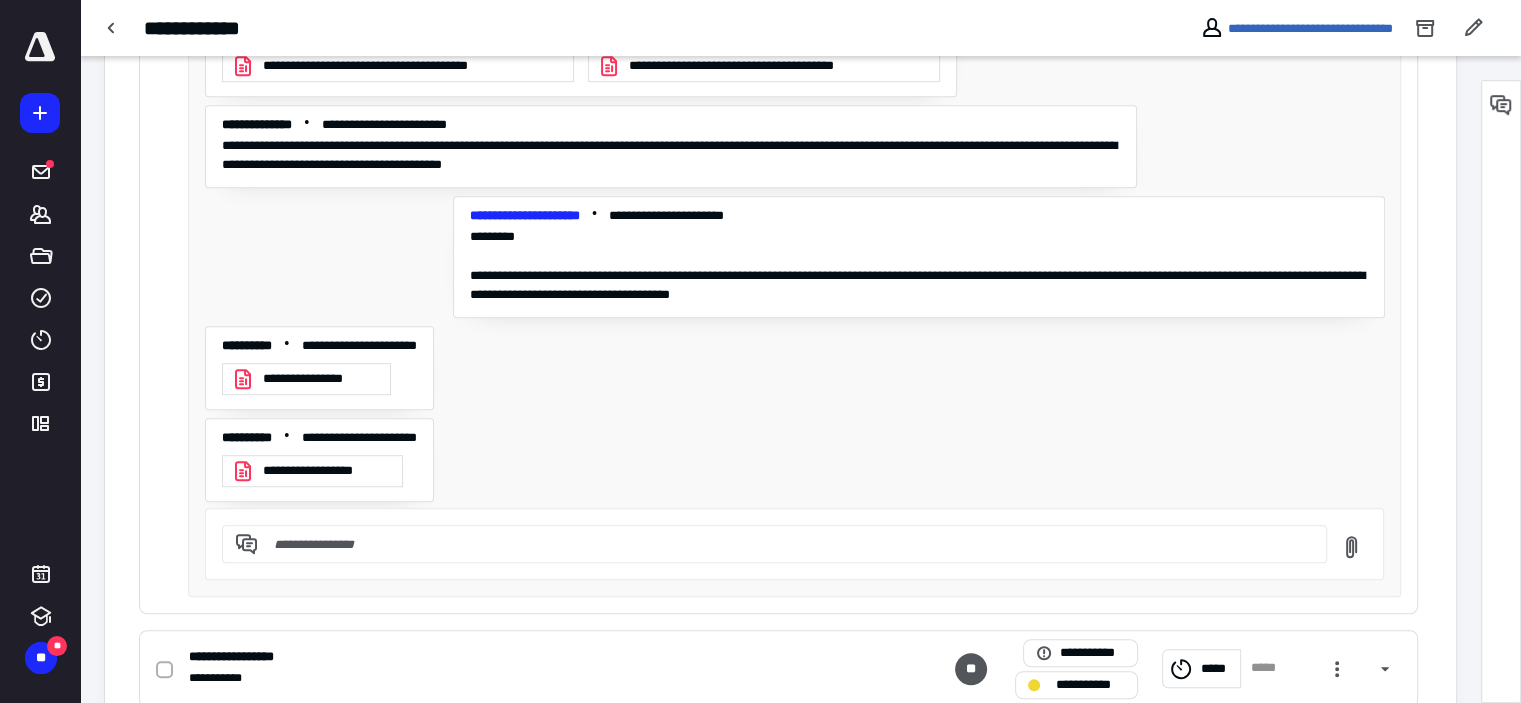 click on "**********" at bounding box center (320, 379) 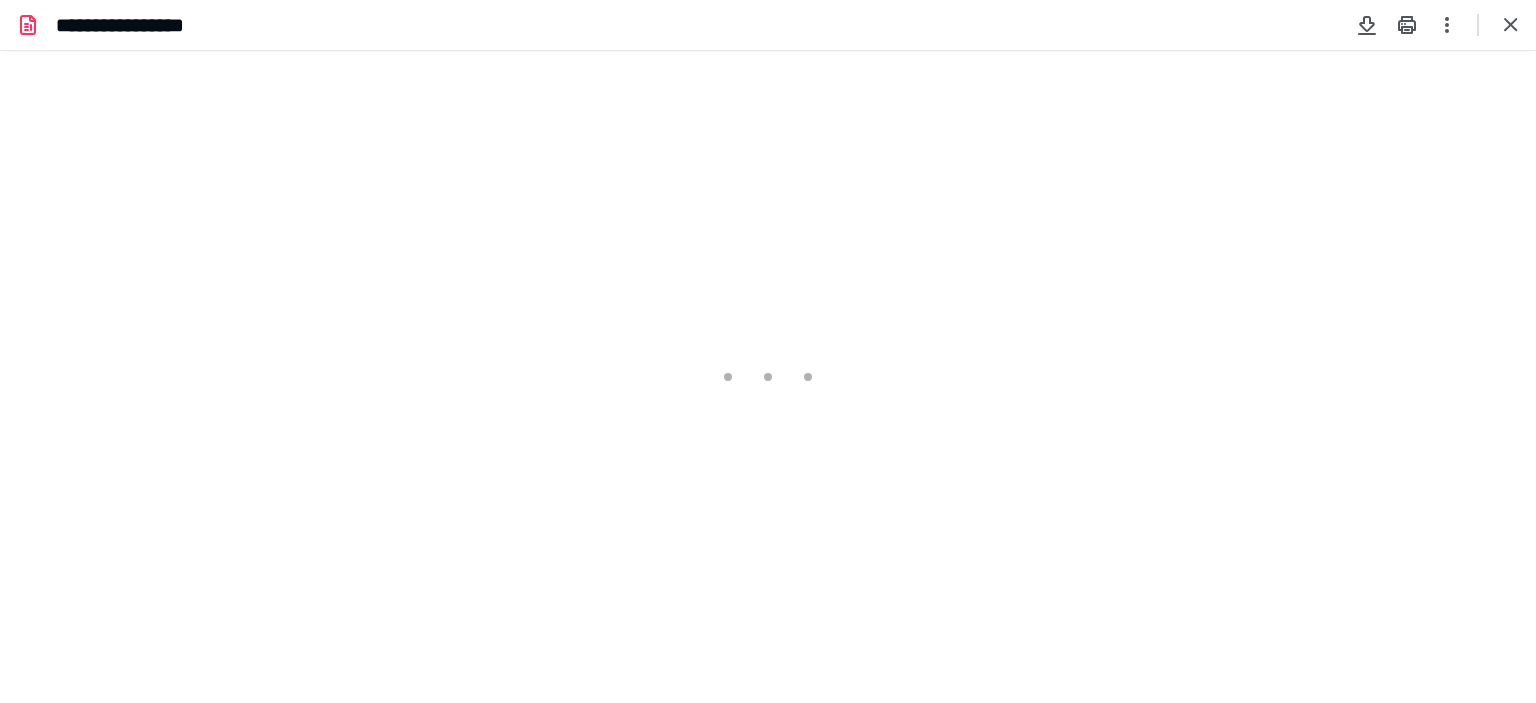 scroll, scrollTop: 0, scrollLeft: 0, axis: both 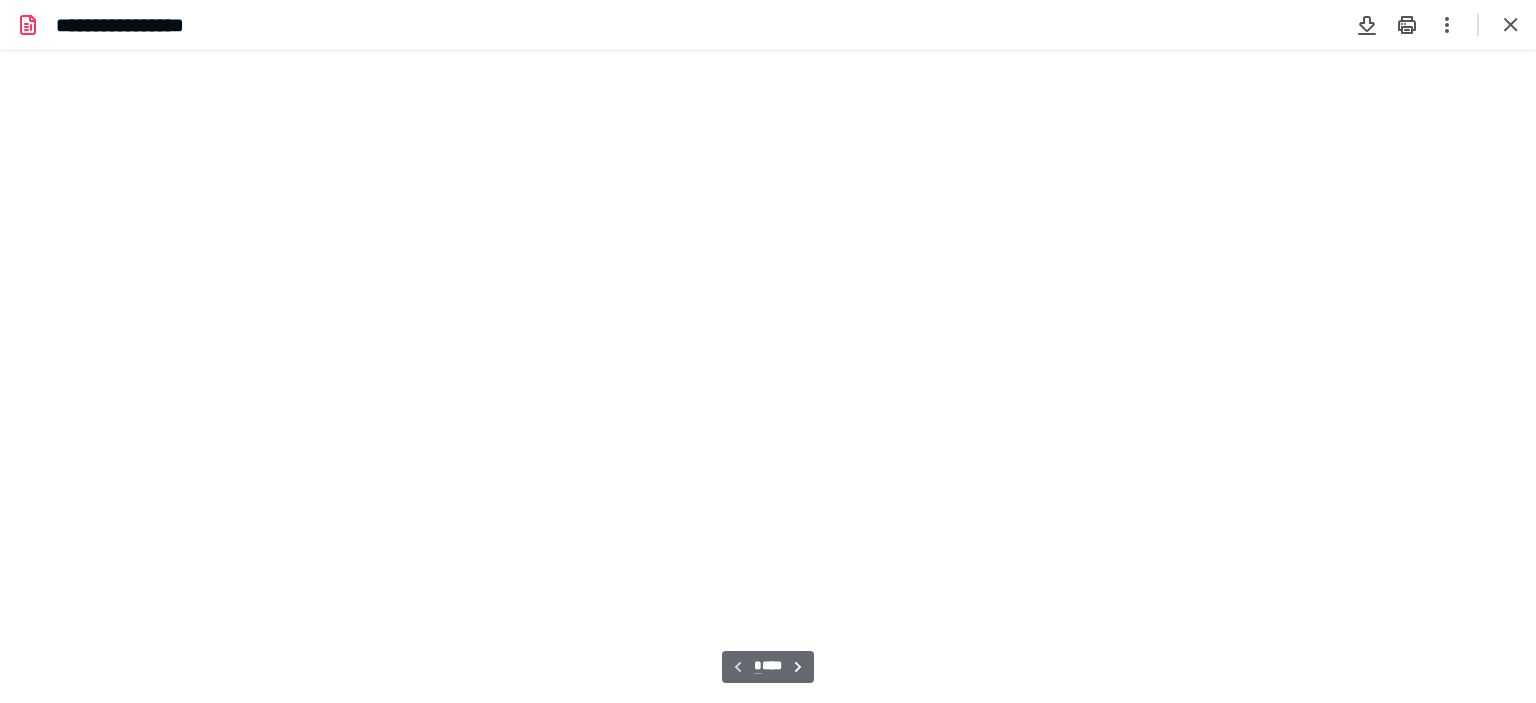 type on "245" 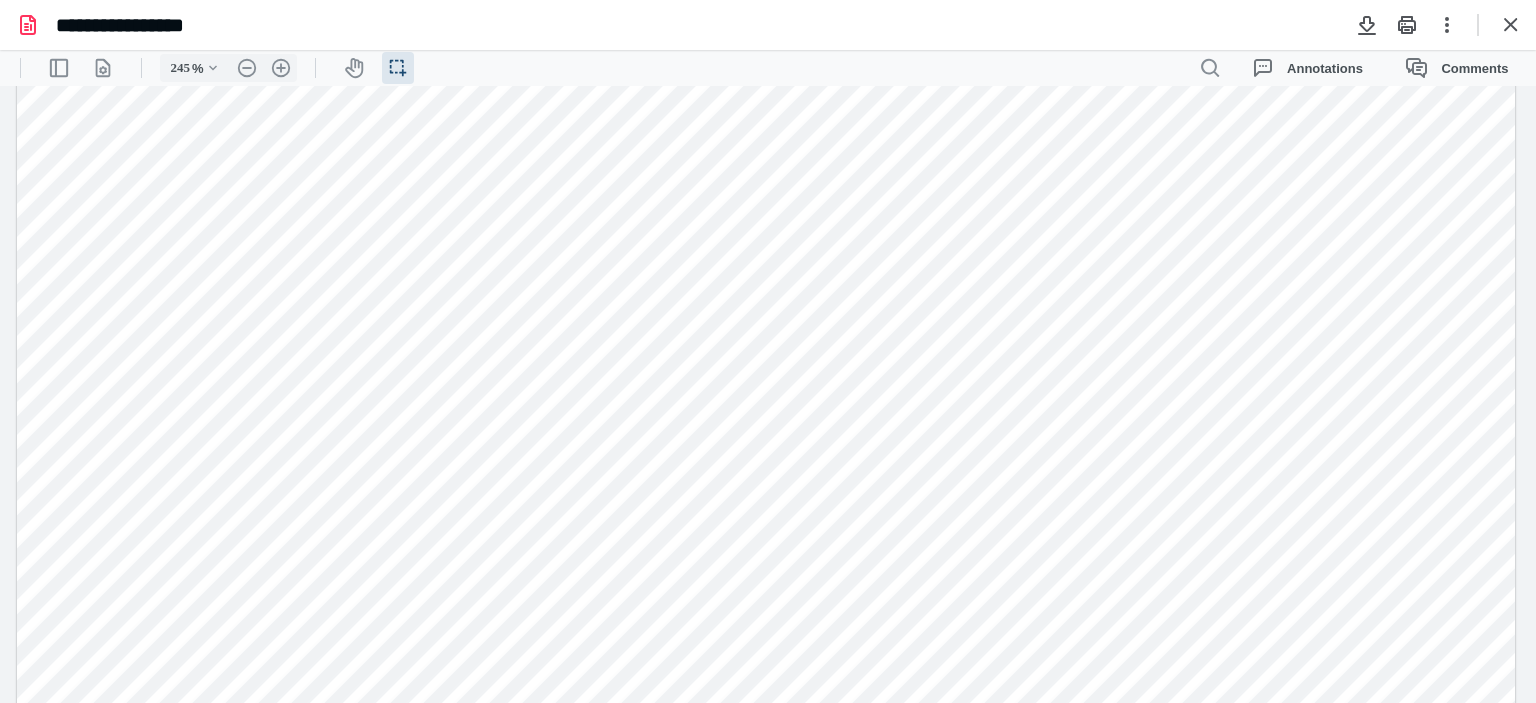 scroll, scrollTop: 146, scrollLeft: 0, axis: vertical 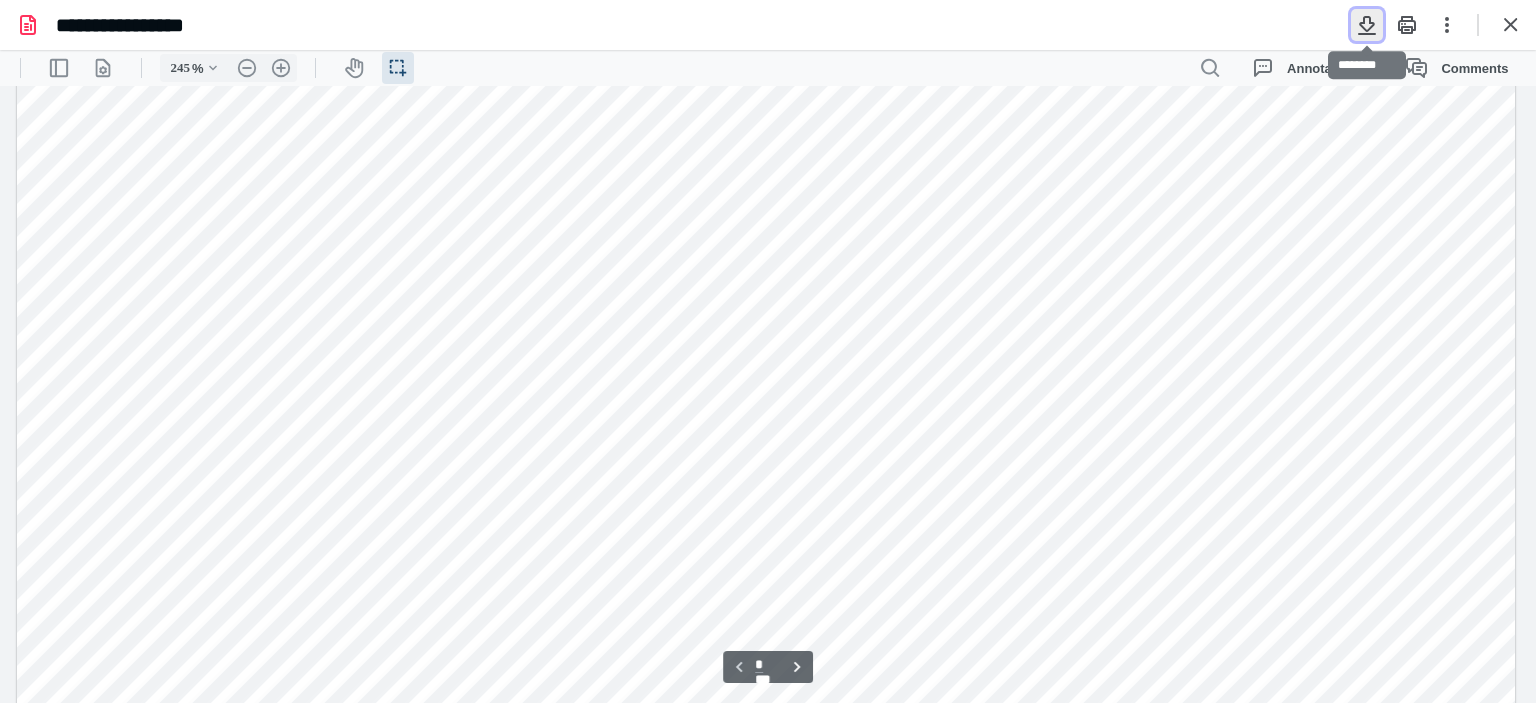 click at bounding box center (1367, 25) 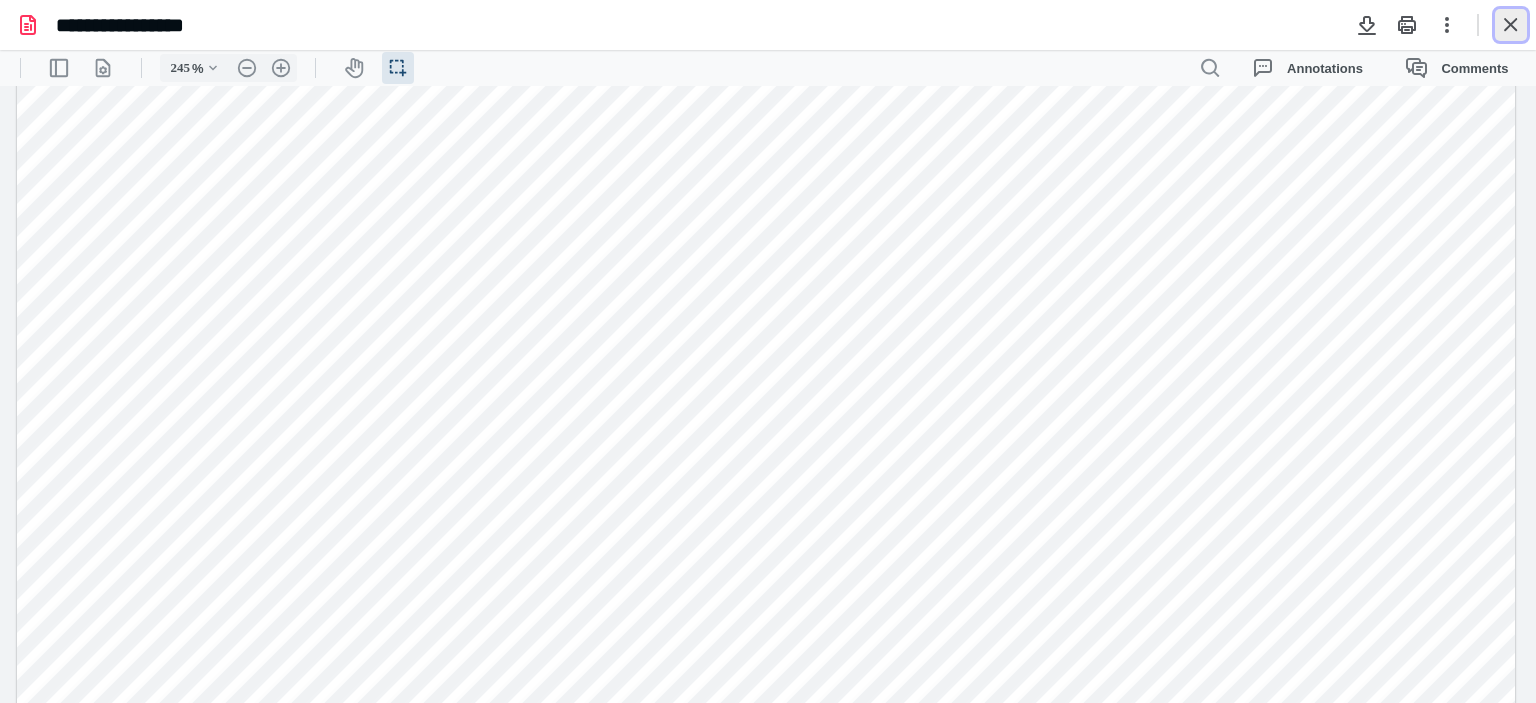 click at bounding box center [1511, 25] 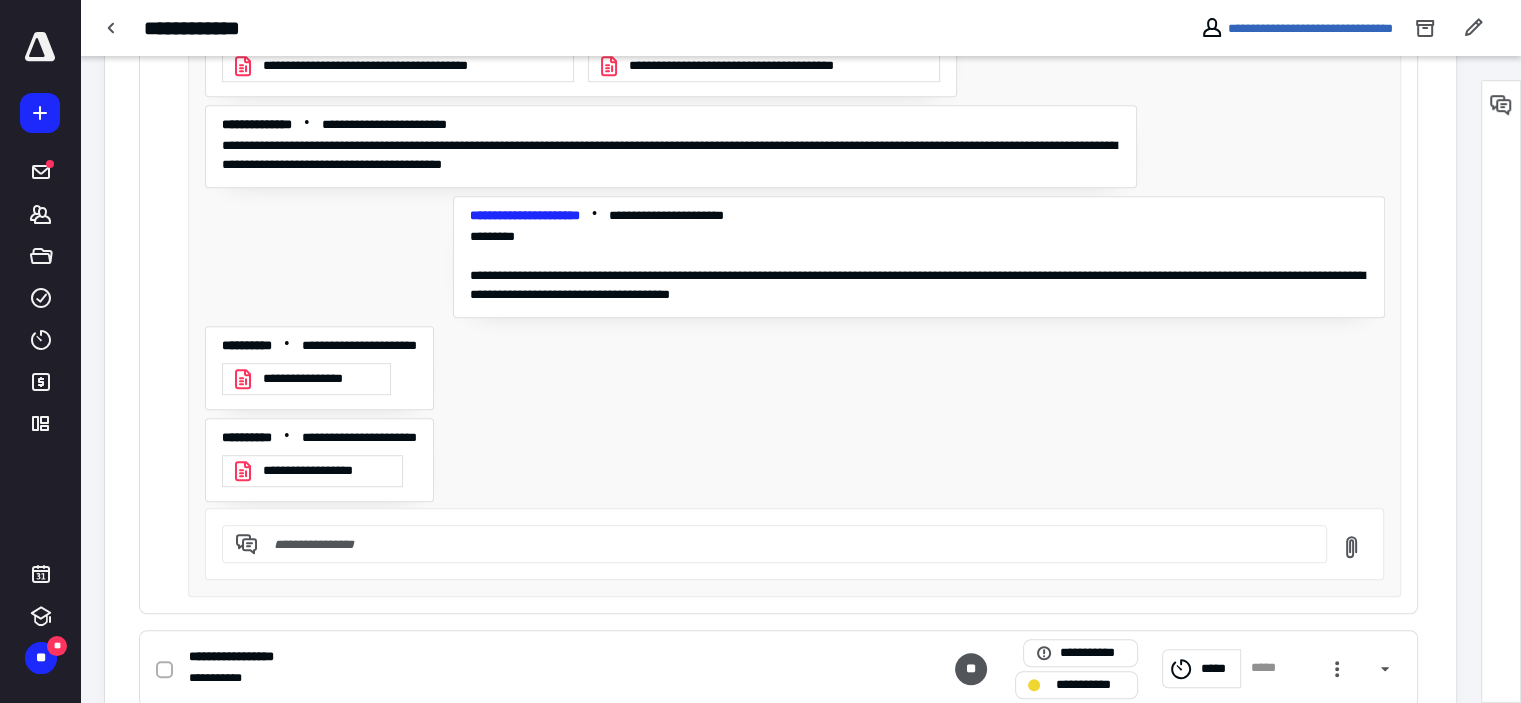 click on "**********" at bounding box center (326, 471) 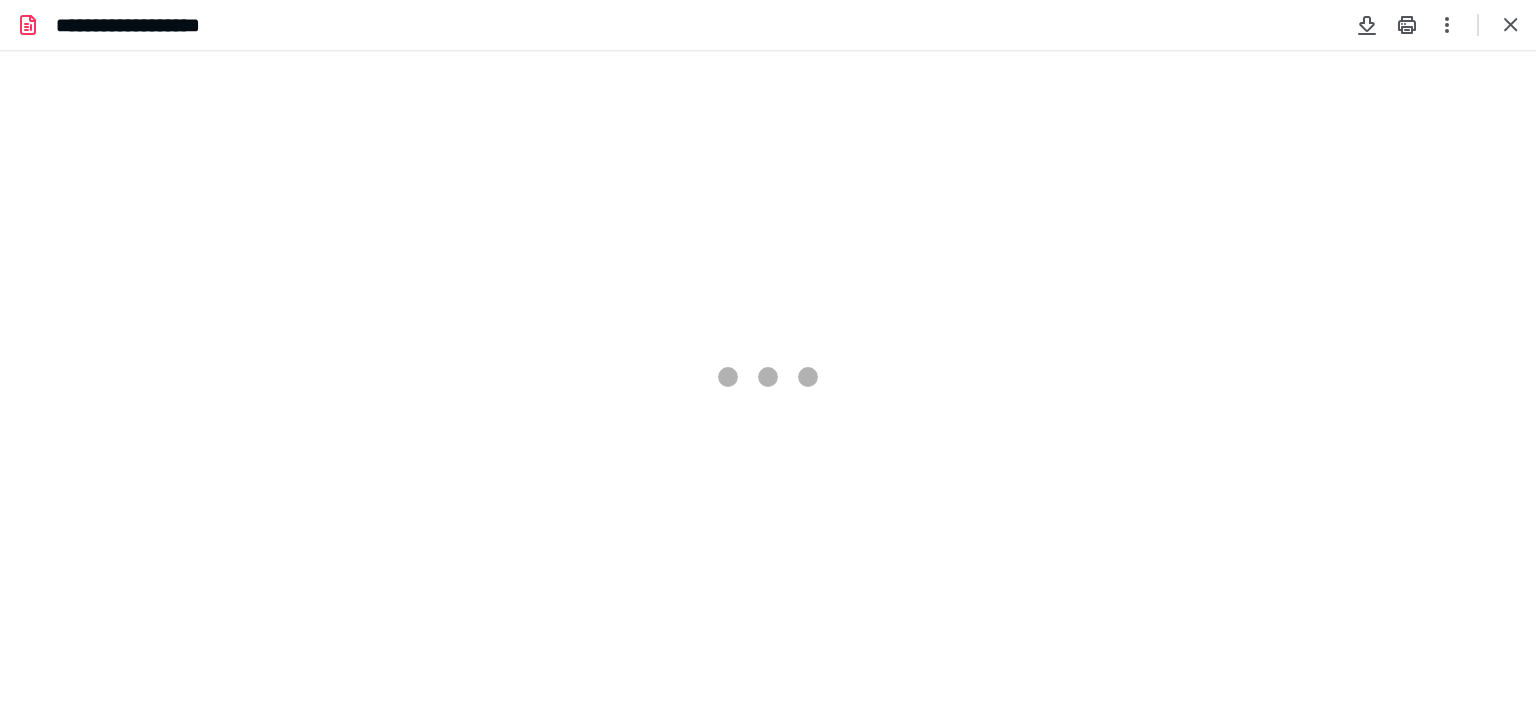 scroll, scrollTop: 0, scrollLeft: 0, axis: both 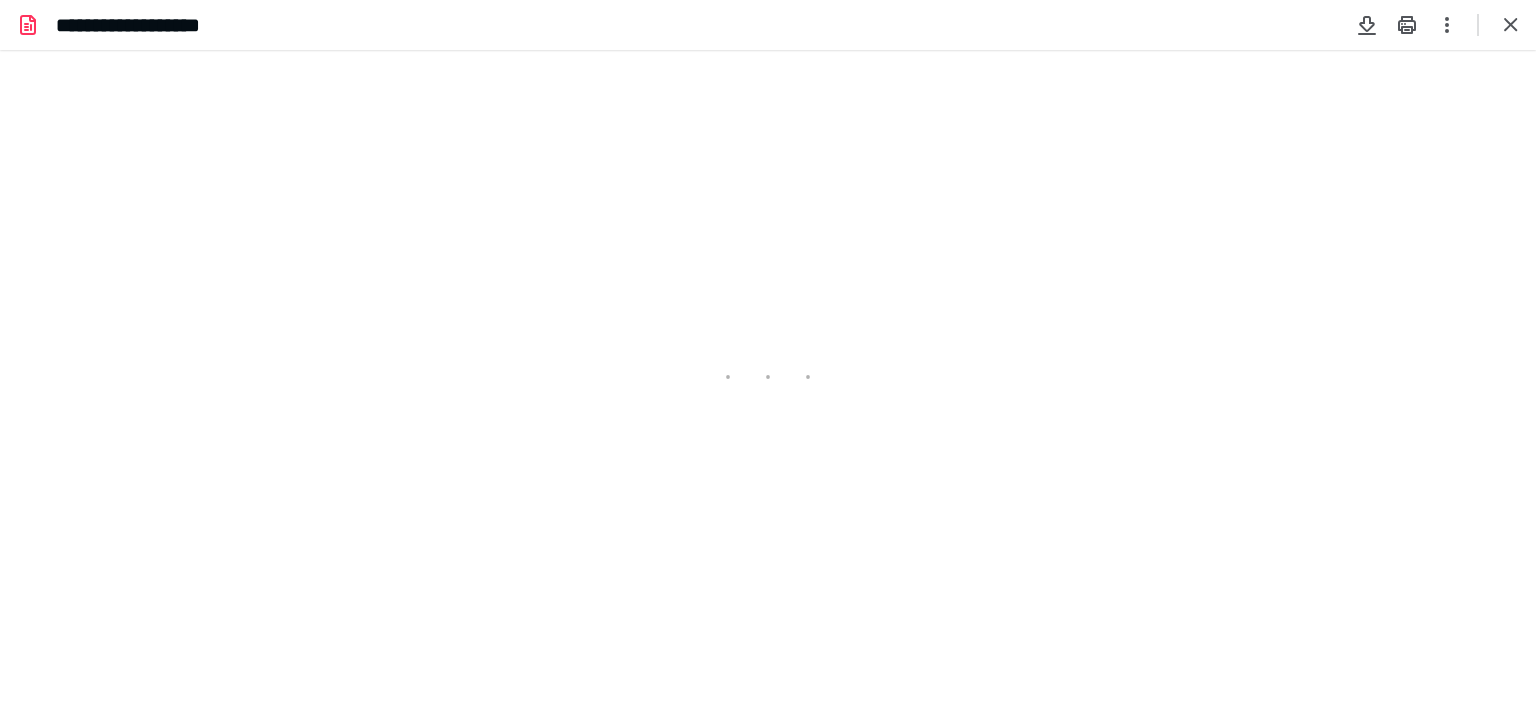 type on "245" 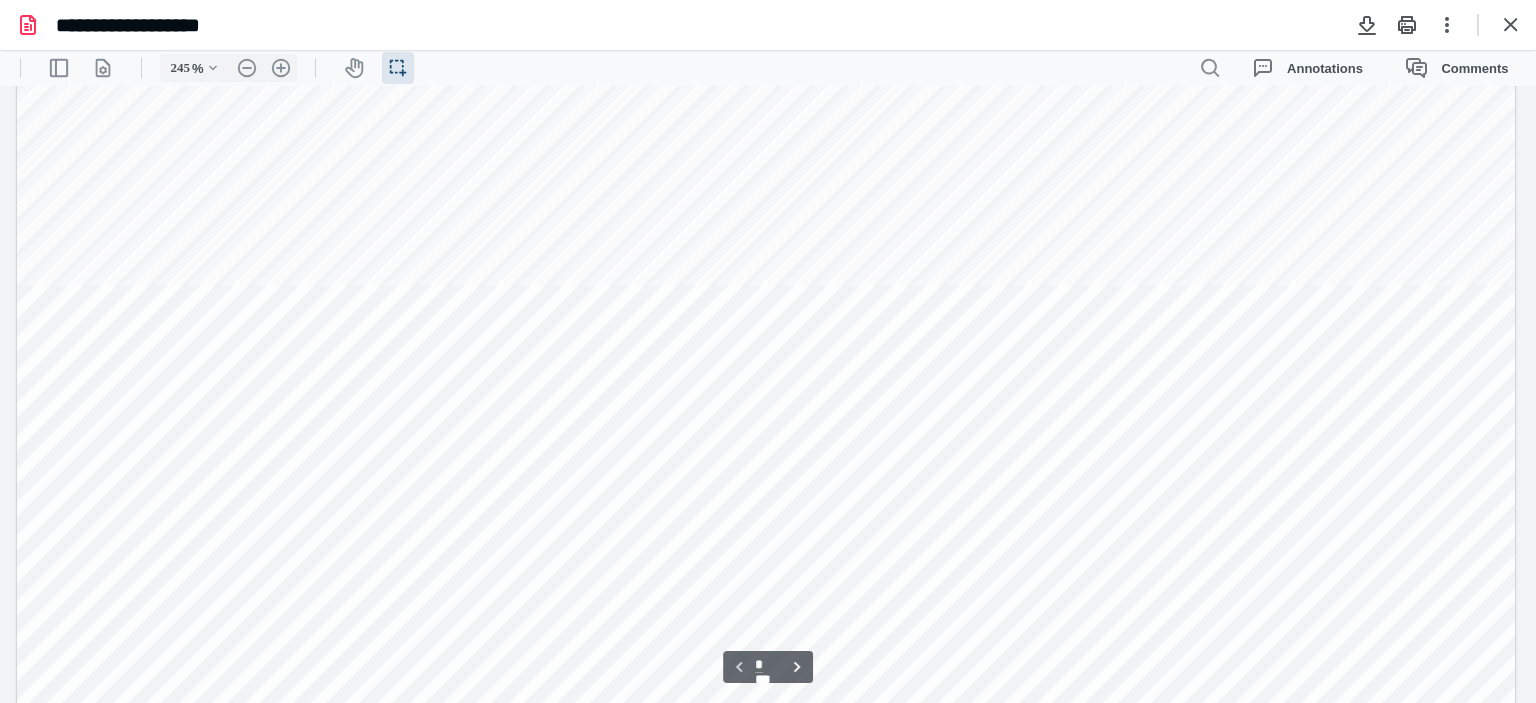 scroll, scrollTop: 1146, scrollLeft: 0, axis: vertical 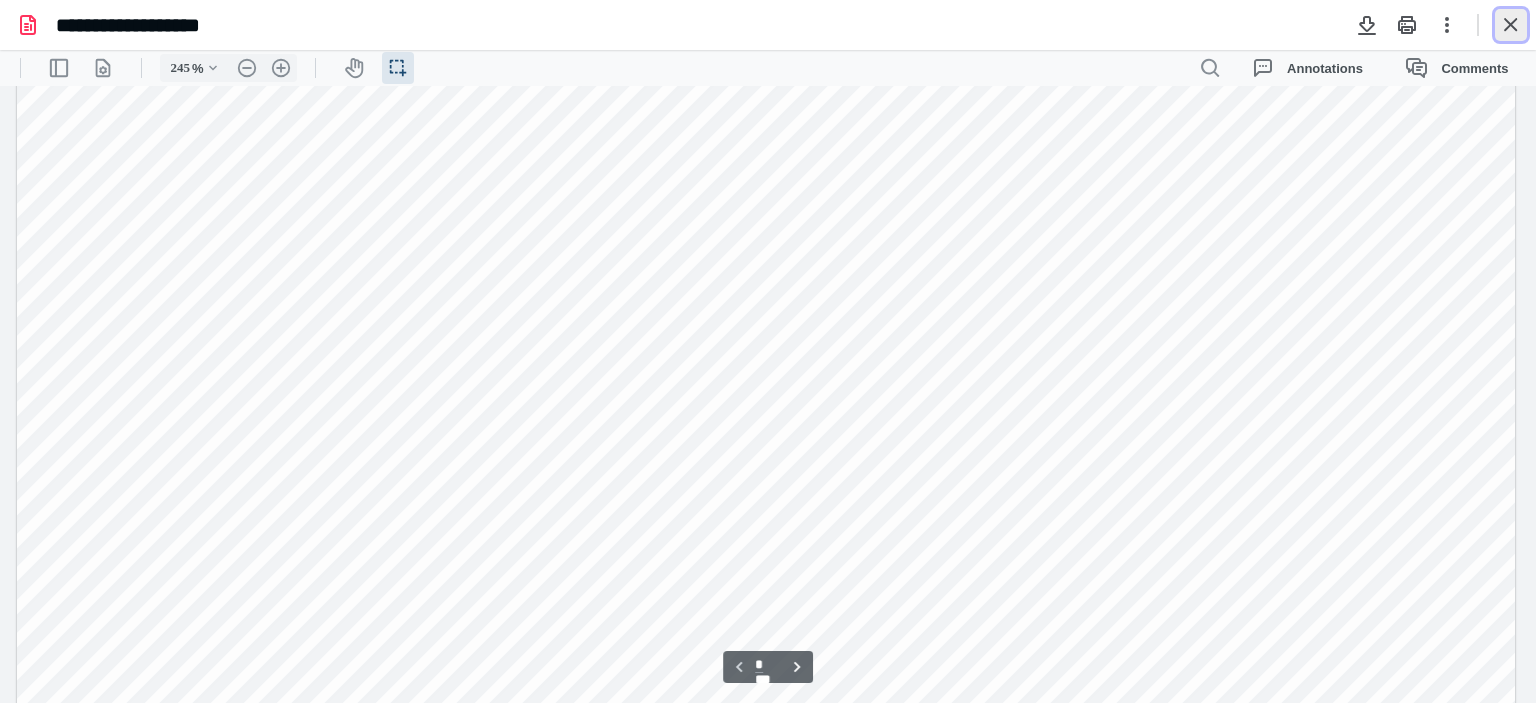click at bounding box center (1511, 25) 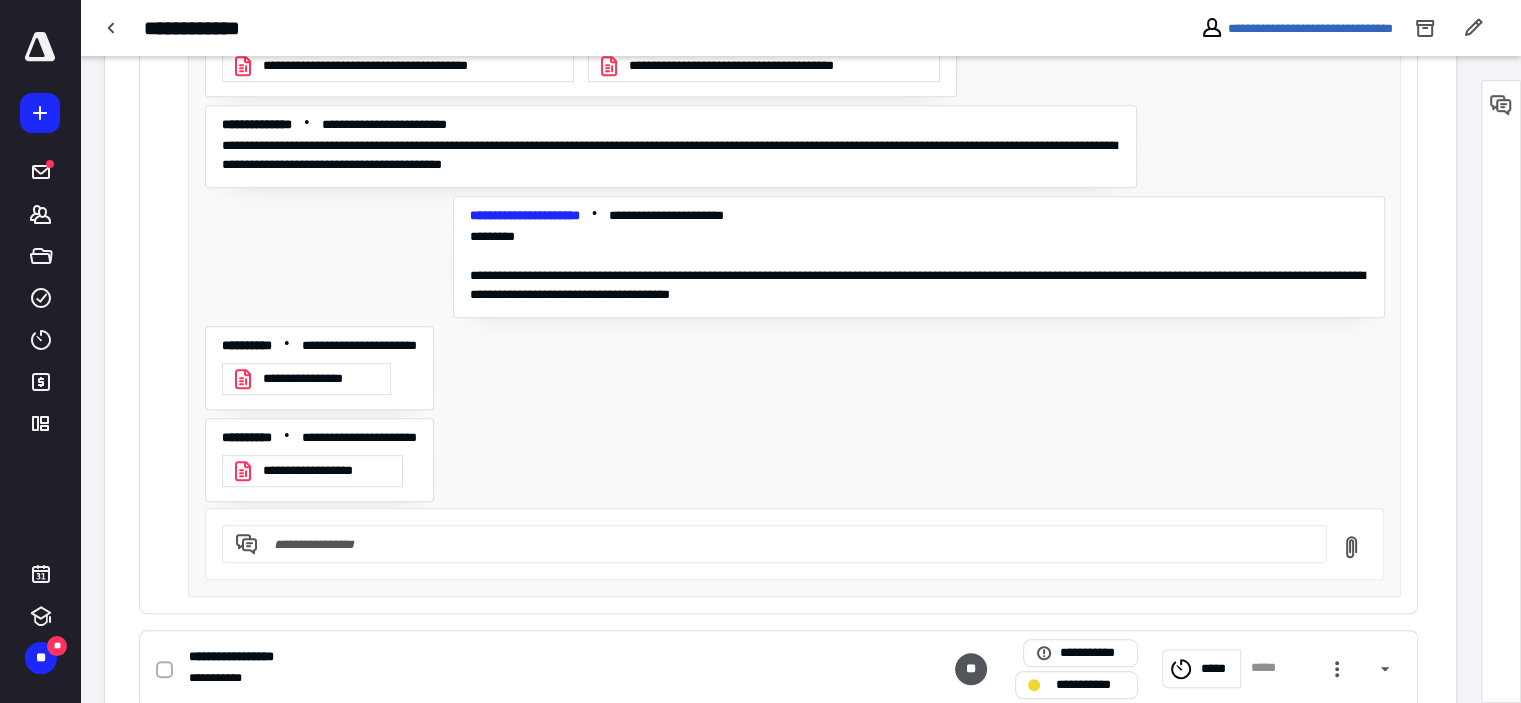 click on "**********" at bounding box center (326, 471) 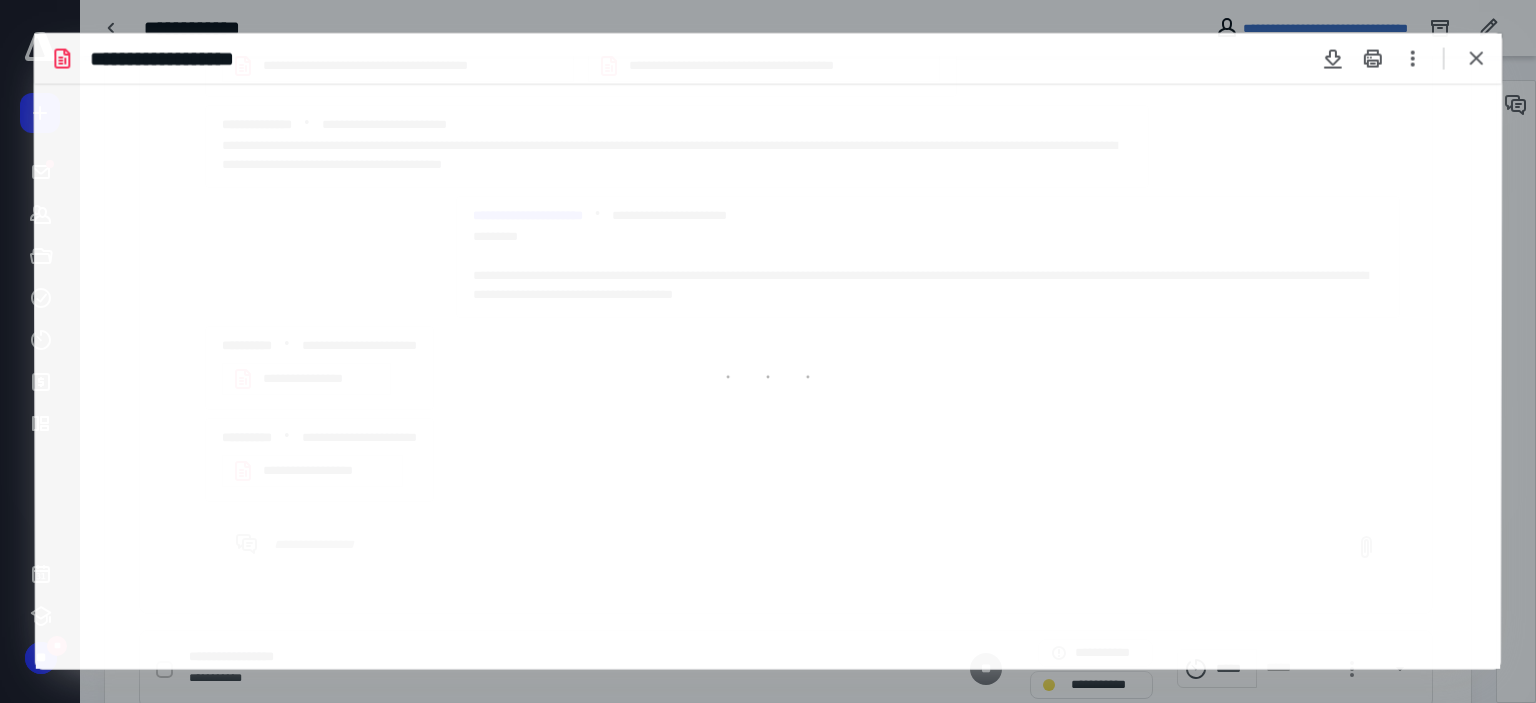 scroll, scrollTop: 0, scrollLeft: 0, axis: both 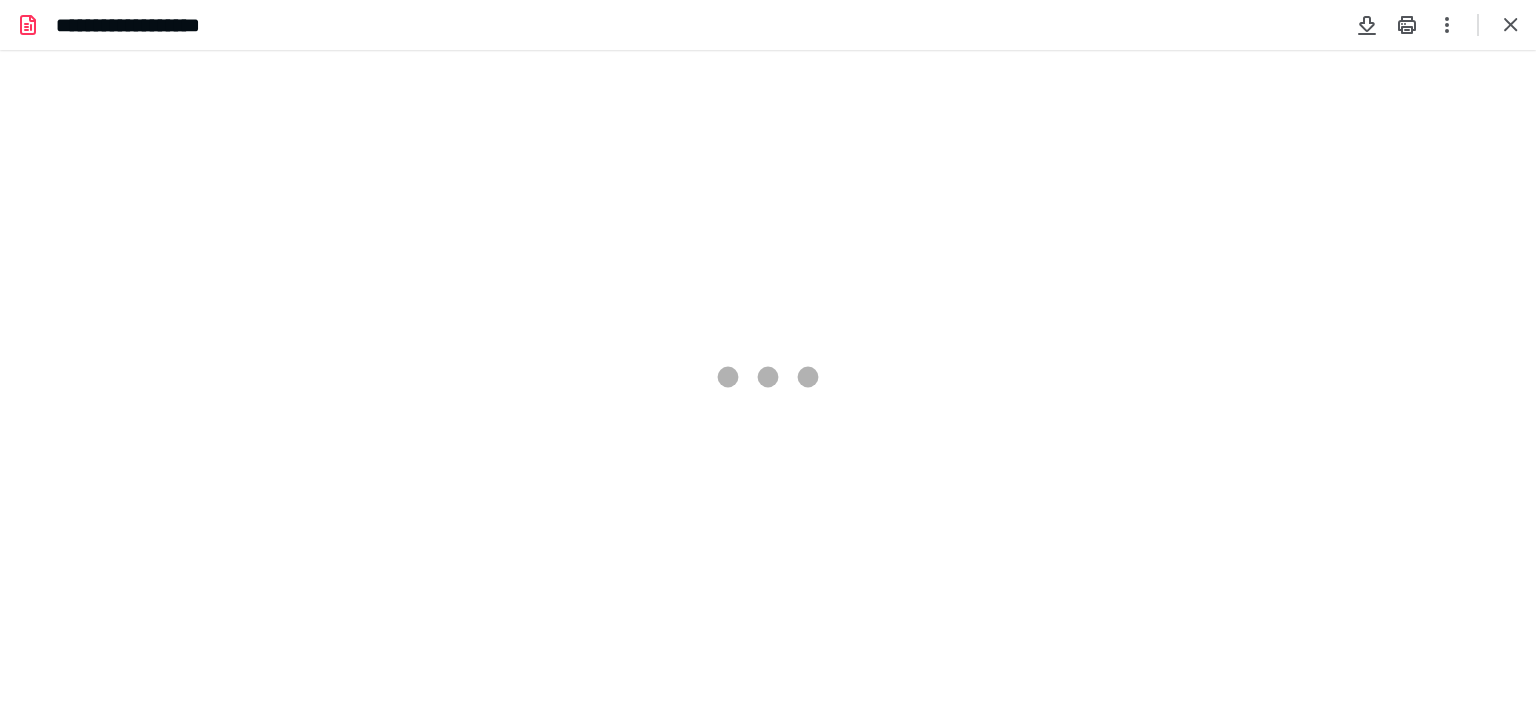 type on "245" 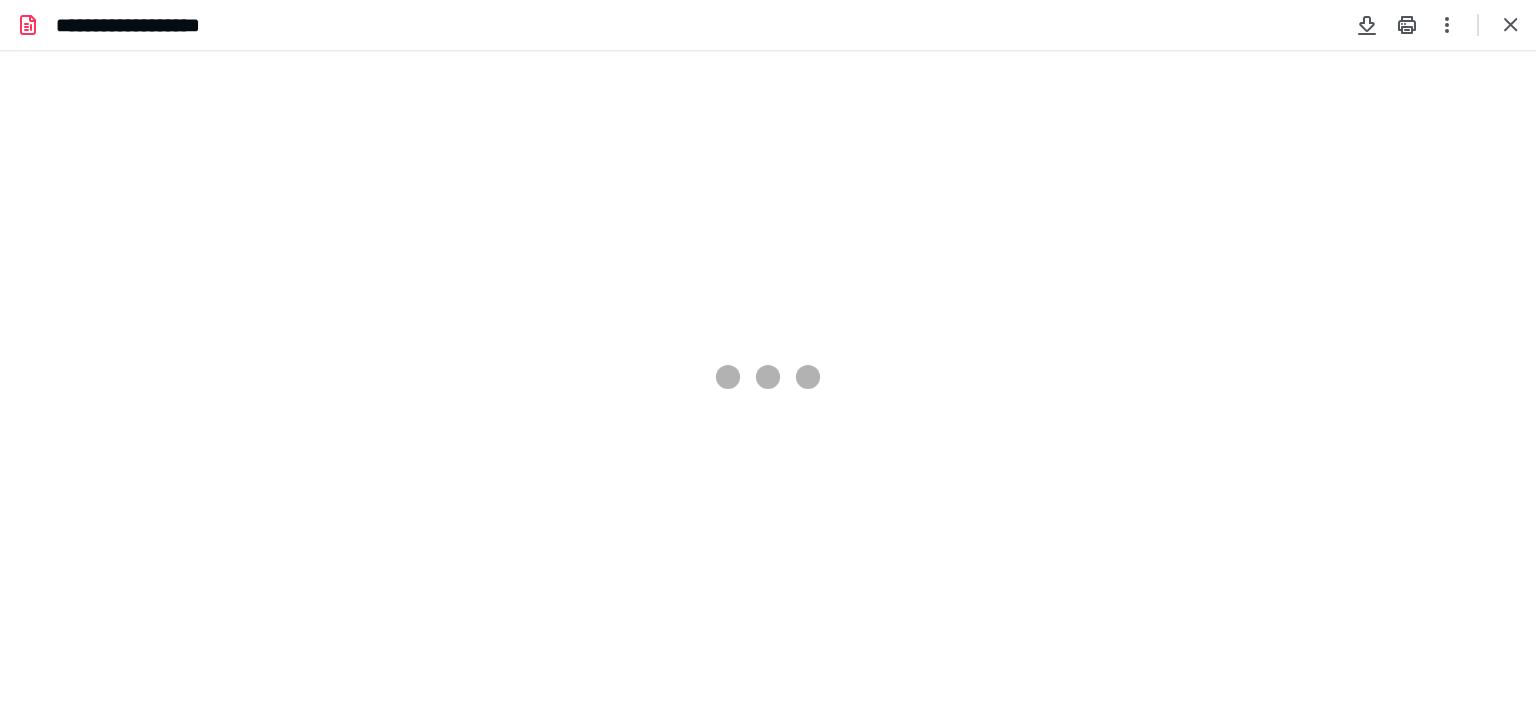 scroll, scrollTop: 46, scrollLeft: 0, axis: vertical 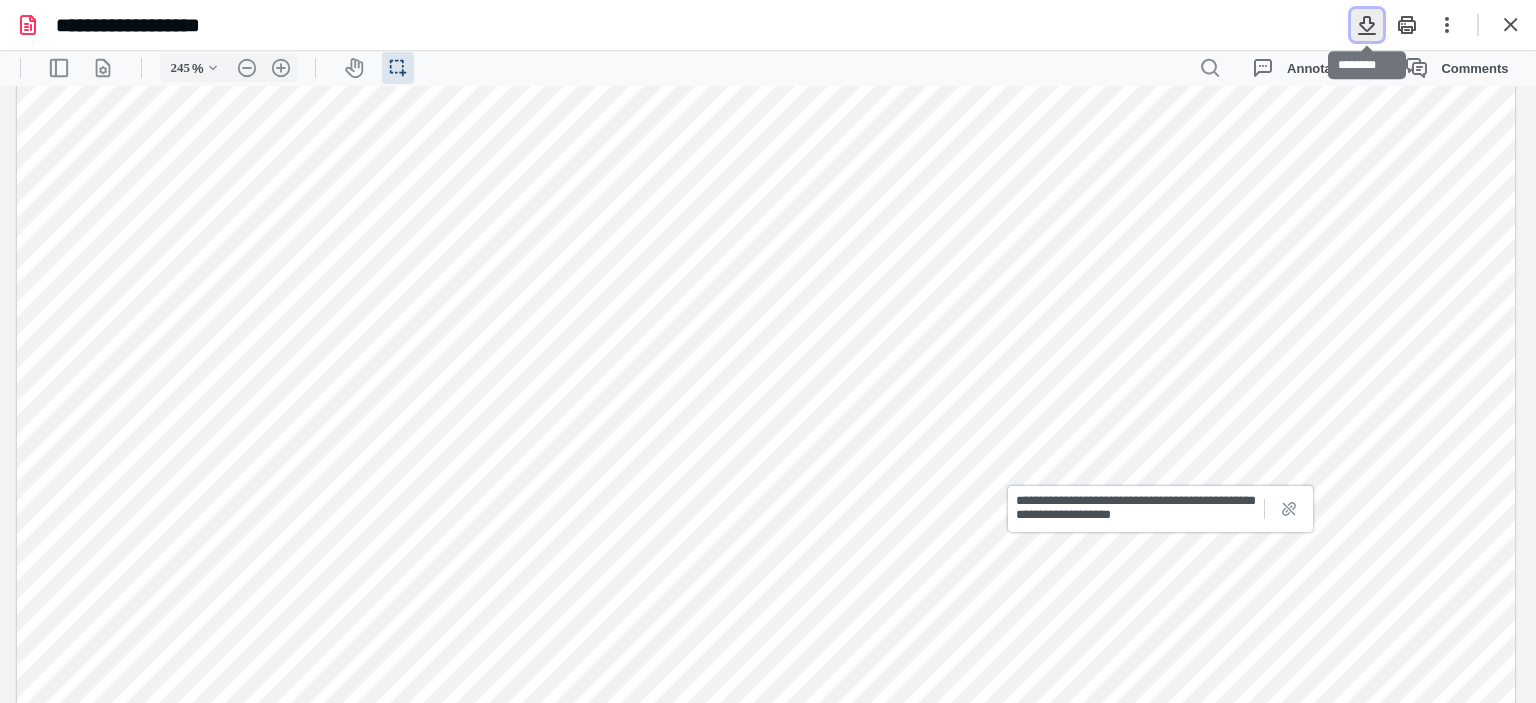 click at bounding box center [1367, 25] 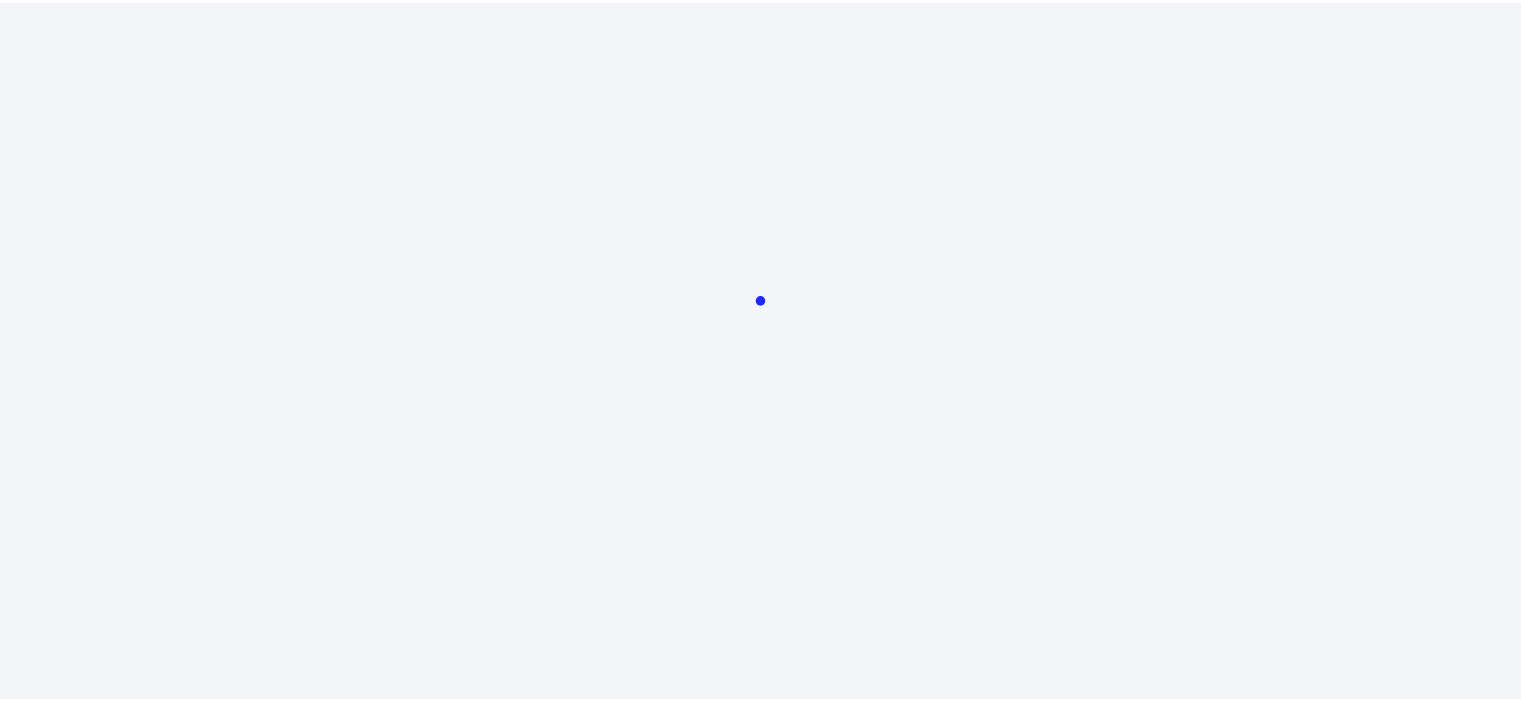 scroll, scrollTop: 0, scrollLeft: 0, axis: both 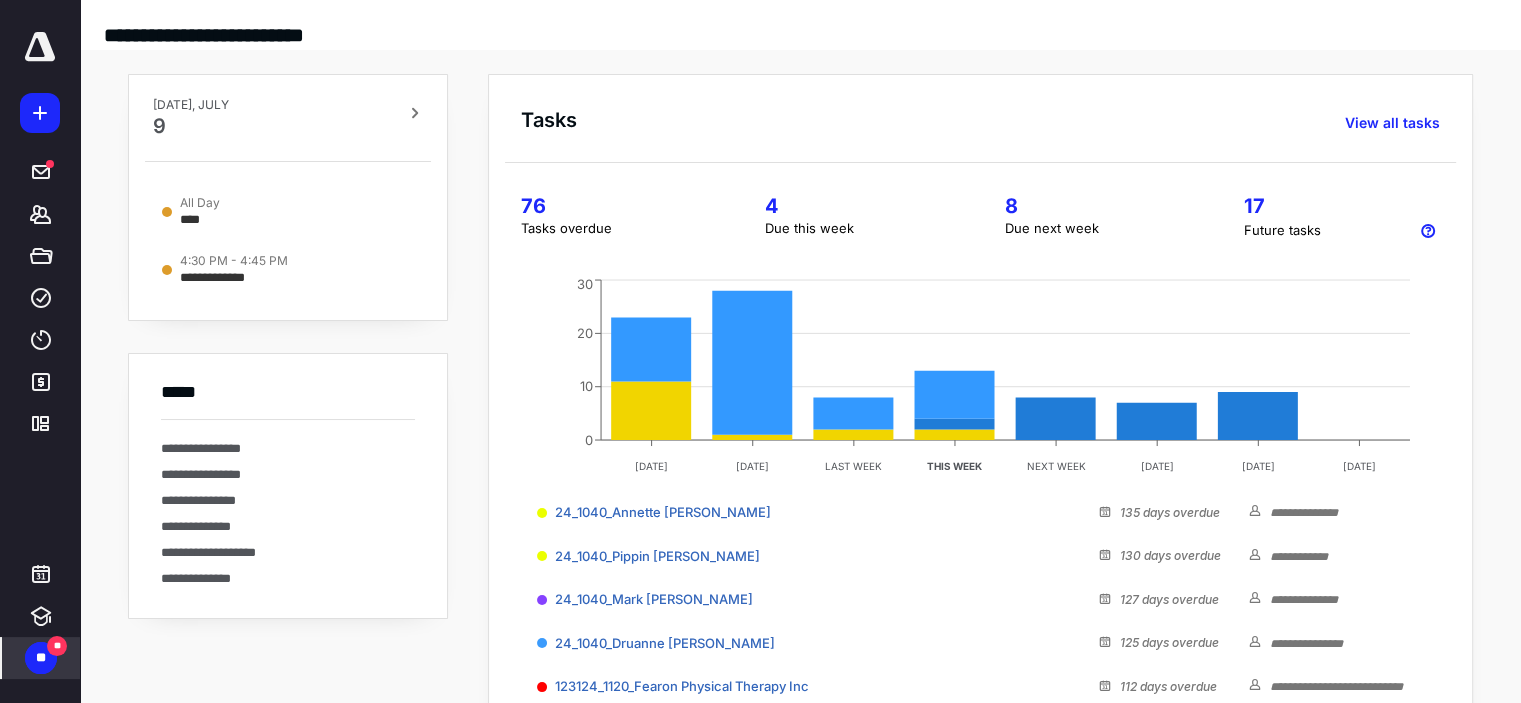 click on "**" at bounding box center [41, 658] 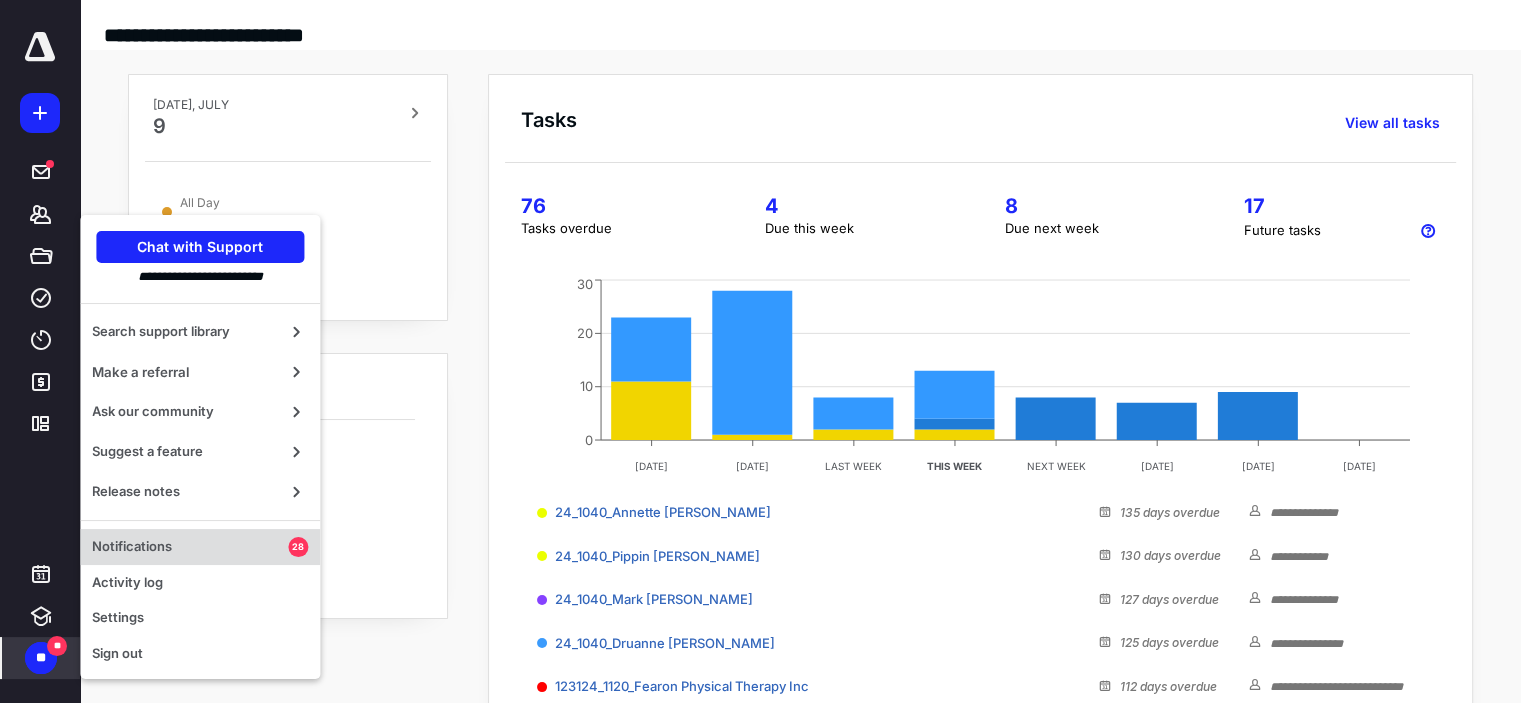 click on "Notifications" at bounding box center (190, 547) 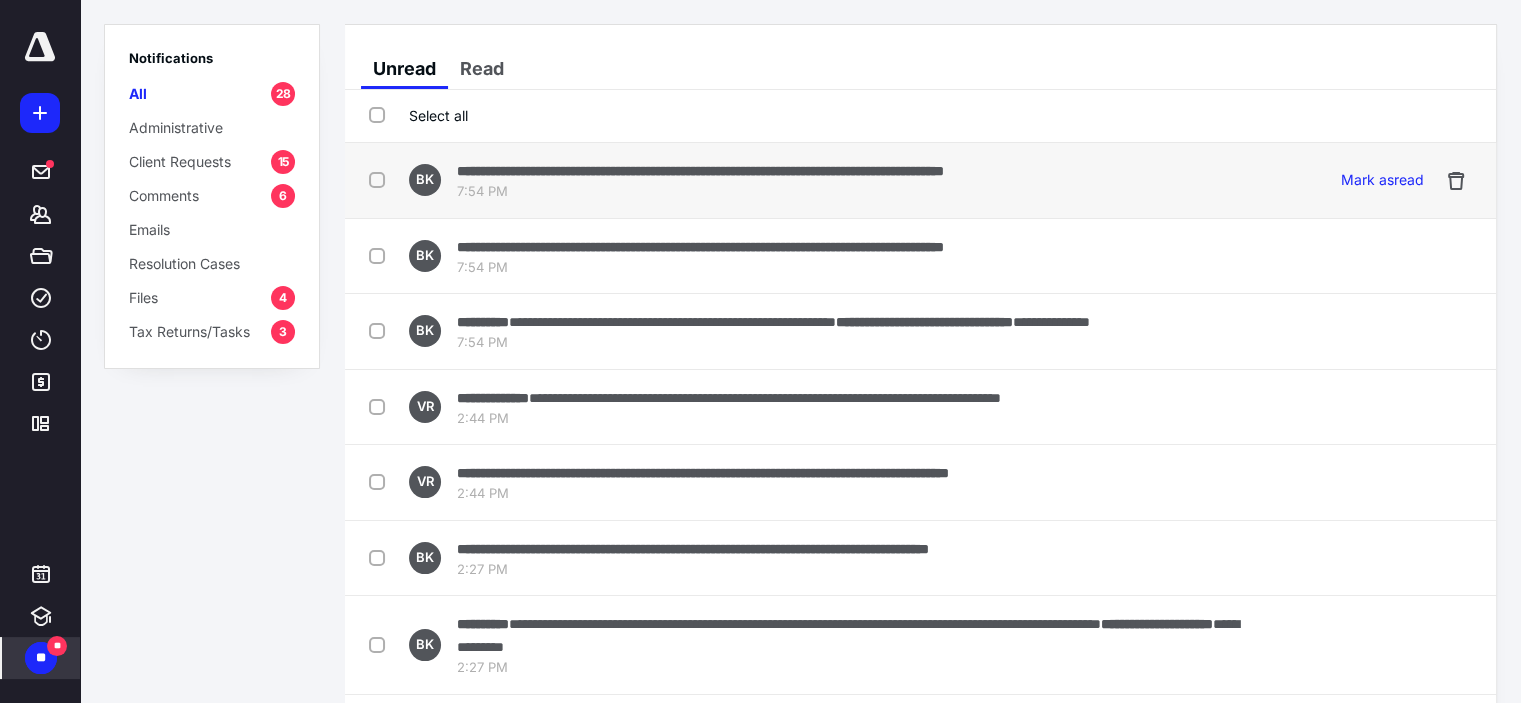 click on "**********" at bounding box center (700, 171) 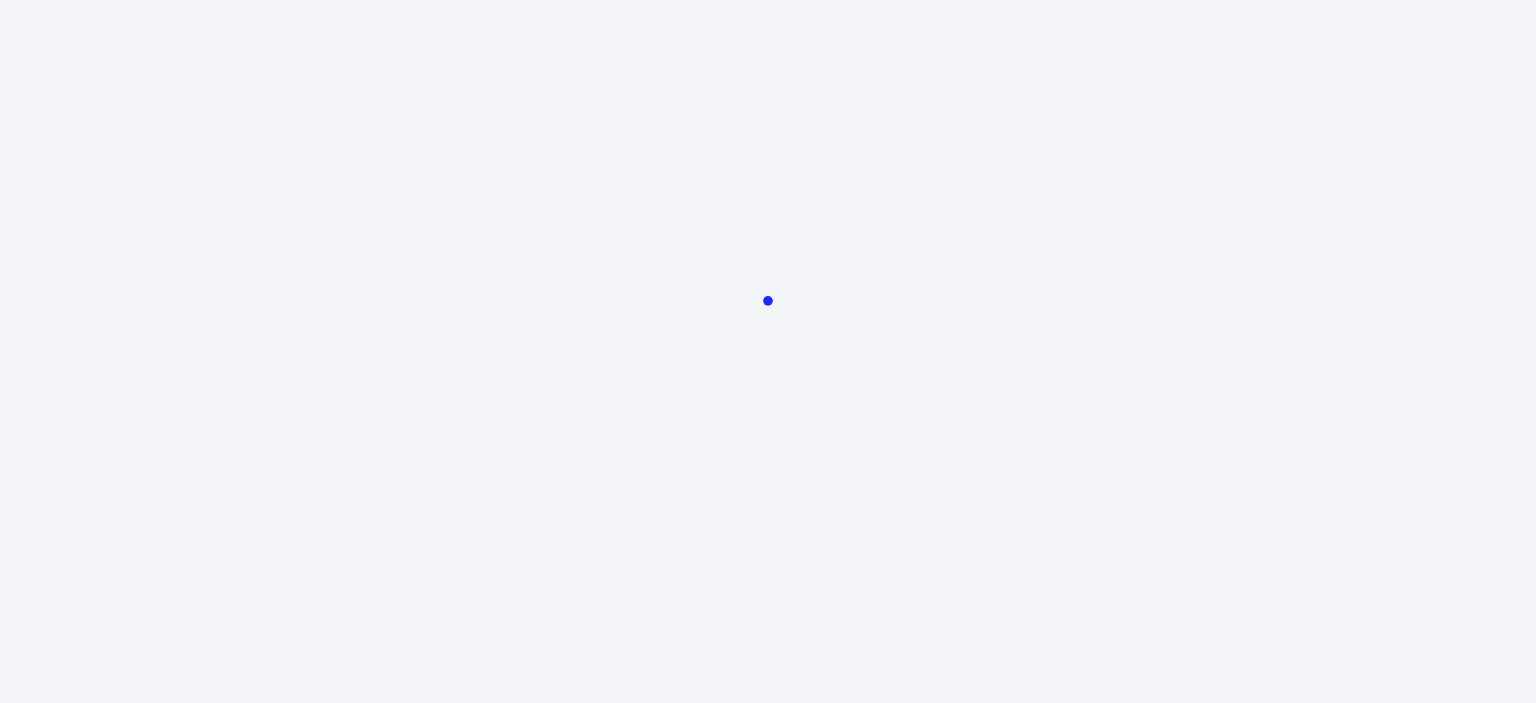 scroll, scrollTop: 0, scrollLeft: 0, axis: both 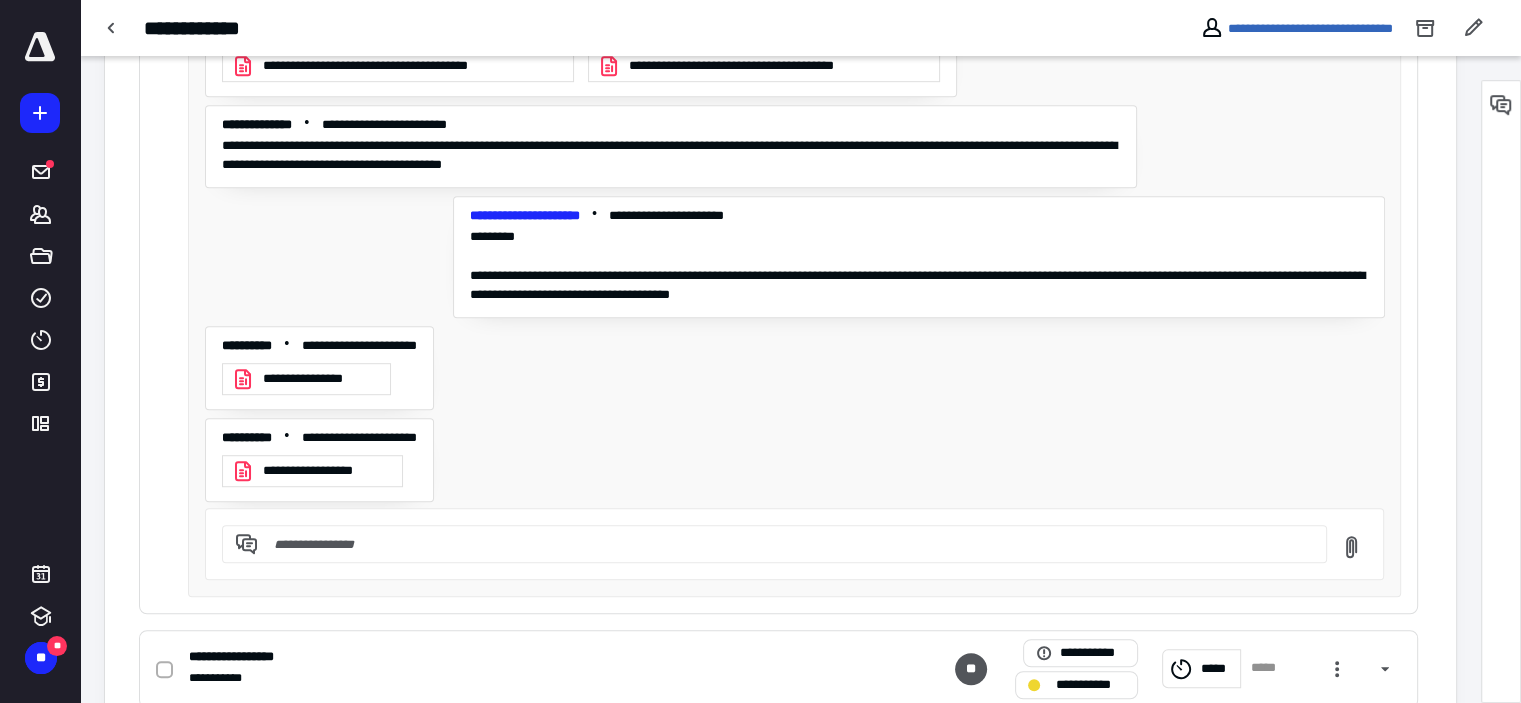 click at bounding box center [786, 544] 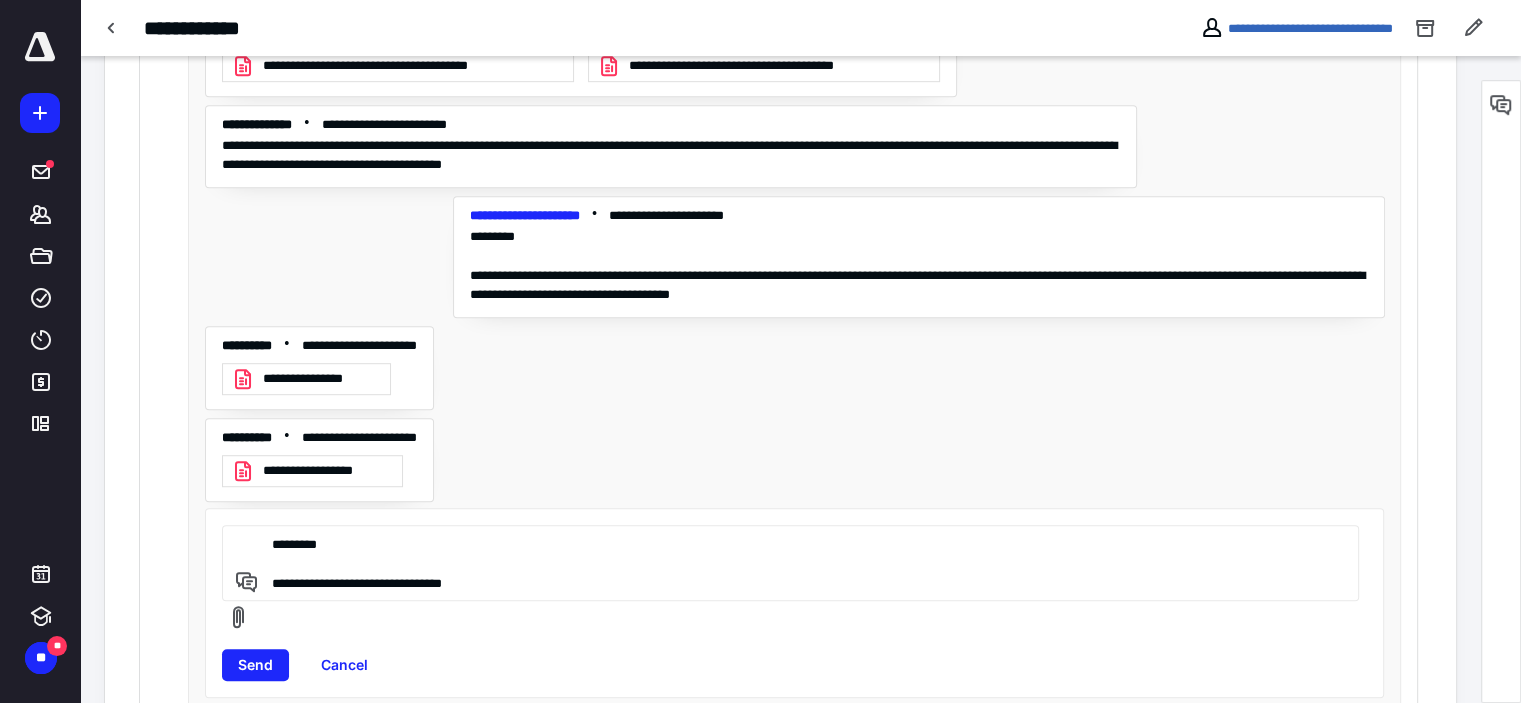 click on "**********" at bounding box center [787, 563] 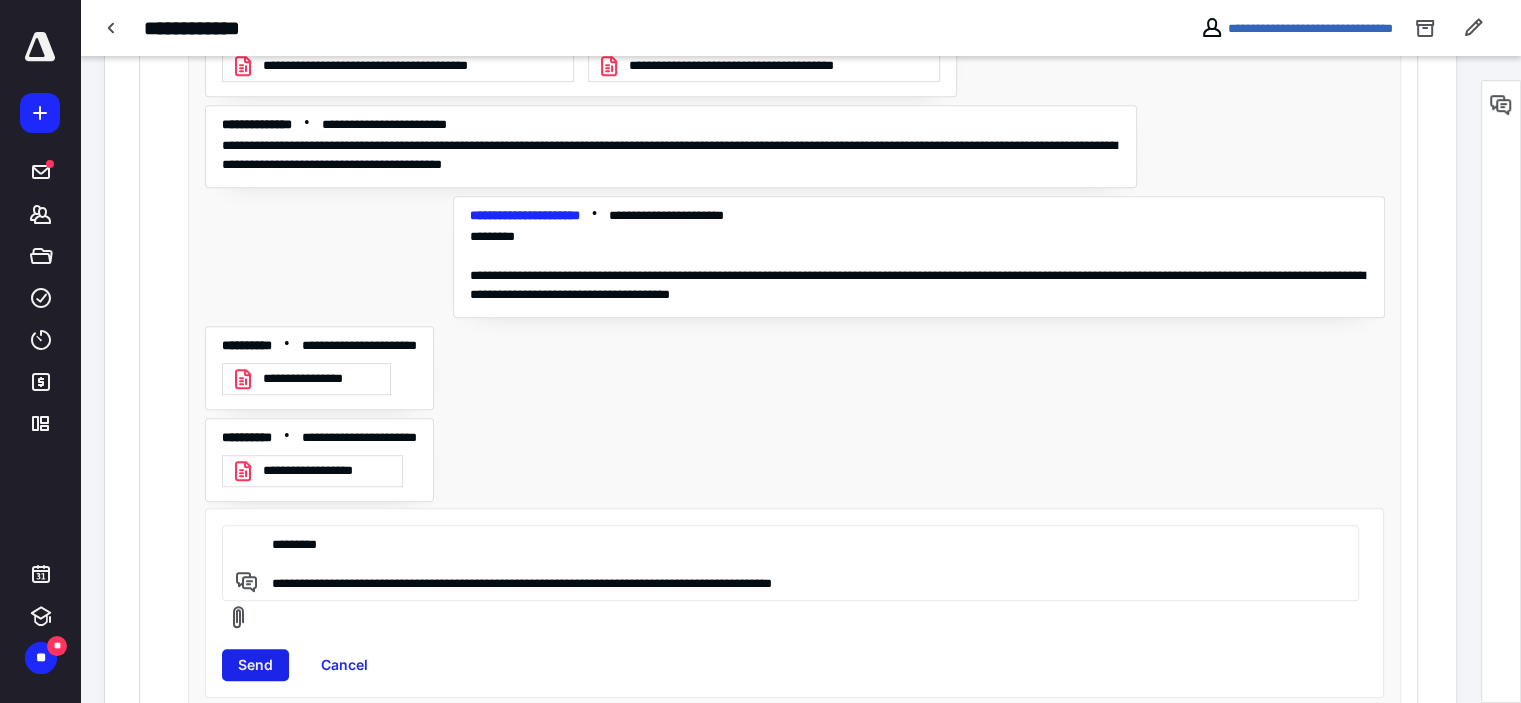 type on "**********" 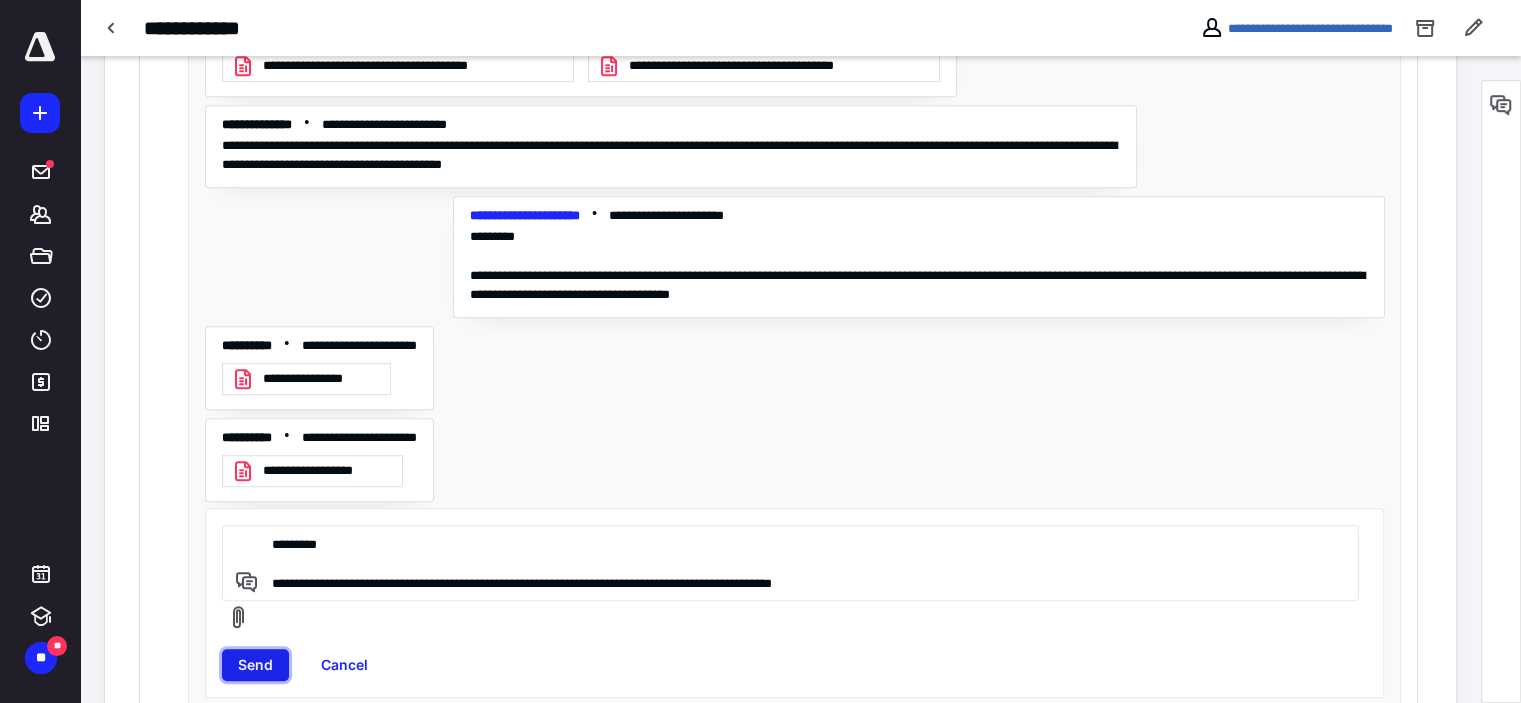 click on "Send" at bounding box center (255, 665) 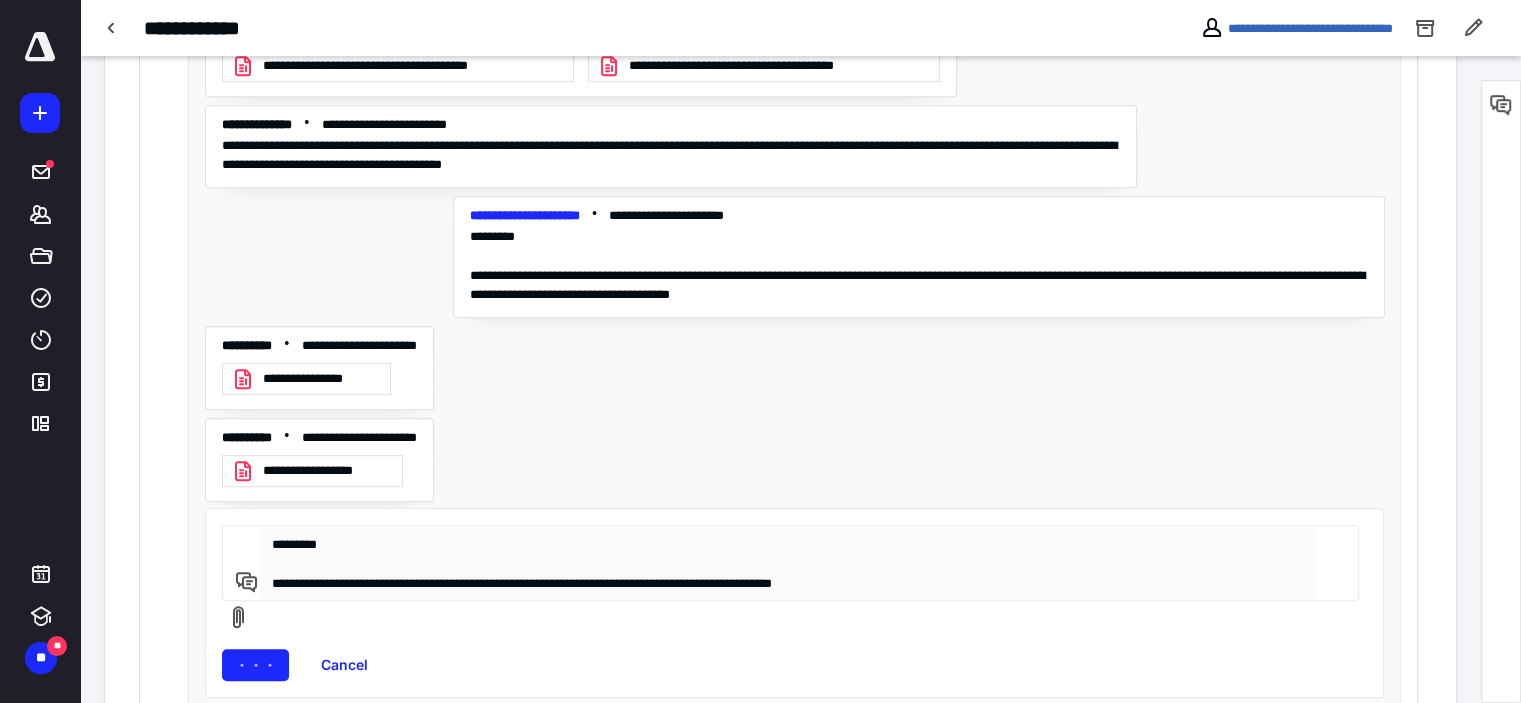 type 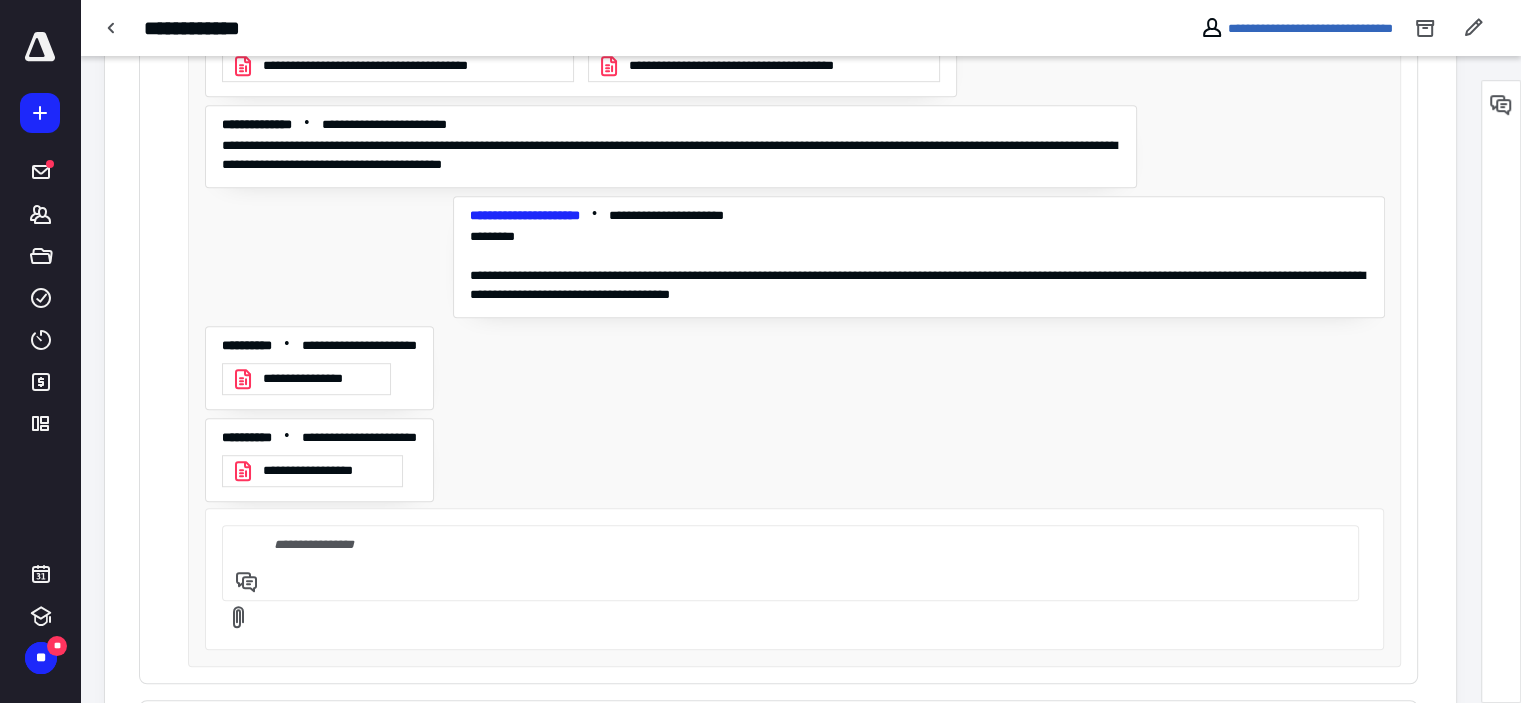 scroll, scrollTop: 112, scrollLeft: 0, axis: vertical 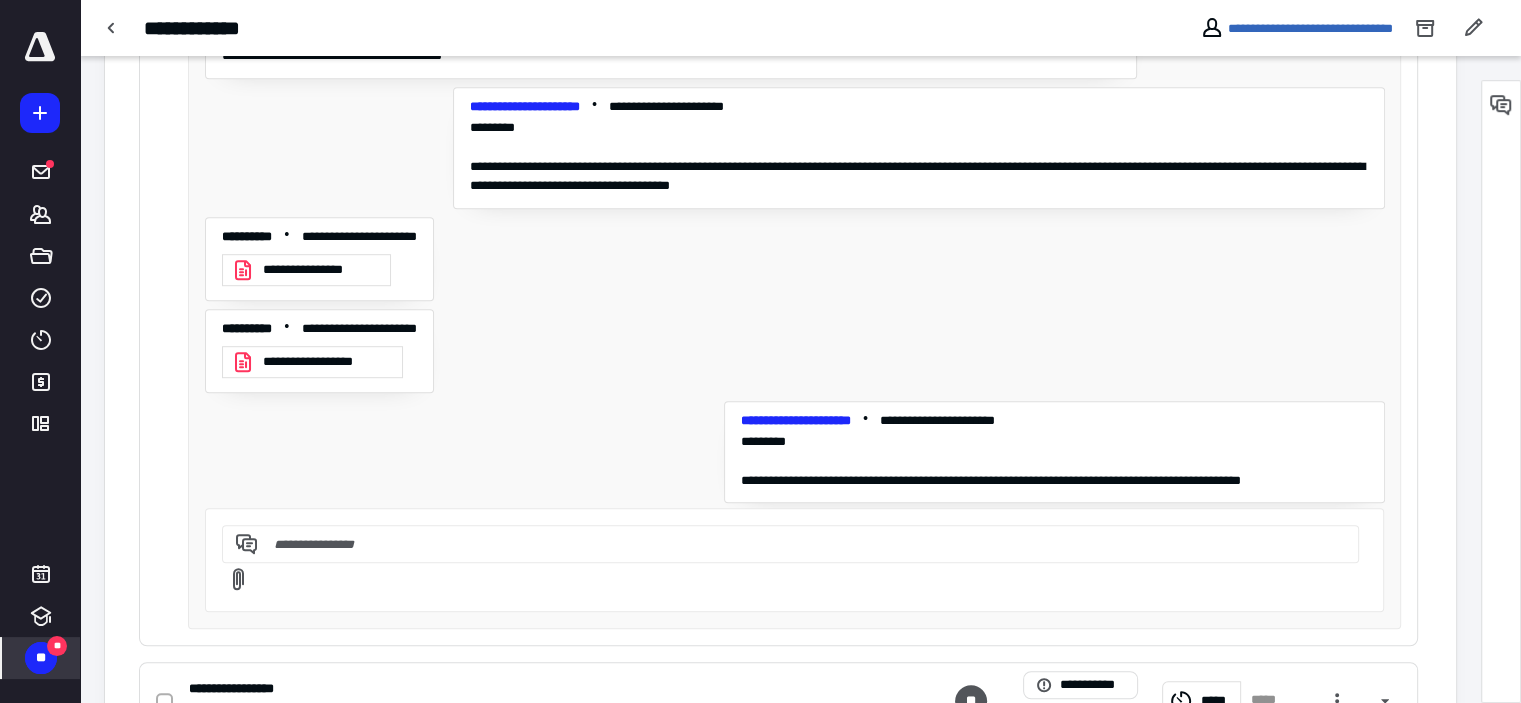 click on "**" at bounding box center [57, 646] 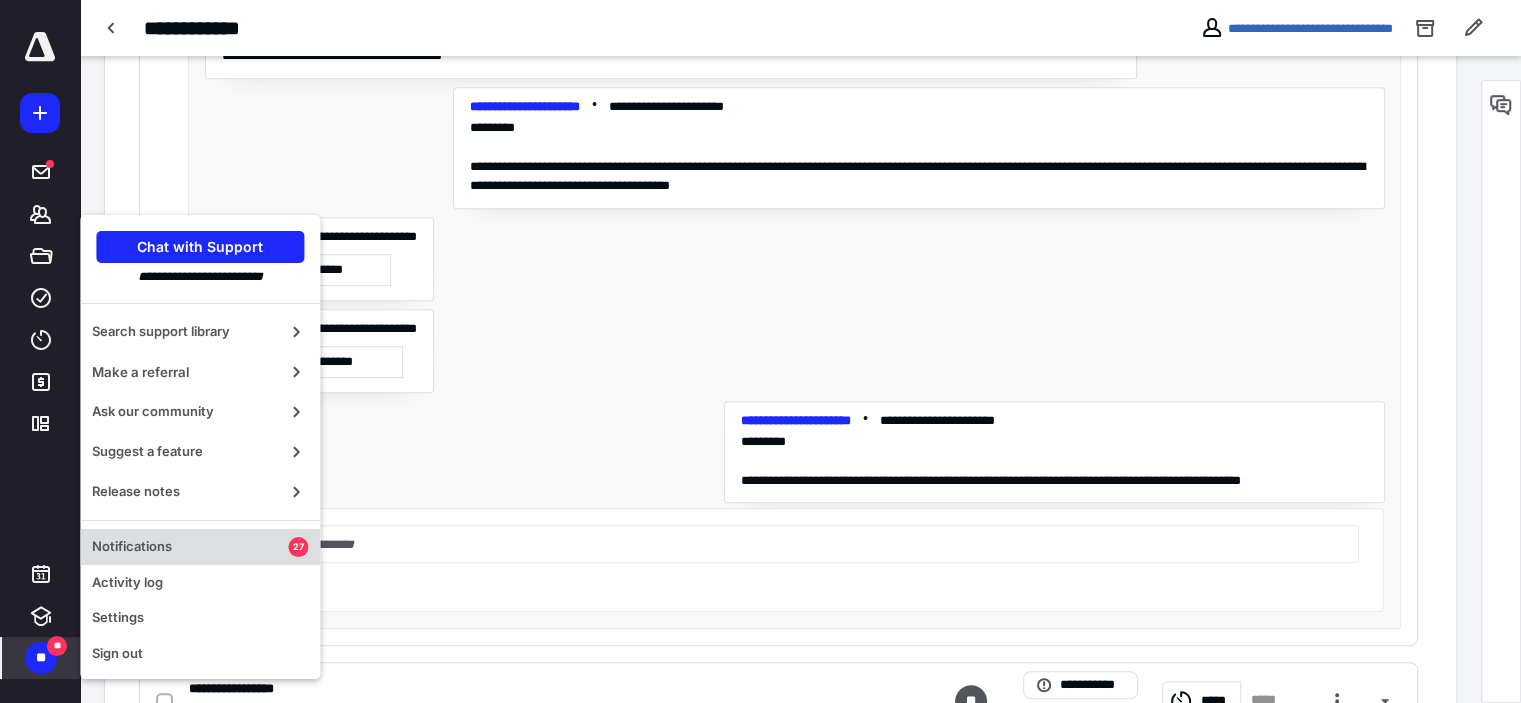 click on "Notifications" at bounding box center (190, 547) 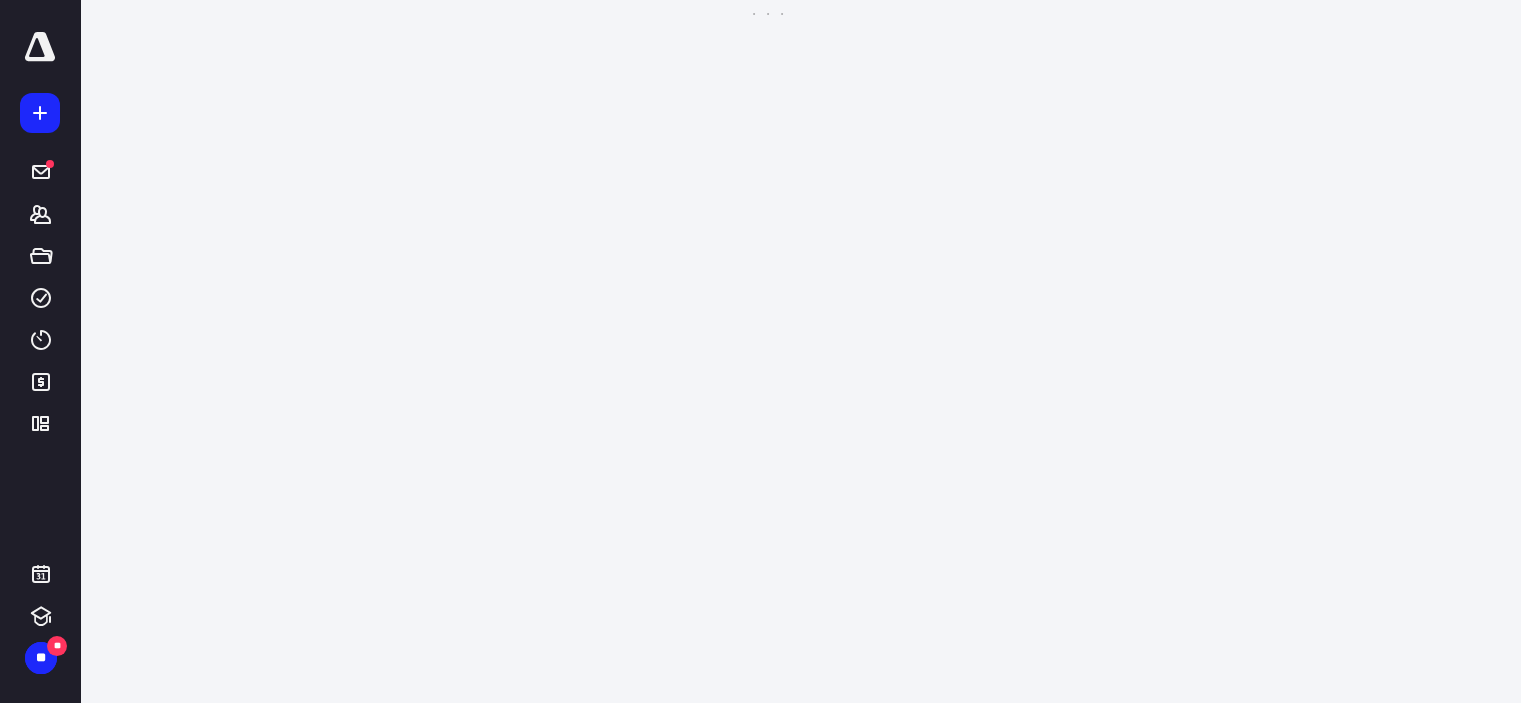scroll, scrollTop: 0, scrollLeft: 0, axis: both 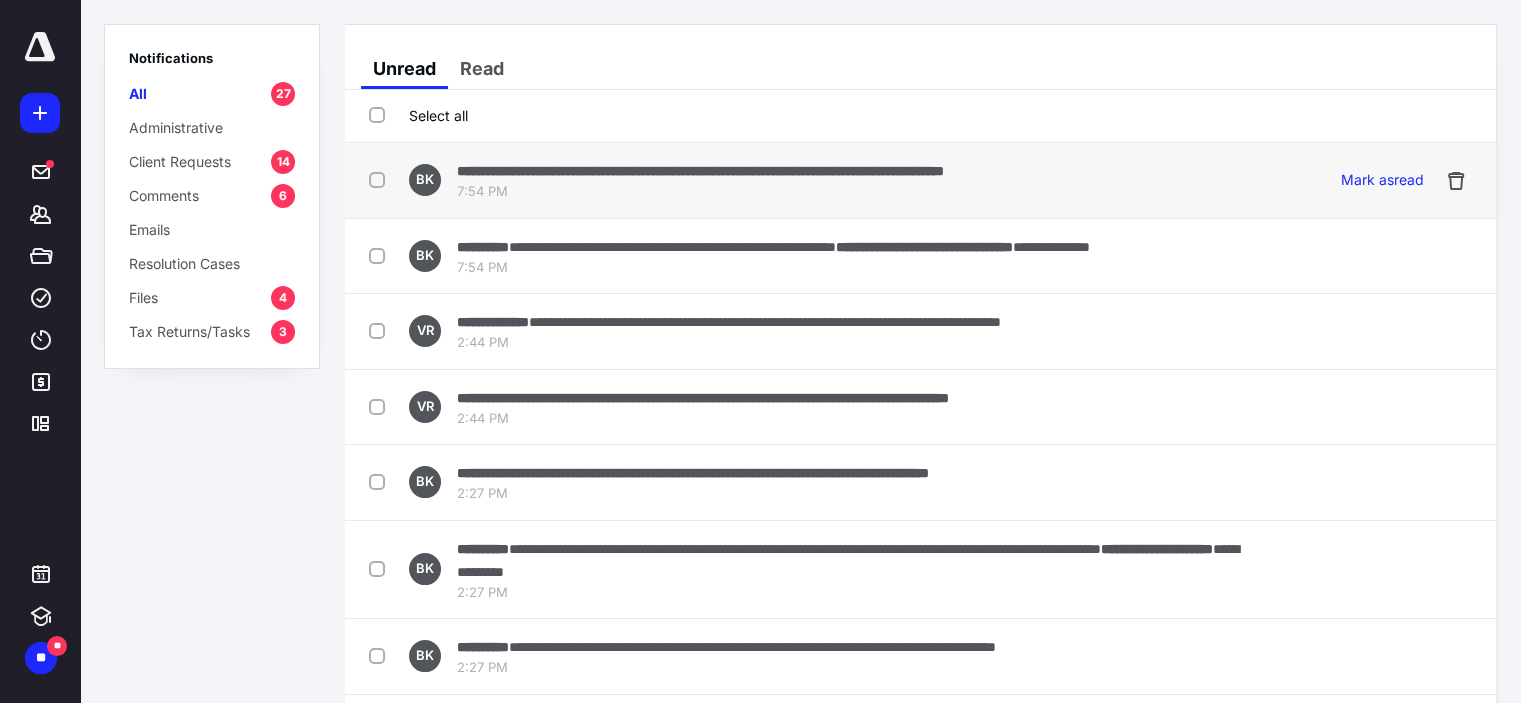 click on "**********" at bounding box center (700, 171) 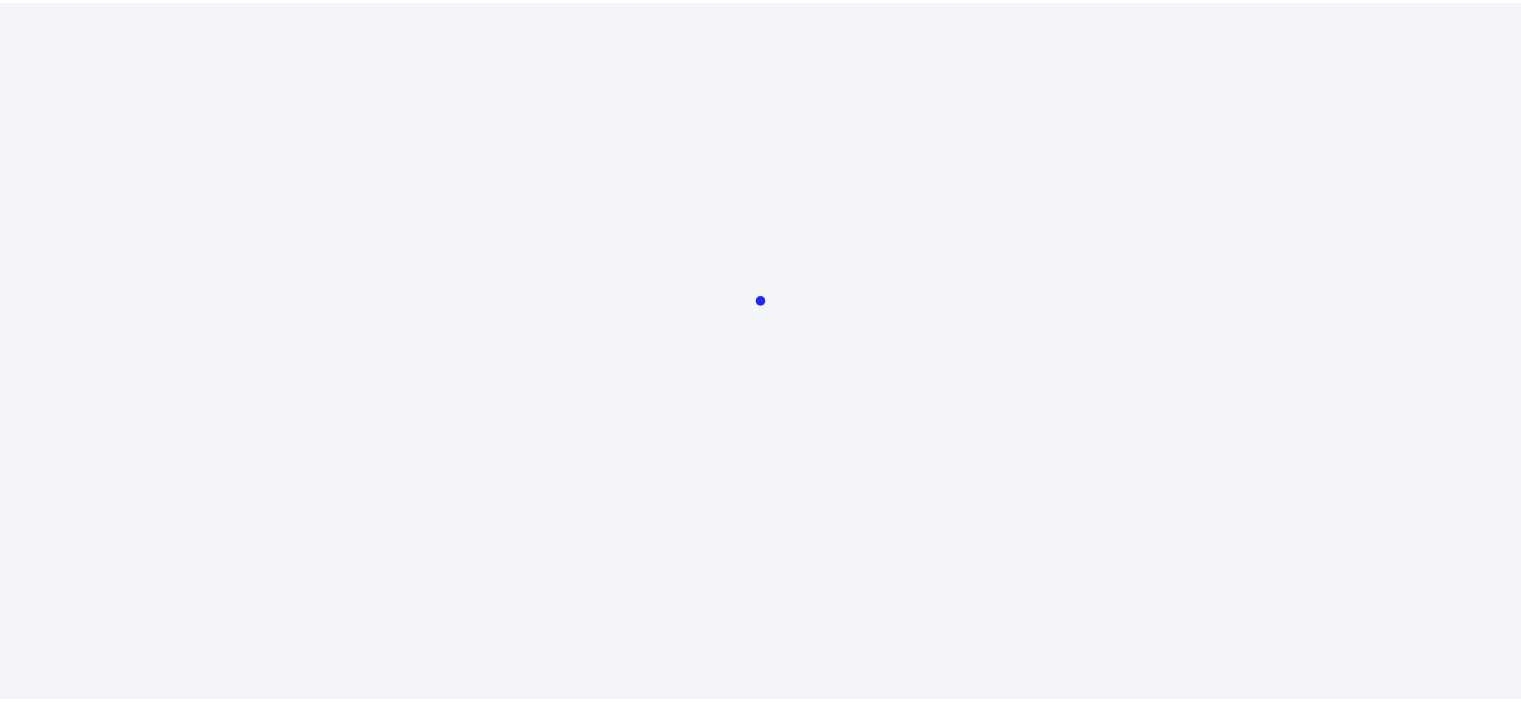 scroll, scrollTop: 0, scrollLeft: 0, axis: both 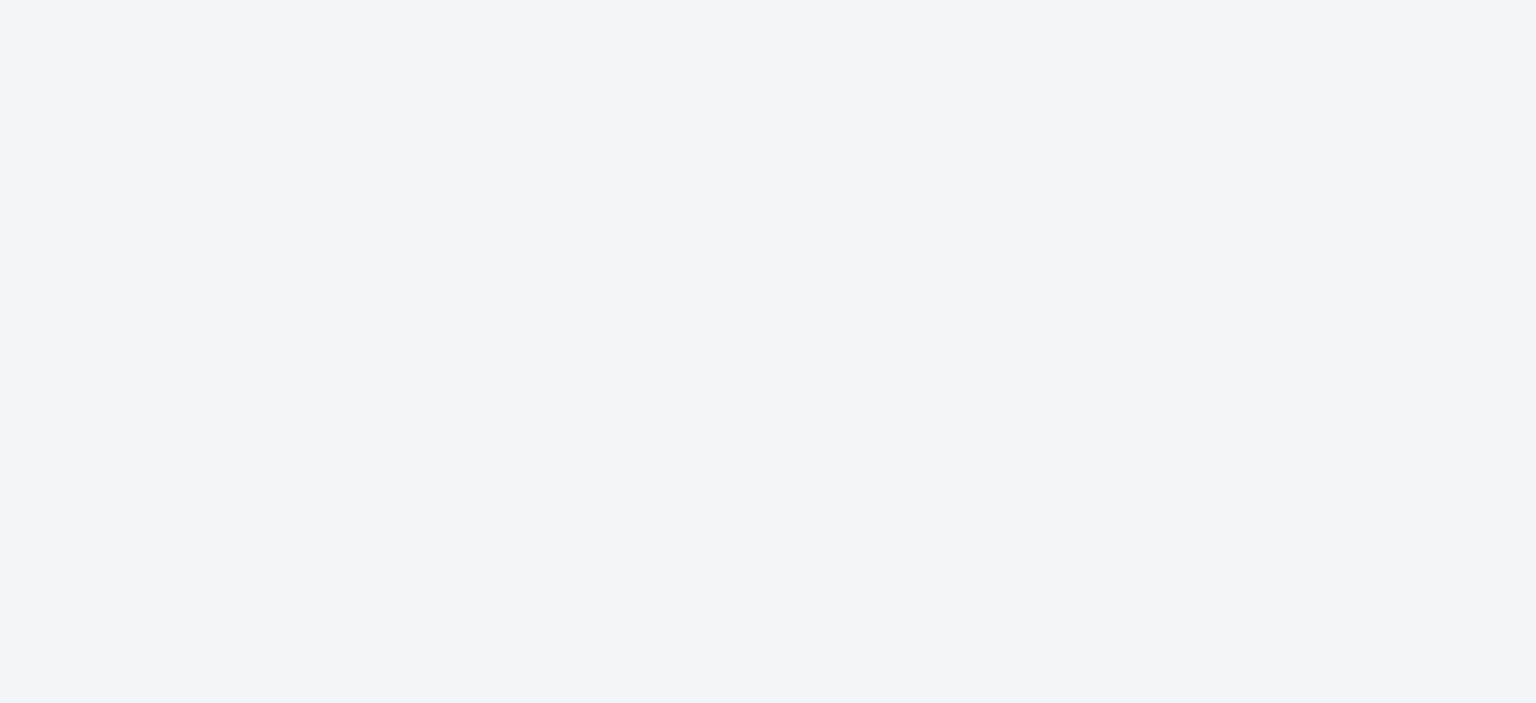 click at bounding box center [768, 351] 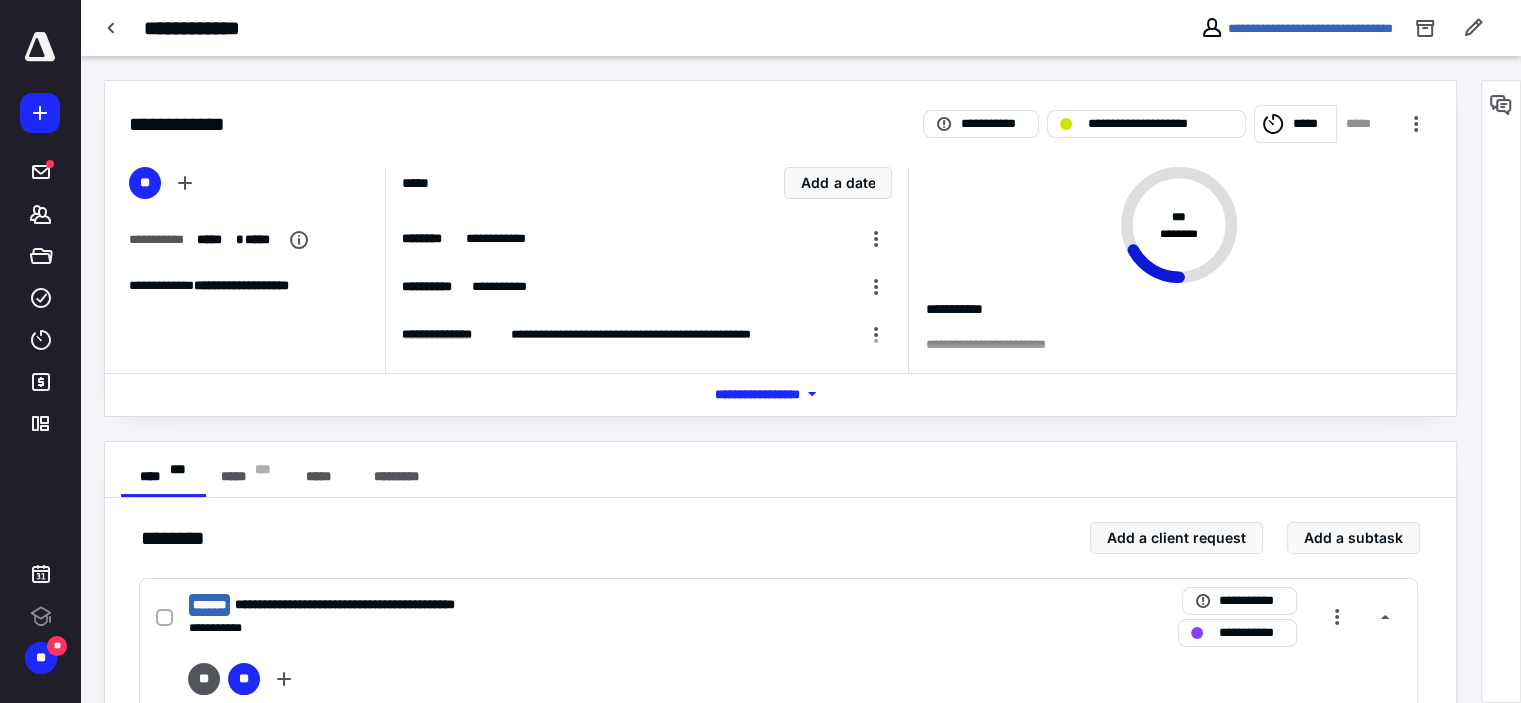 scroll, scrollTop: 112, scrollLeft: 0, axis: vertical 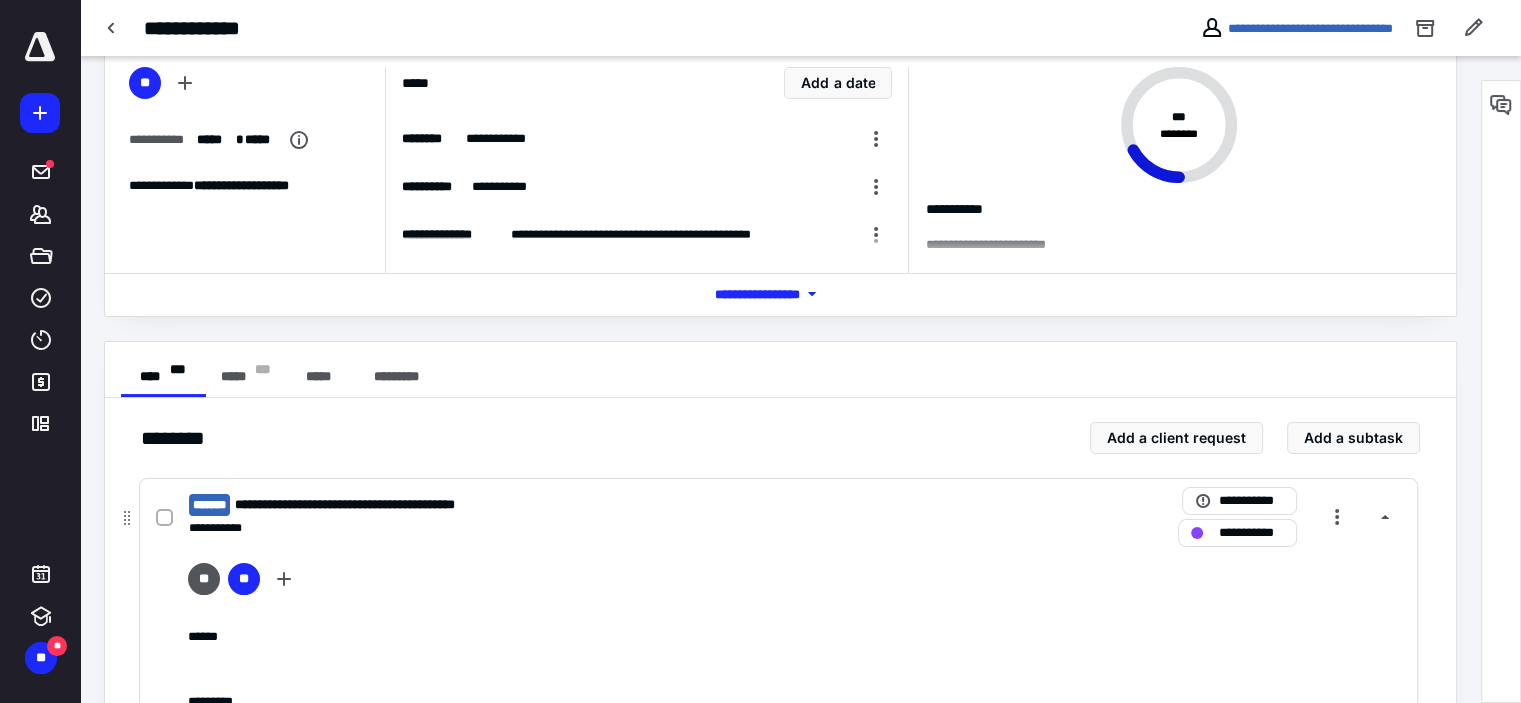 click on "**********" at bounding box center (516, 505) 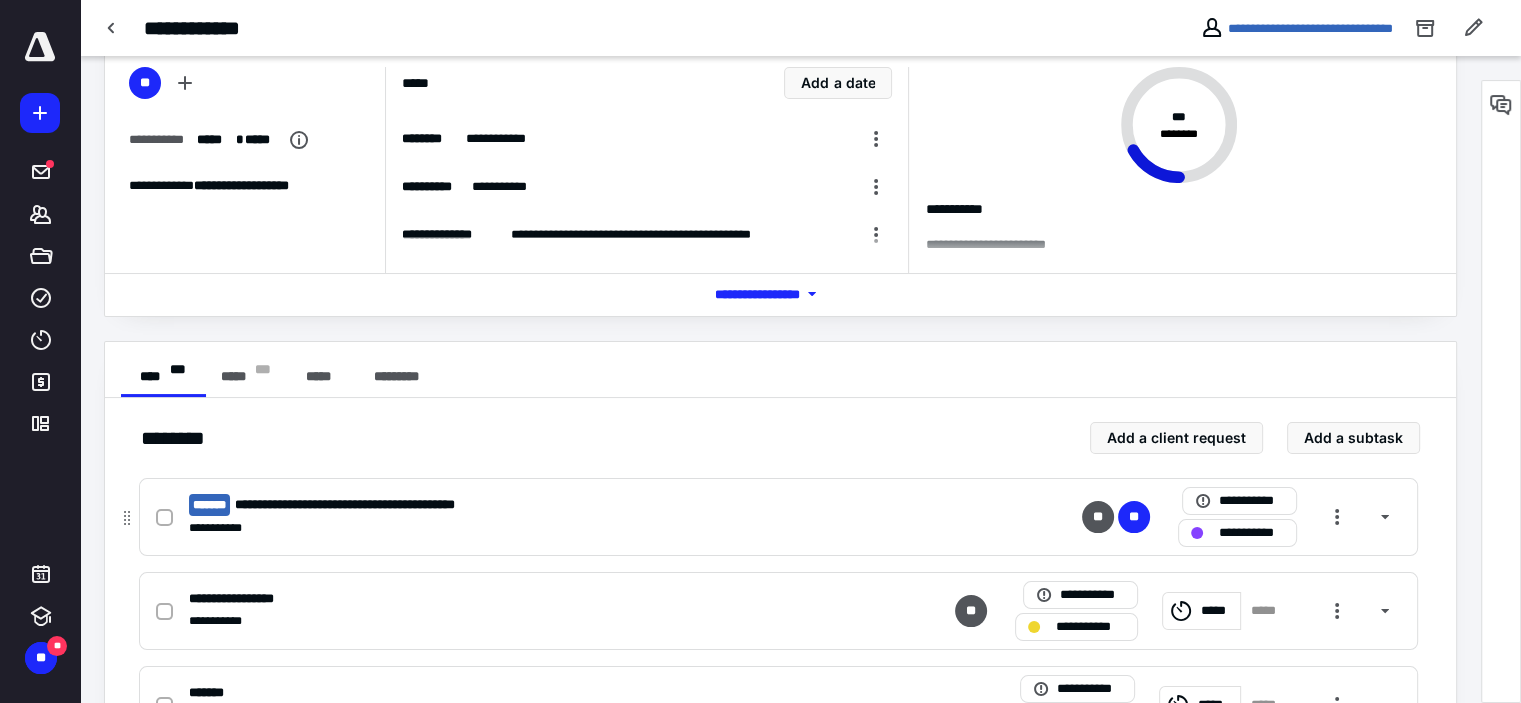click 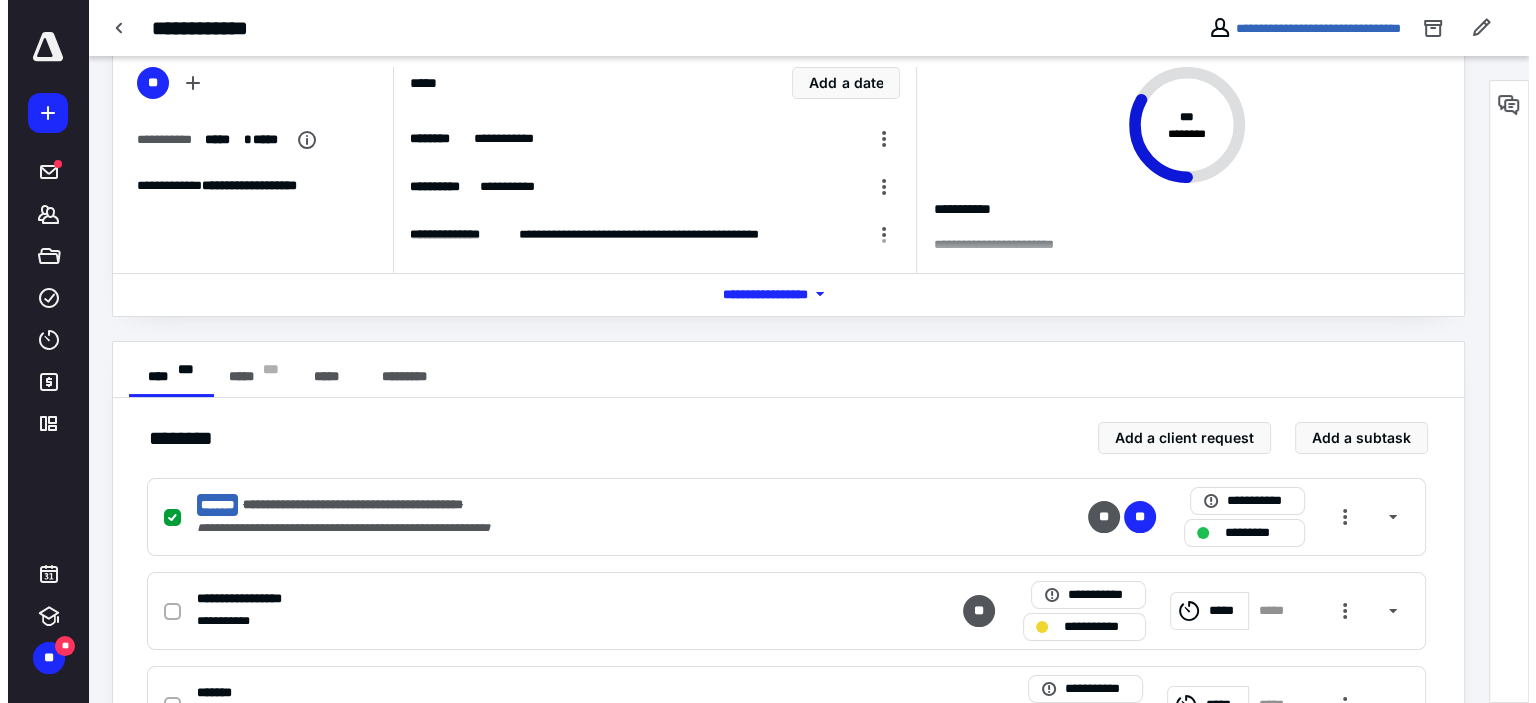 scroll, scrollTop: 0, scrollLeft: 0, axis: both 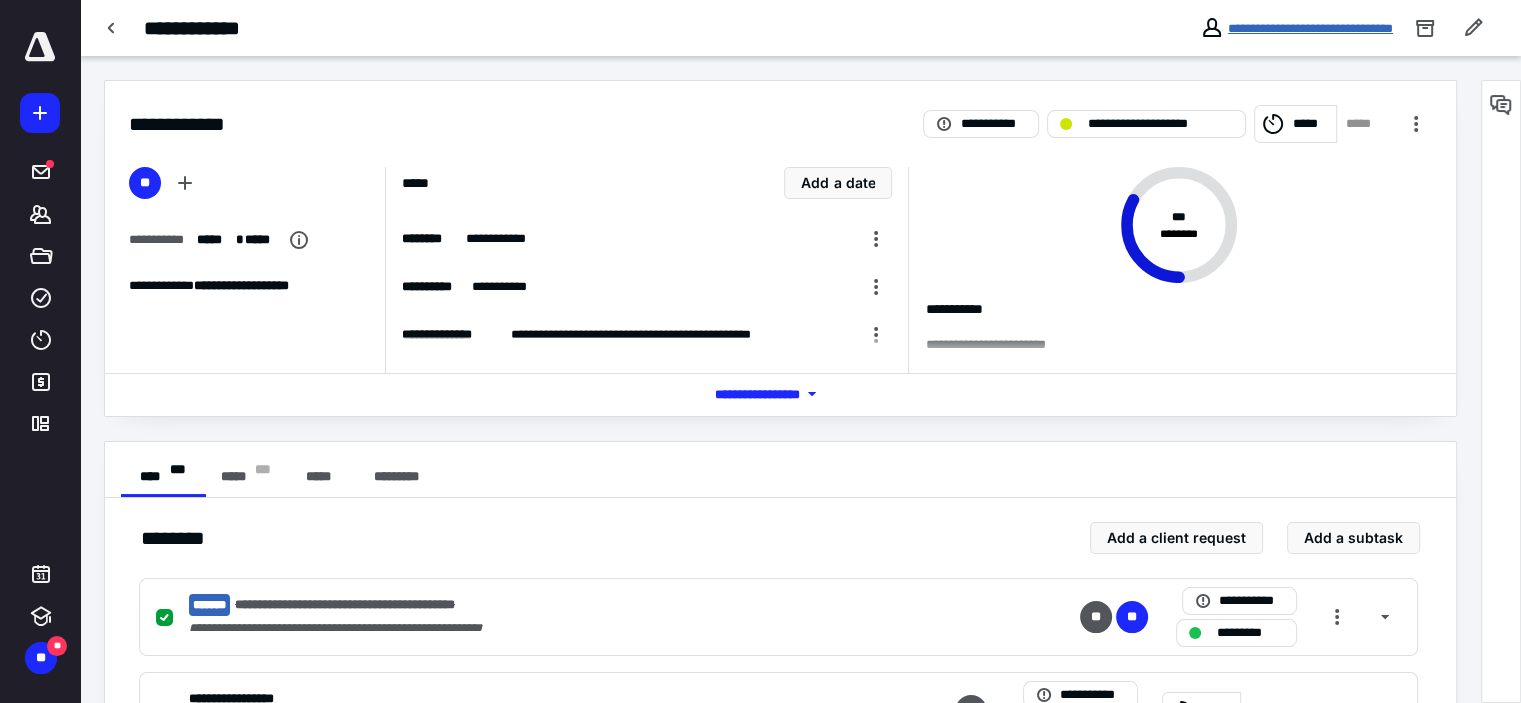 click on "**********" at bounding box center [1310, 28] 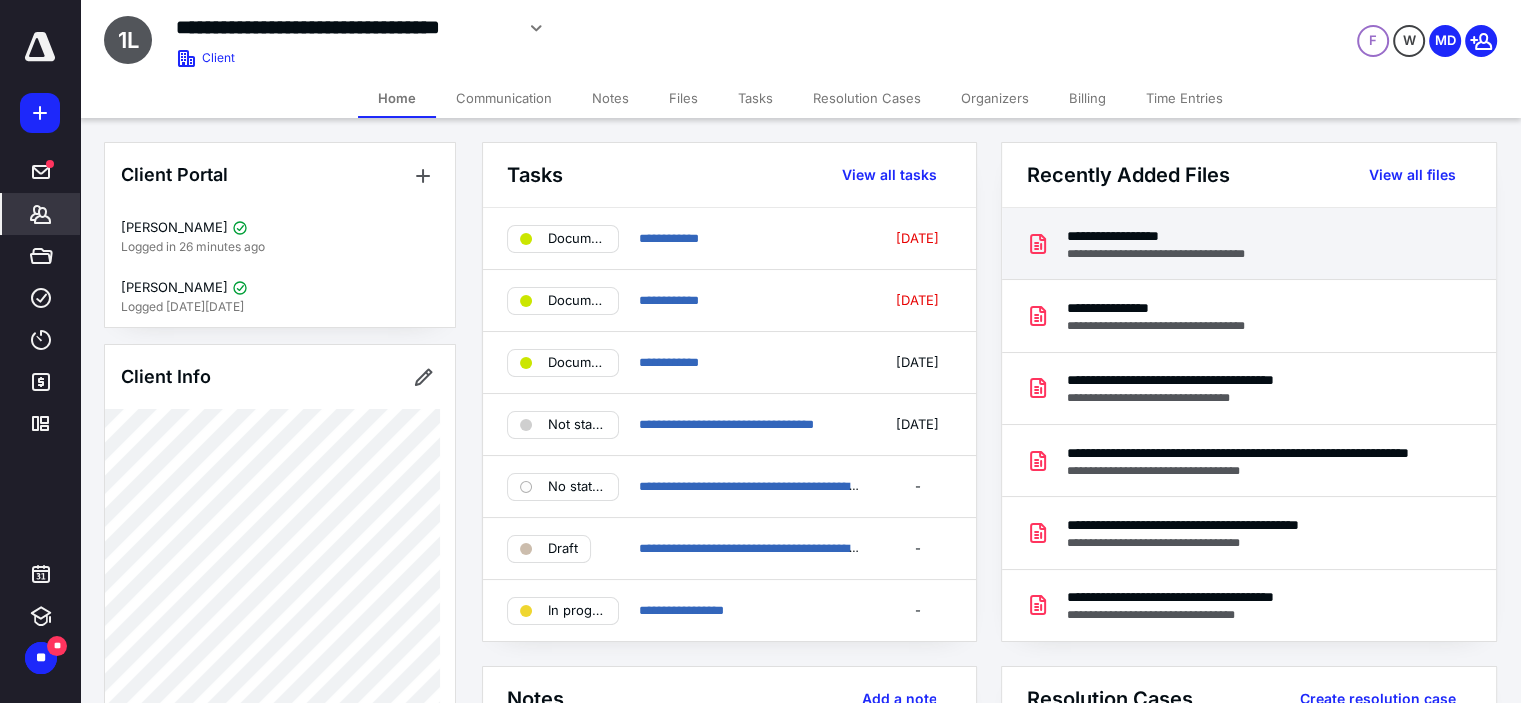click on "**********" at bounding box center [1173, 254] 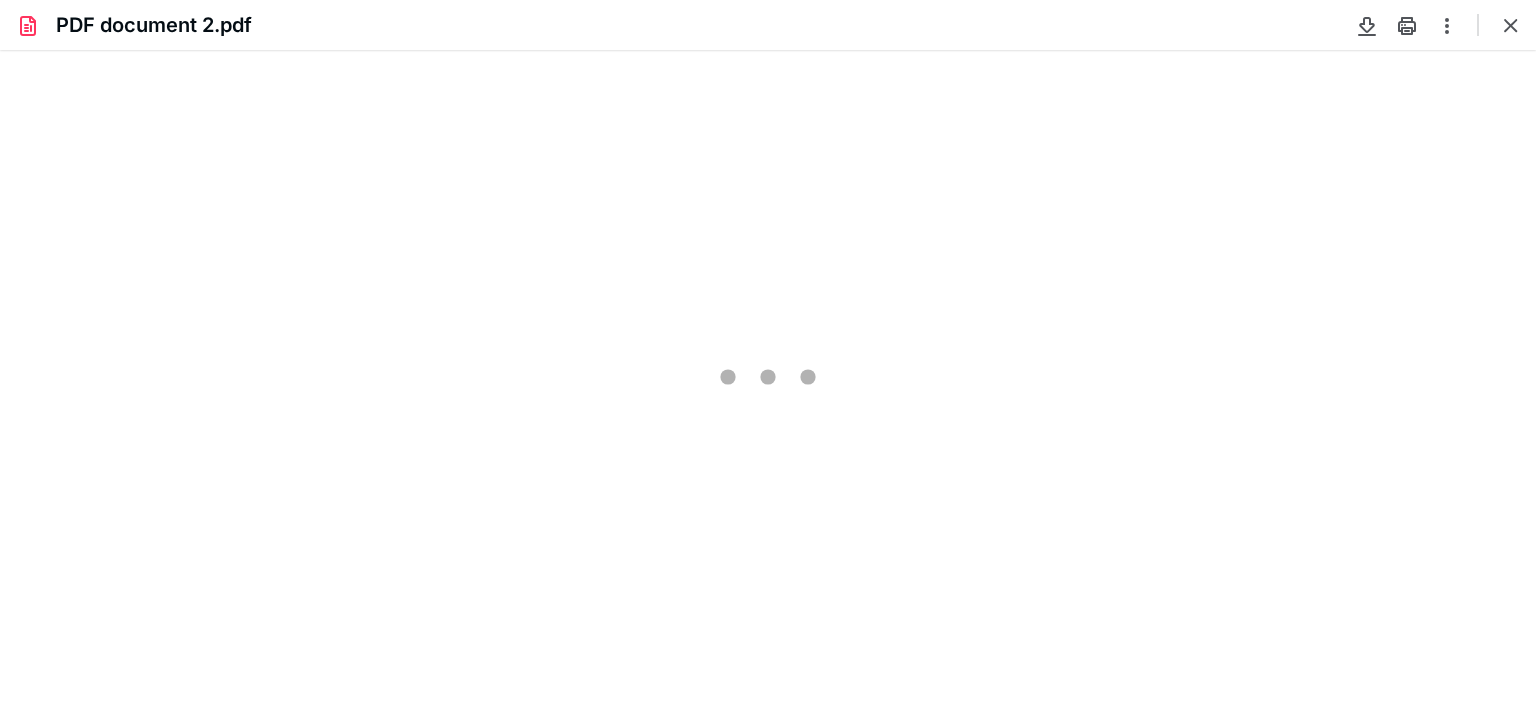 scroll, scrollTop: 0, scrollLeft: 0, axis: both 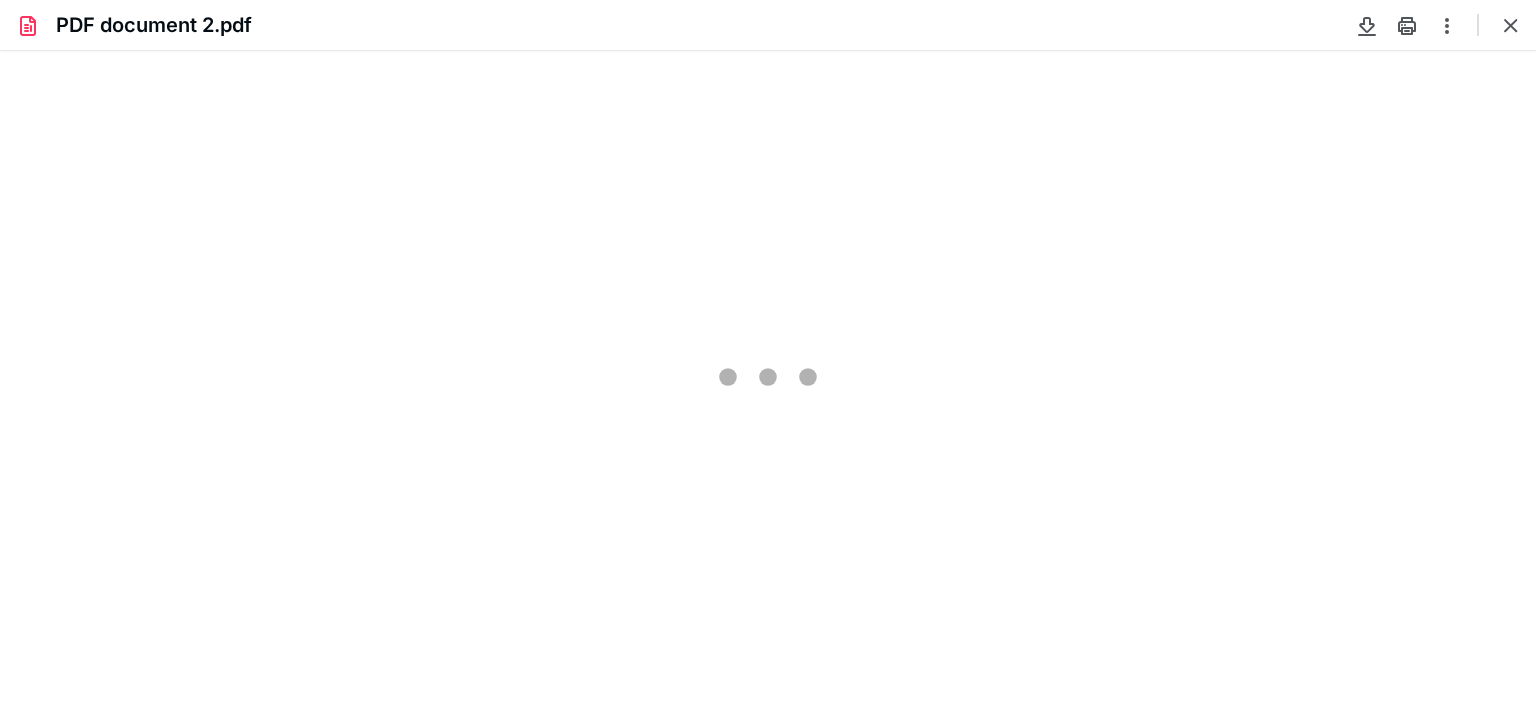 type on "247" 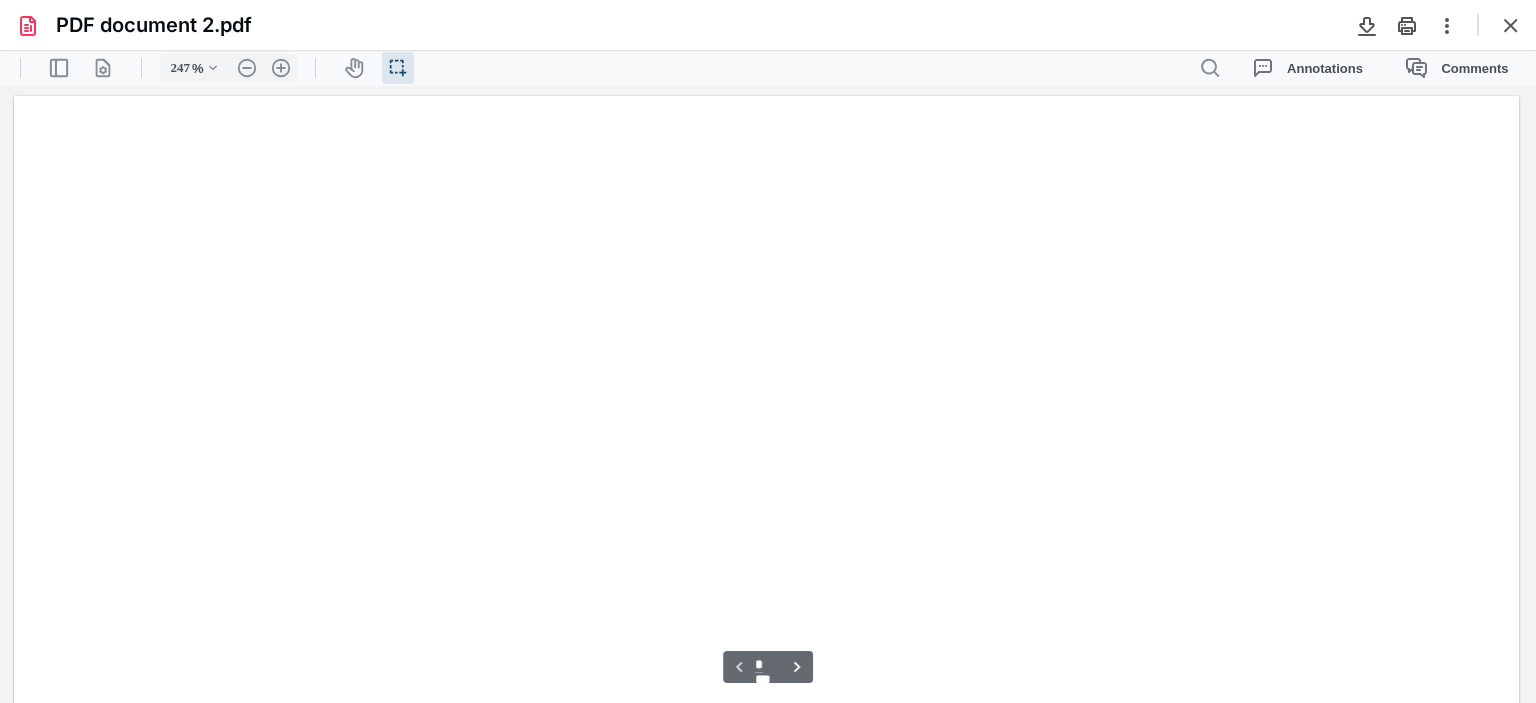 scroll, scrollTop: 46, scrollLeft: 0, axis: vertical 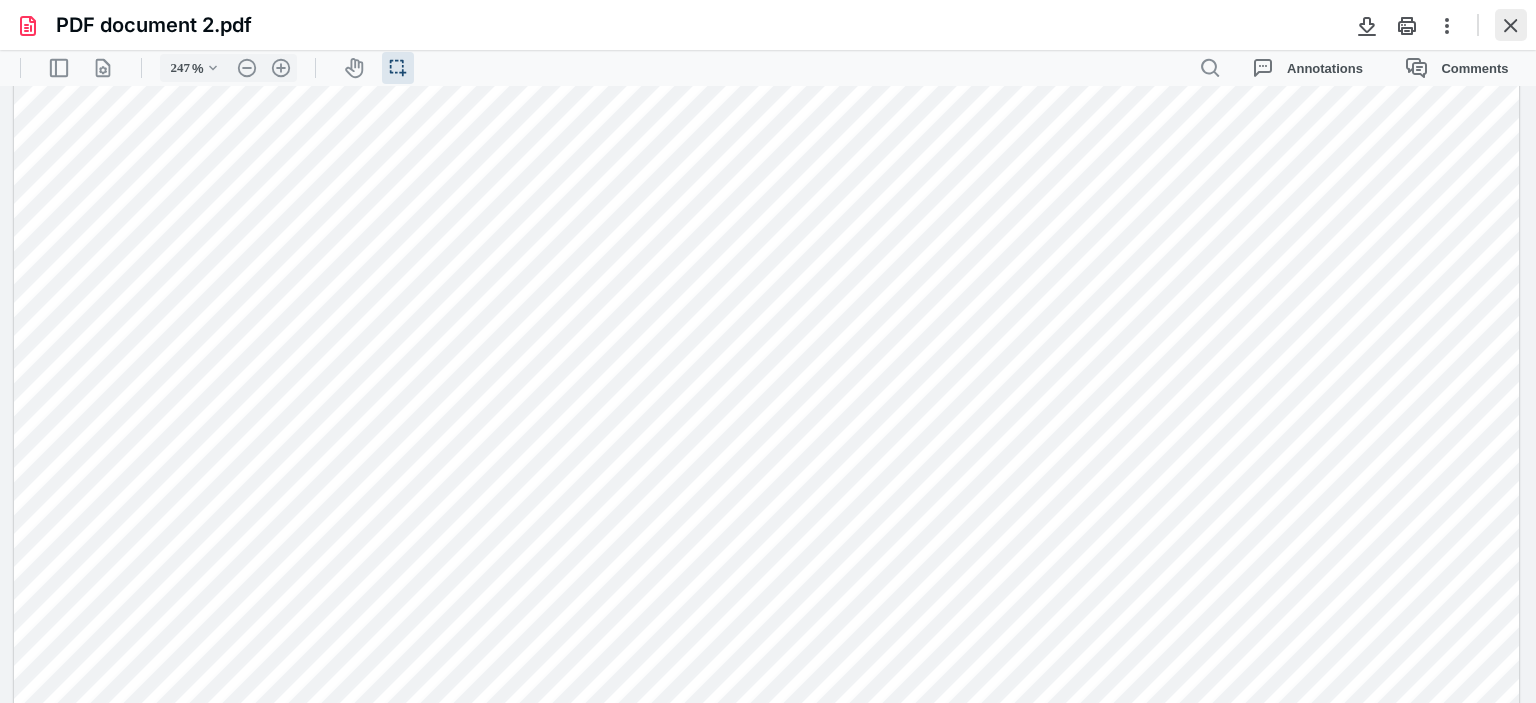 click at bounding box center [1511, 25] 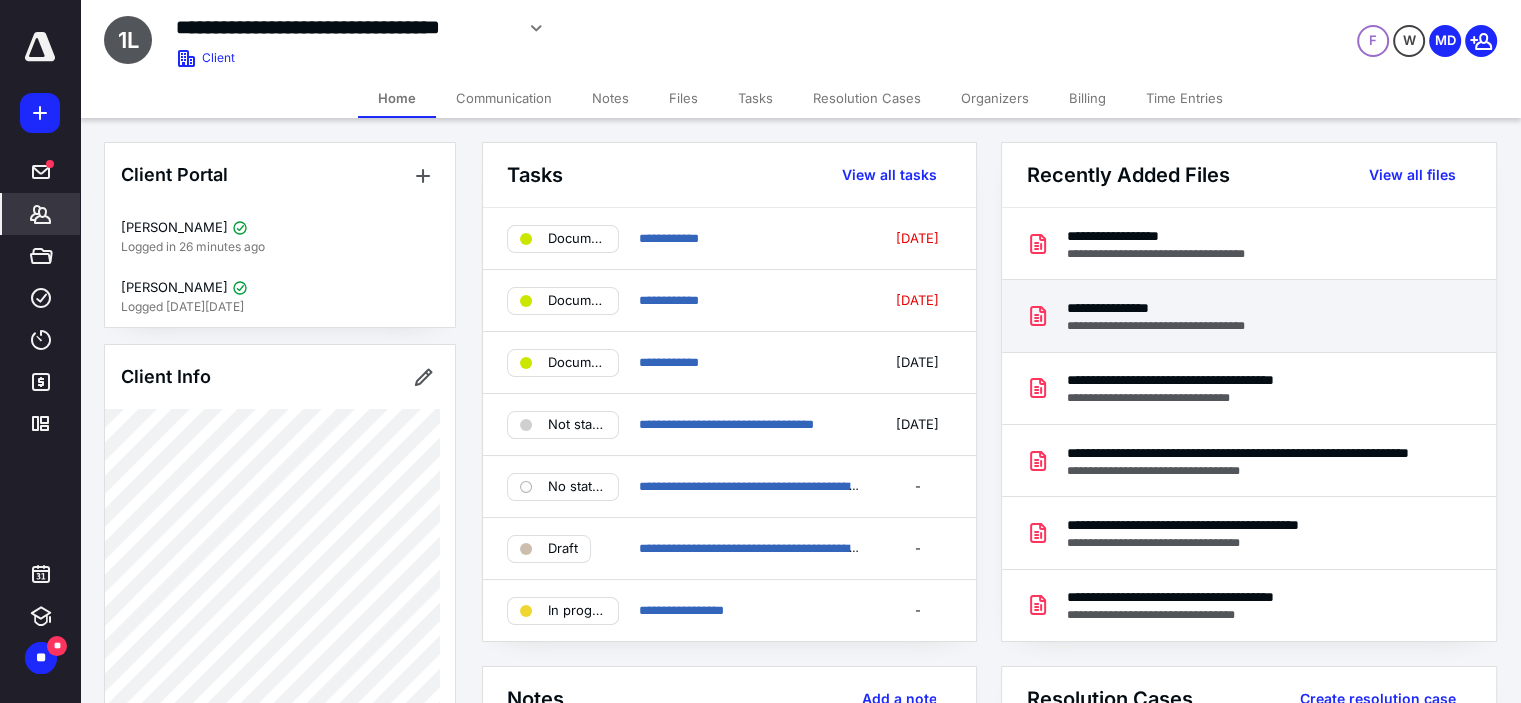 click on "**********" at bounding box center (1173, 308) 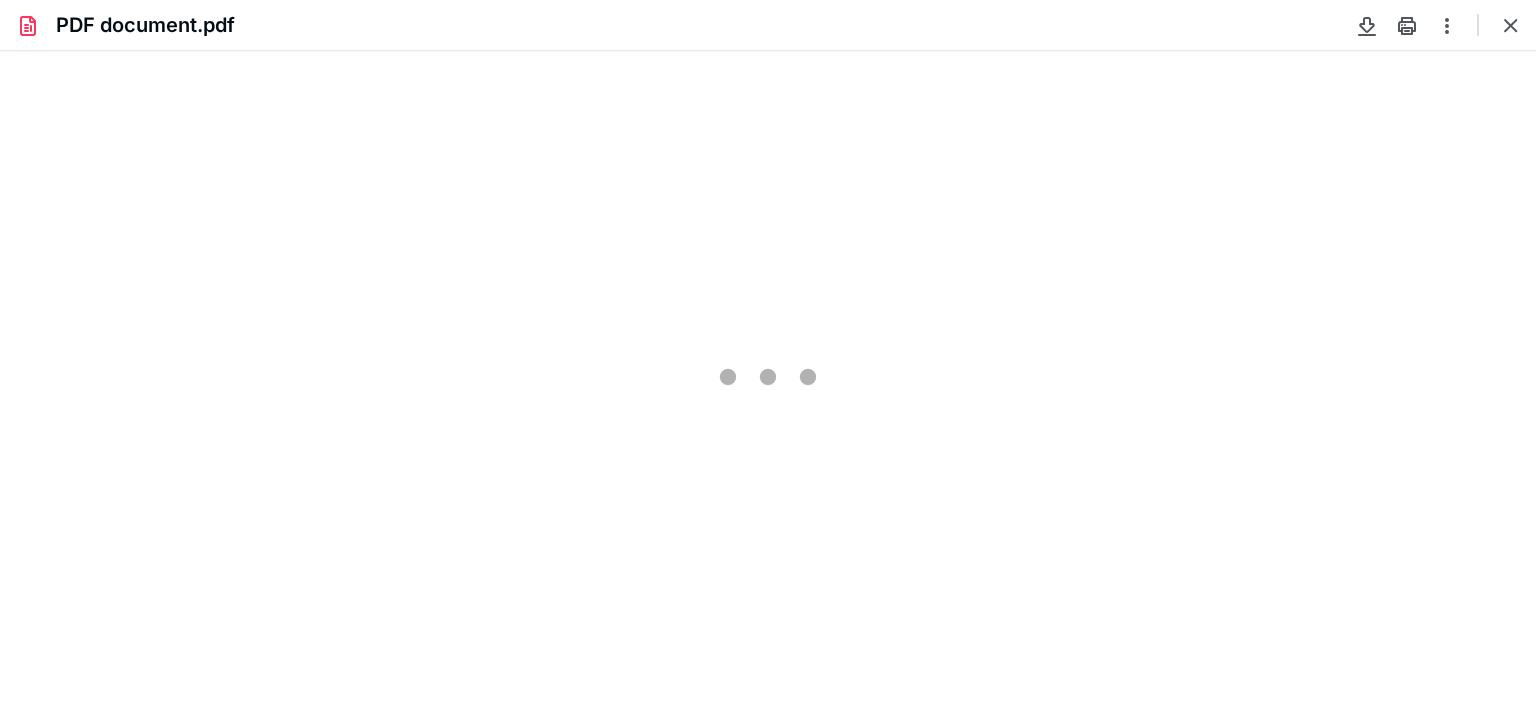 scroll, scrollTop: 0, scrollLeft: 0, axis: both 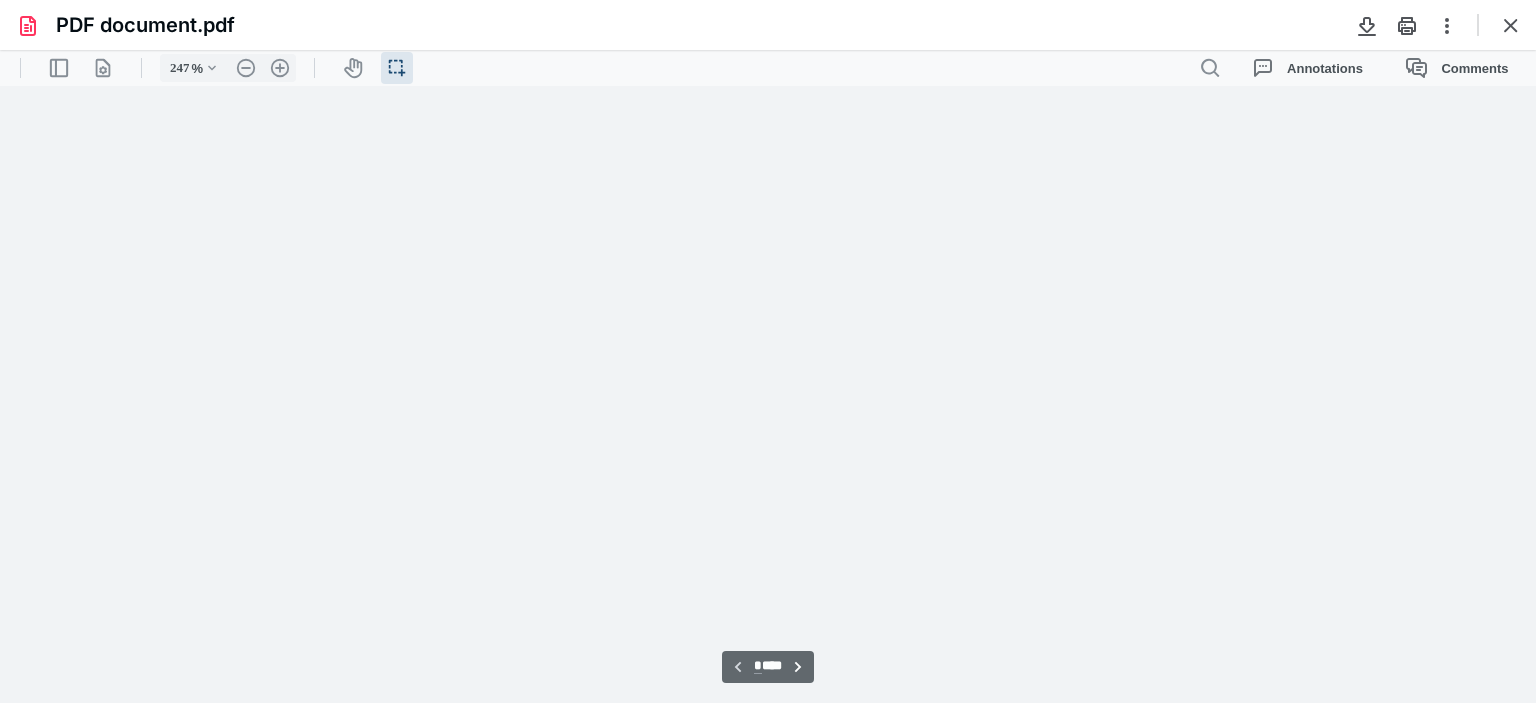 type on "245" 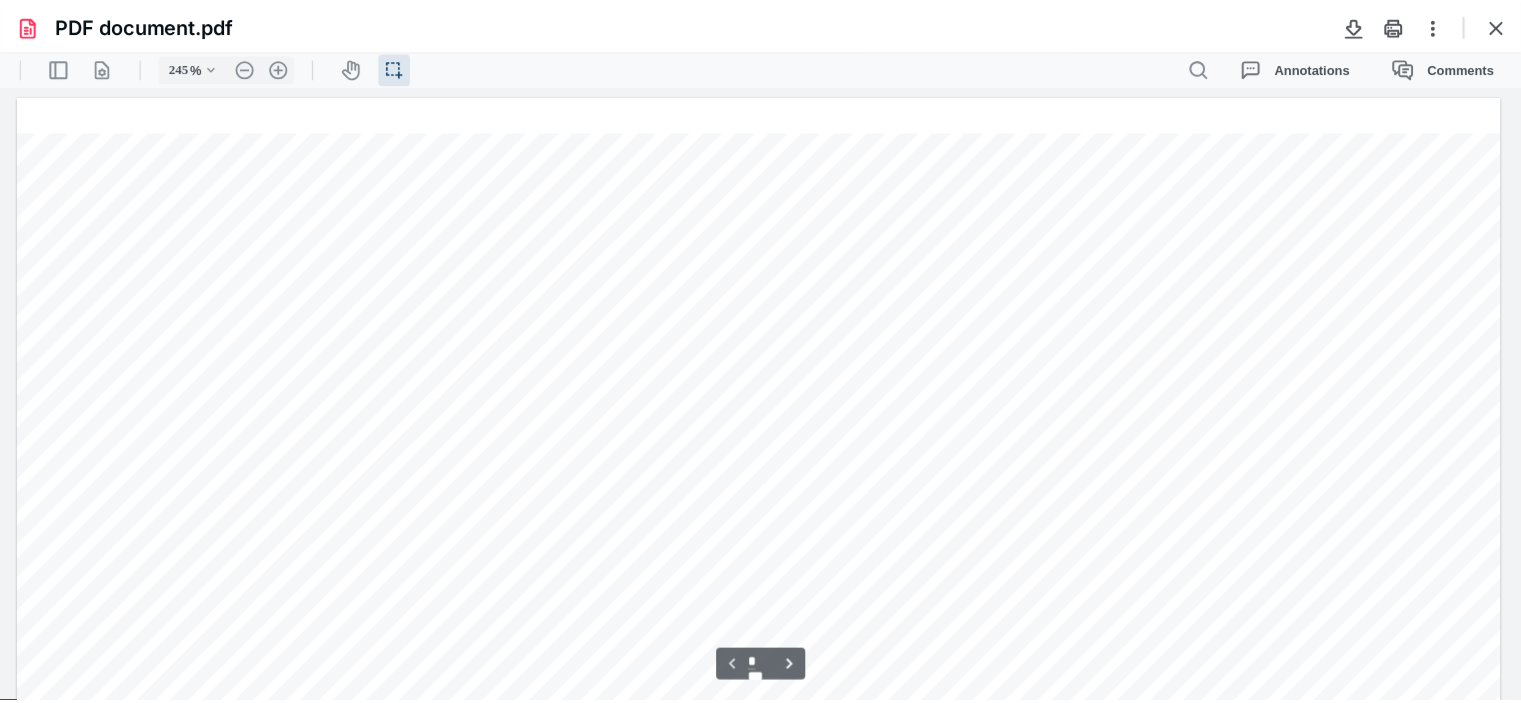 scroll, scrollTop: 46, scrollLeft: 0, axis: vertical 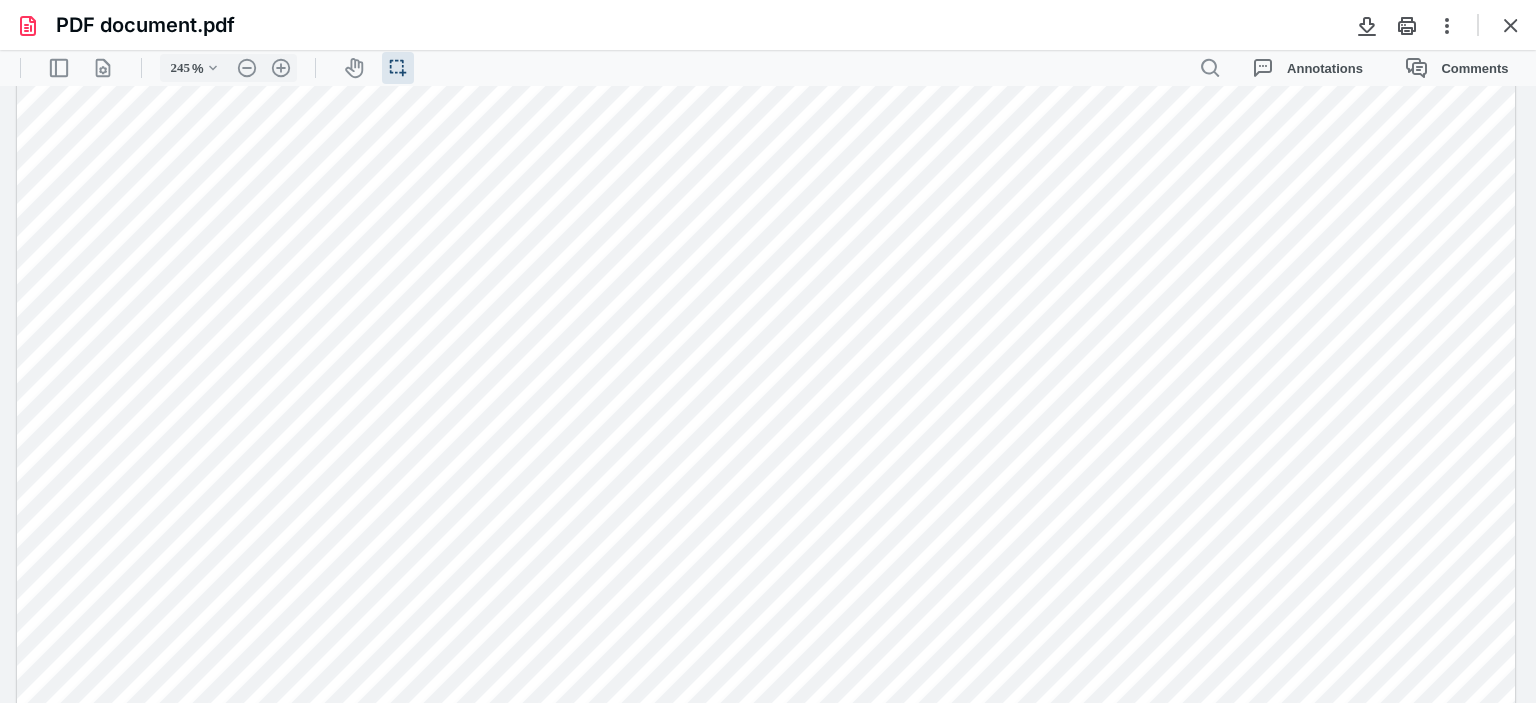 drag, startPoint x: 1509, startPoint y: 26, endPoint x: 1495, endPoint y: 27, distance: 14.035668 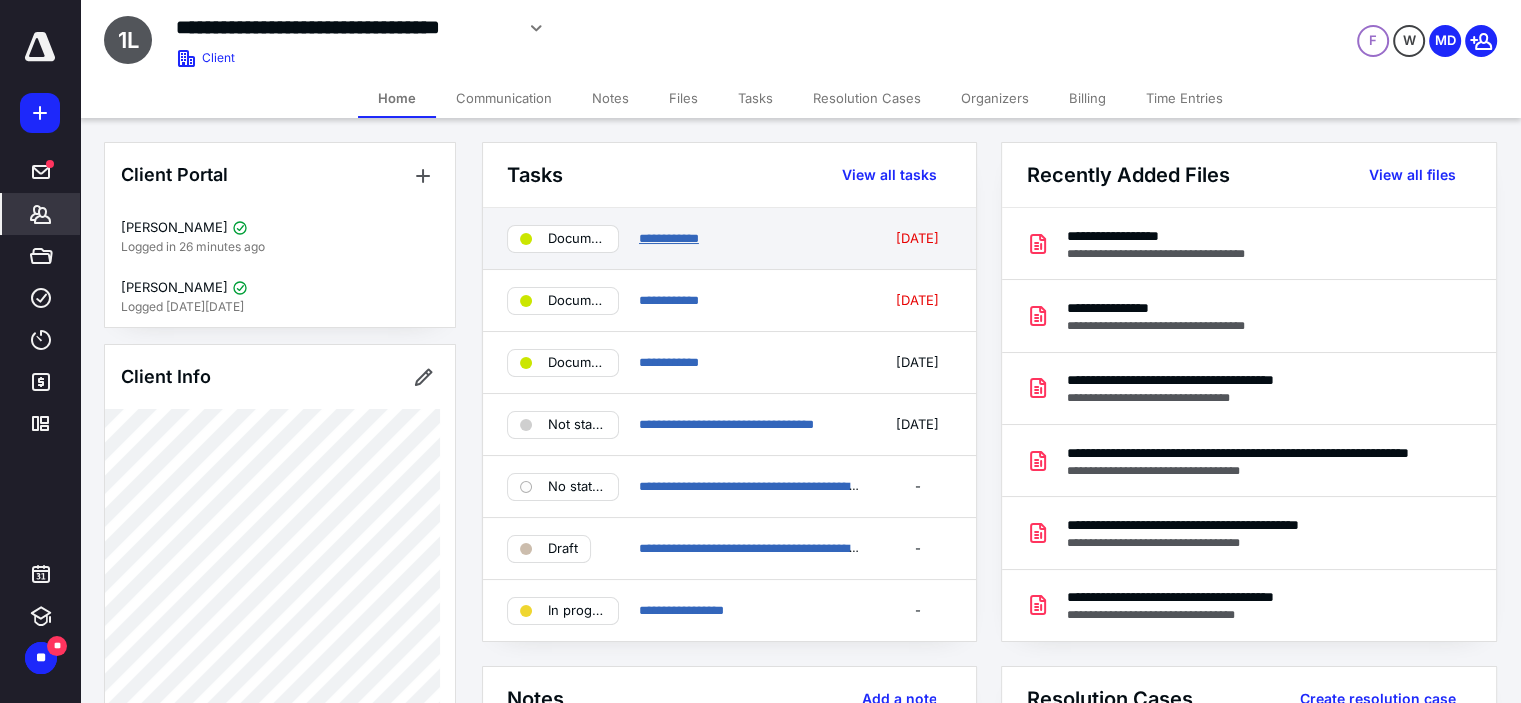 click on "**********" at bounding box center (669, 238) 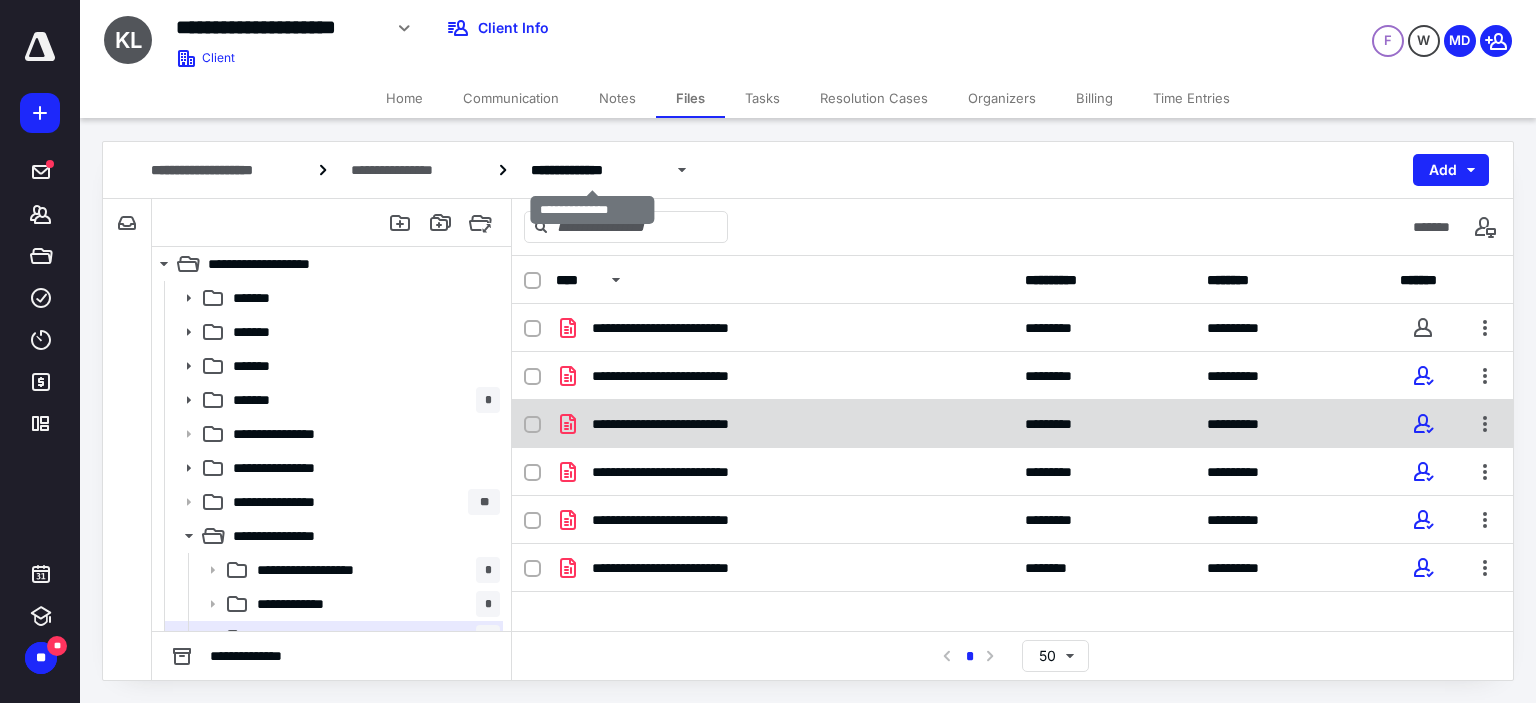 scroll, scrollTop: 0, scrollLeft: 0, axis: both 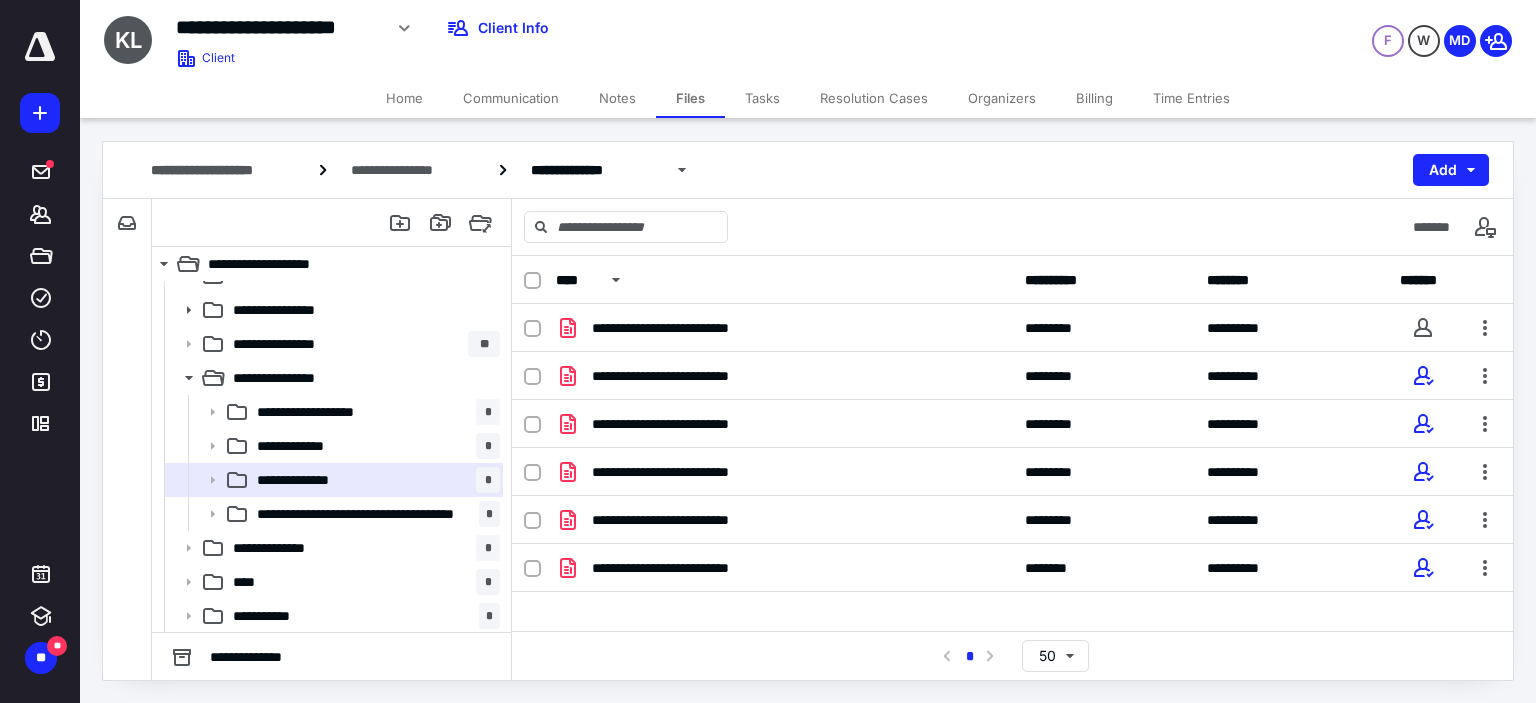 click on "Tasks" at bounding box center (762, 98) 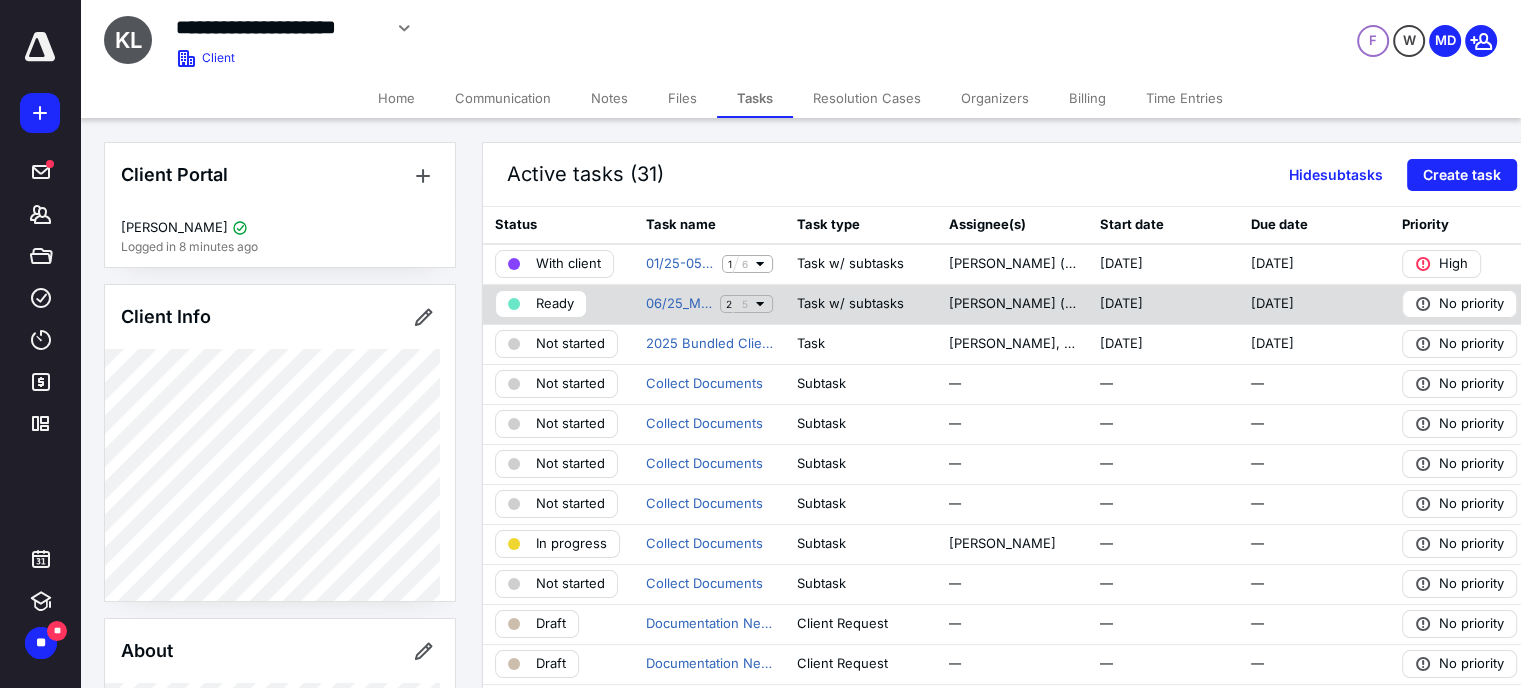 click on "Task w/ subtasks" at bounding box center [850, 304] 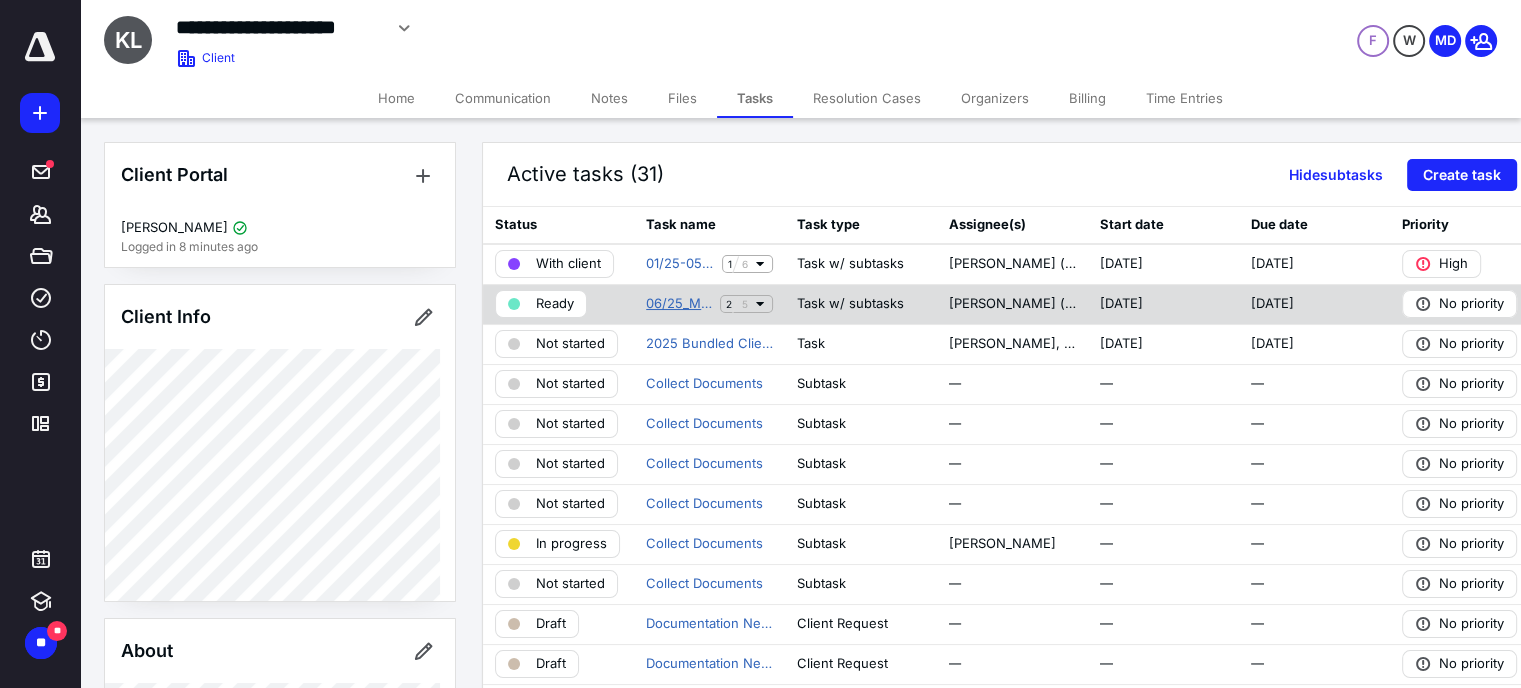 click on "06/25_MTH_BK" at bounding box center [679, 304] 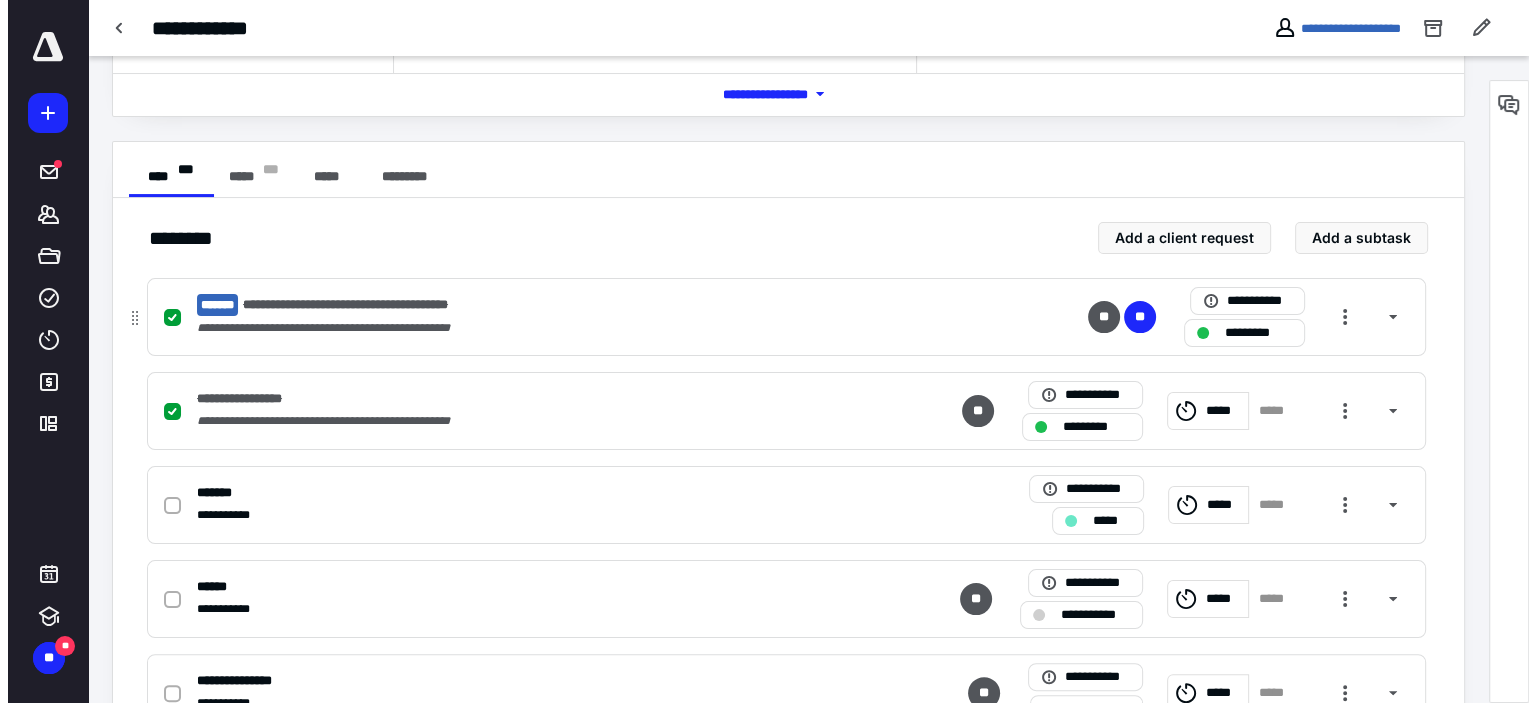 scroll, scrollTop: 377, scrollLeft: 0, axis: vertical 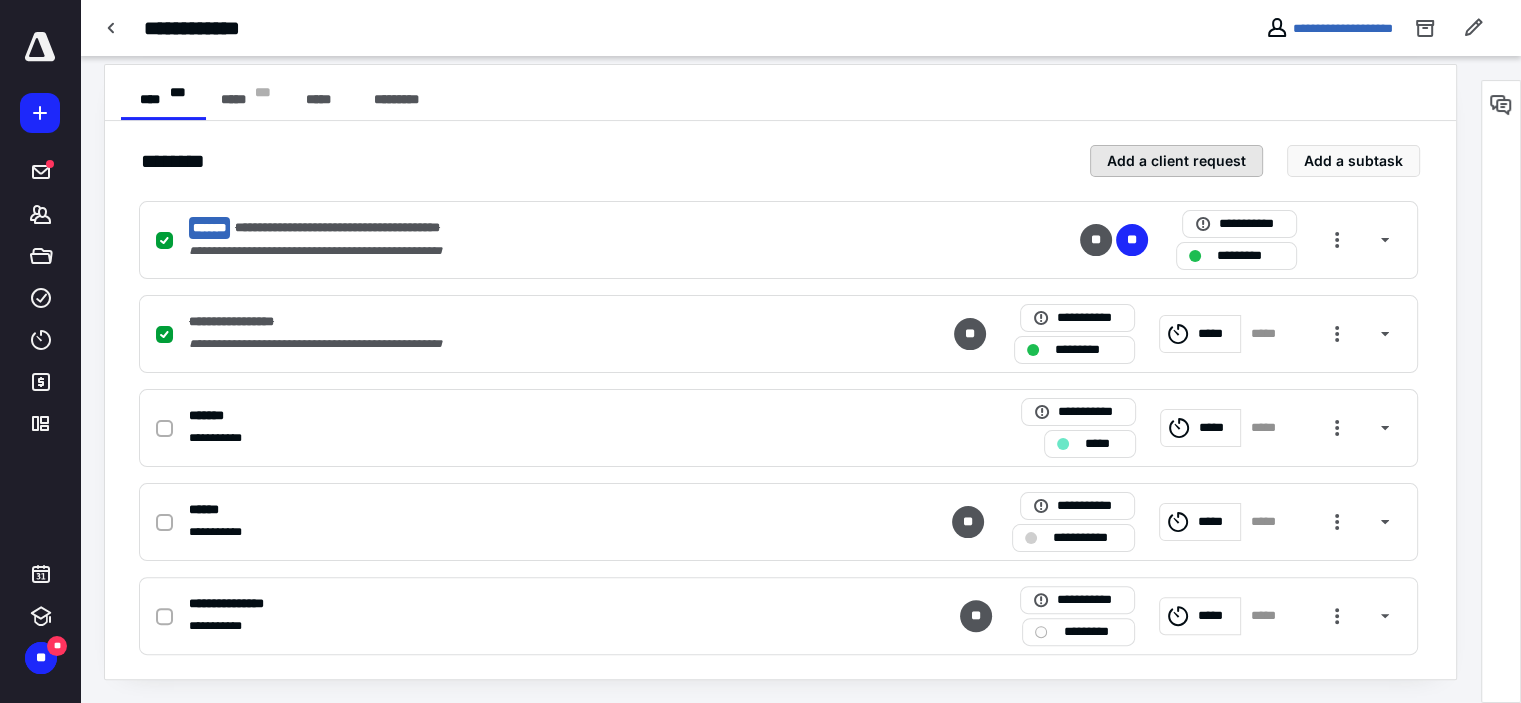 click on "Add a client request" at bounding box center (1176, 161) 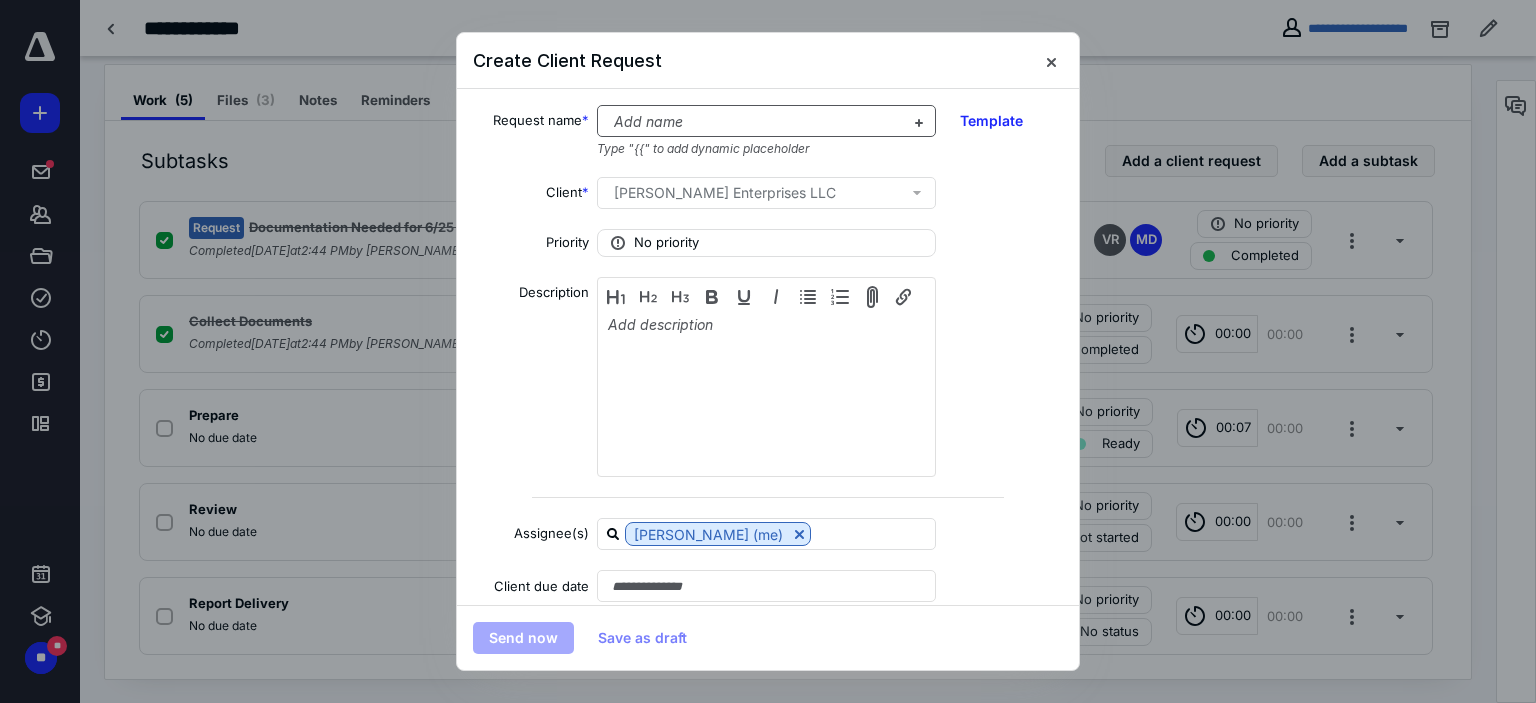 click at bounding box center [754, 122] 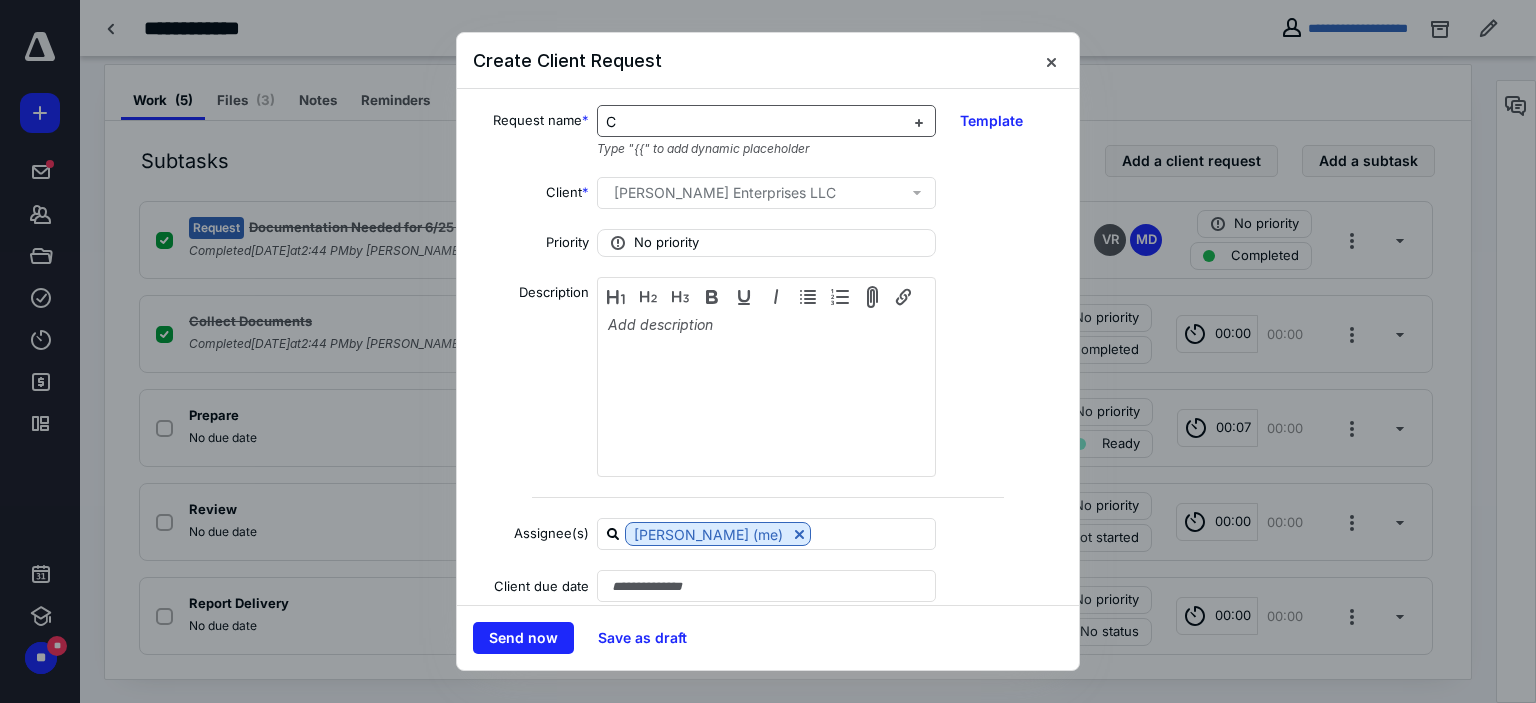 type 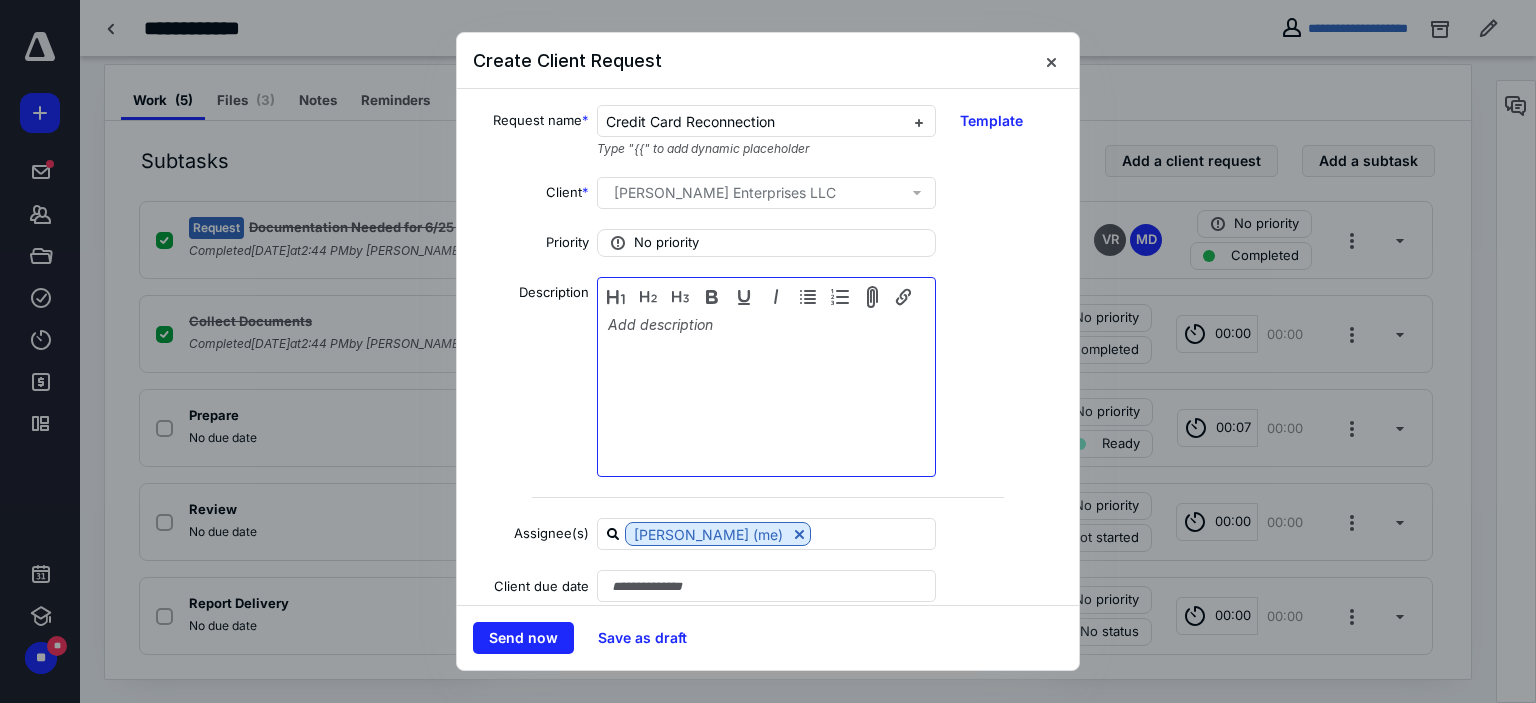 click at bounding box center (766, 379) 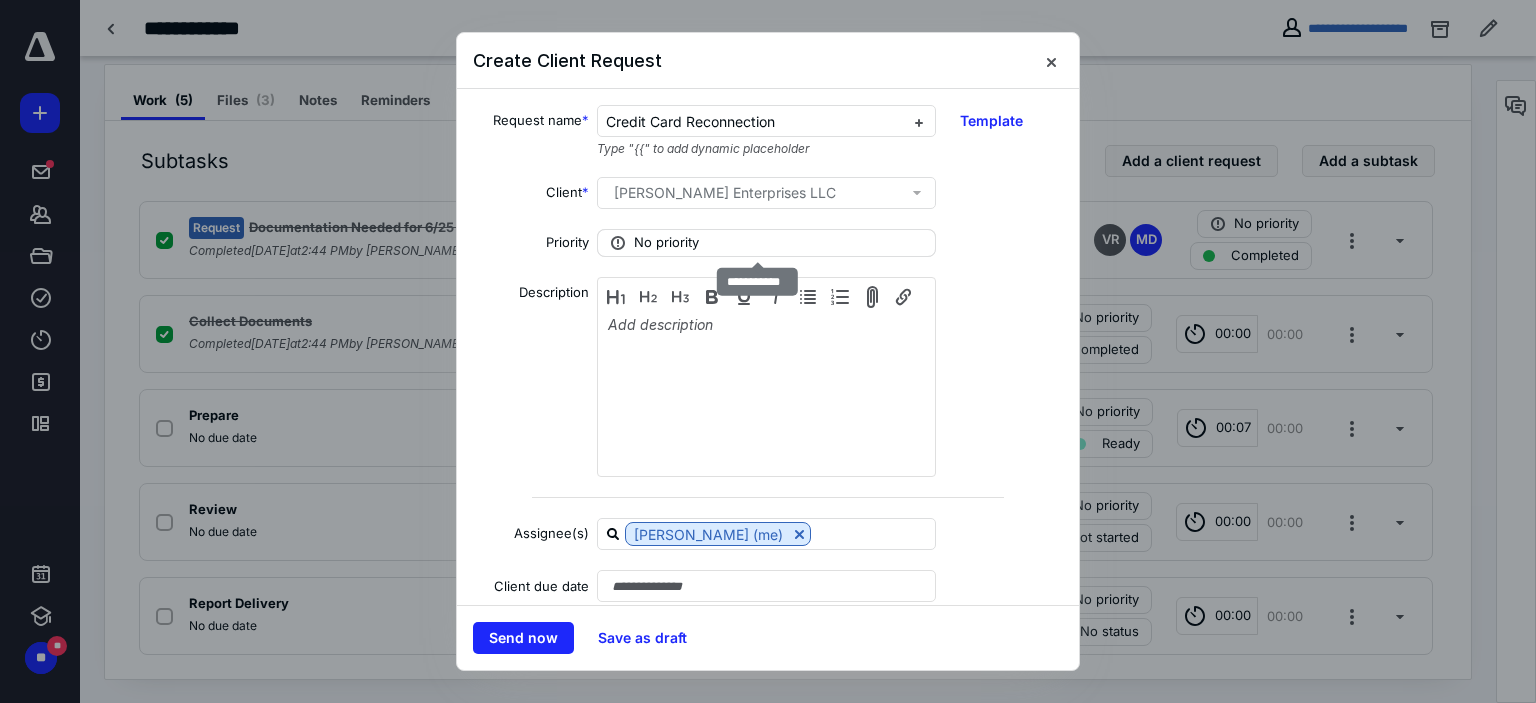 click on "No priority" at bounding box center (666, 243) 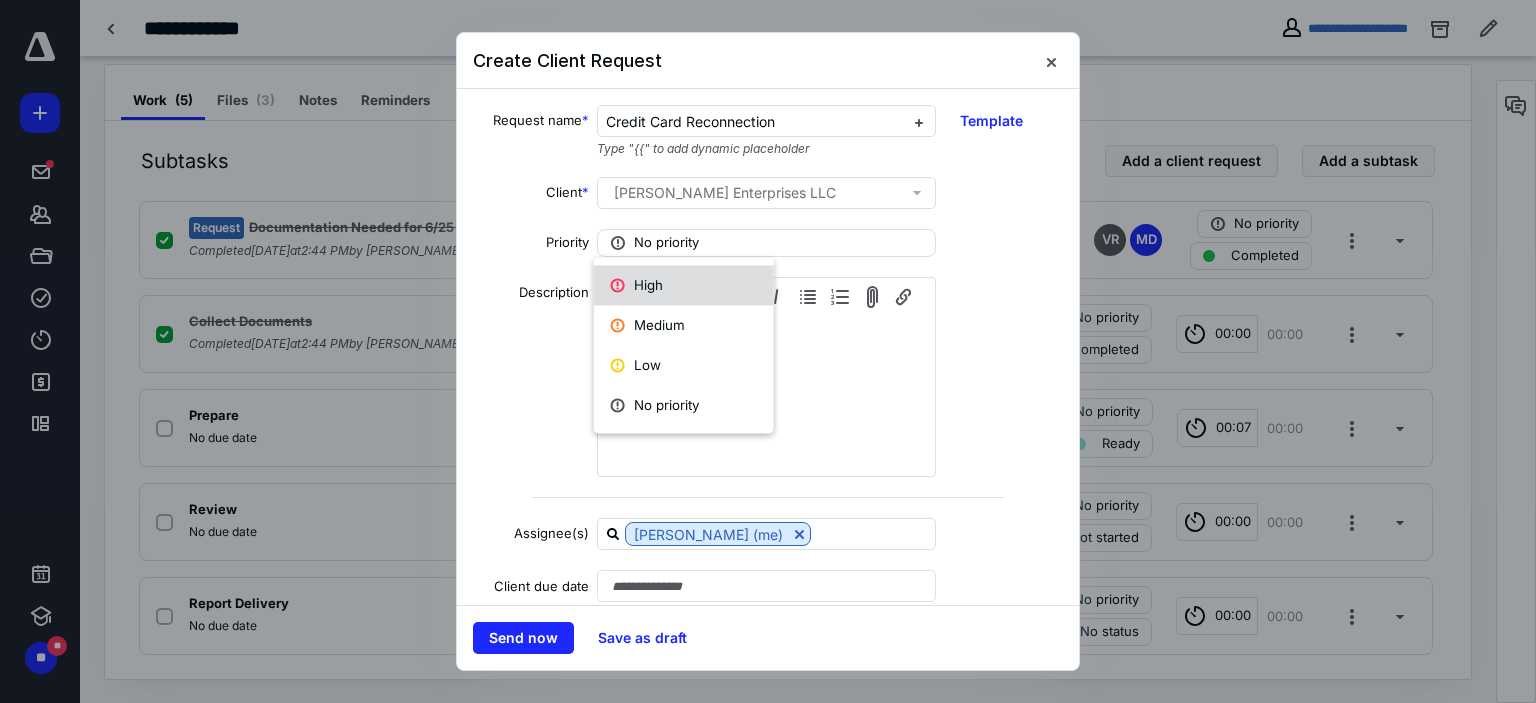click on "High" at bounding box center (684, 285) 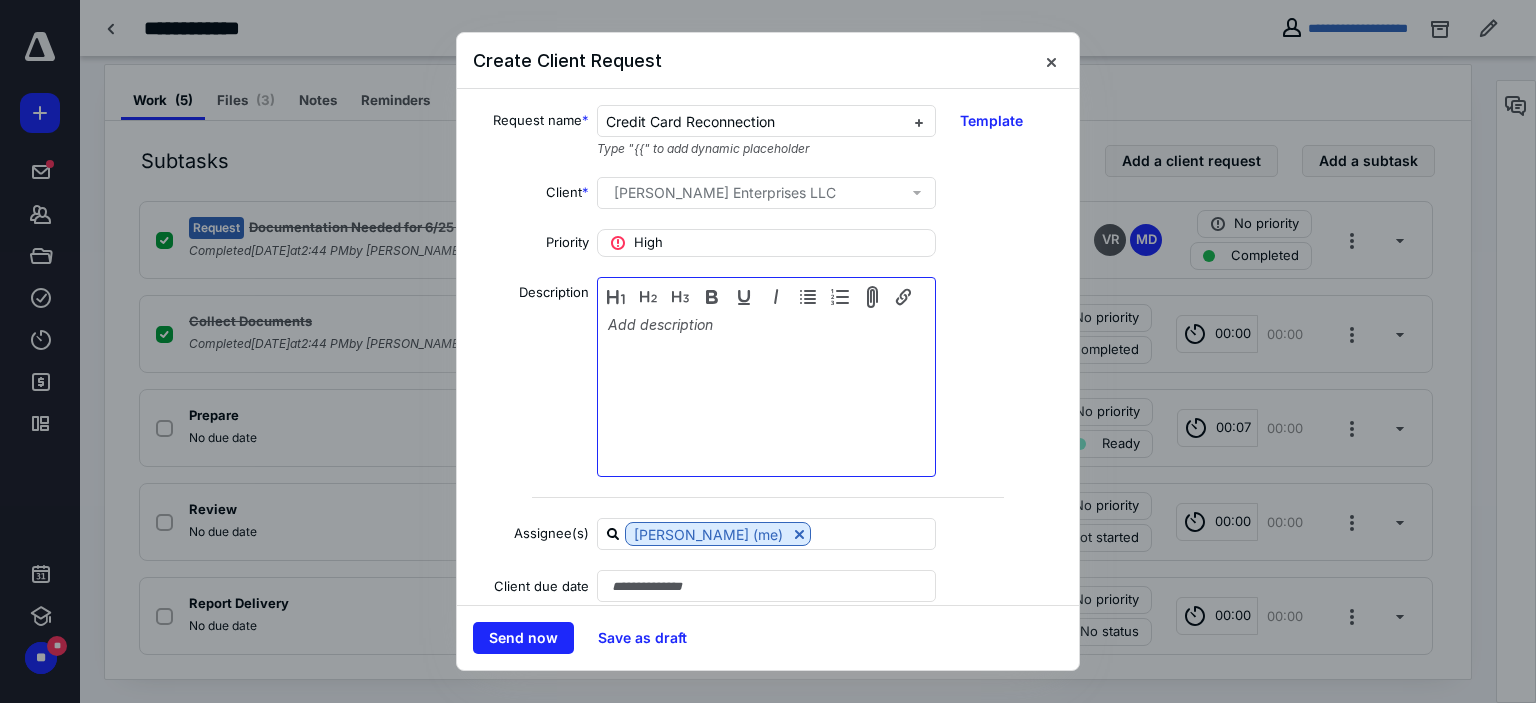 click at bounding box center [766, 379] 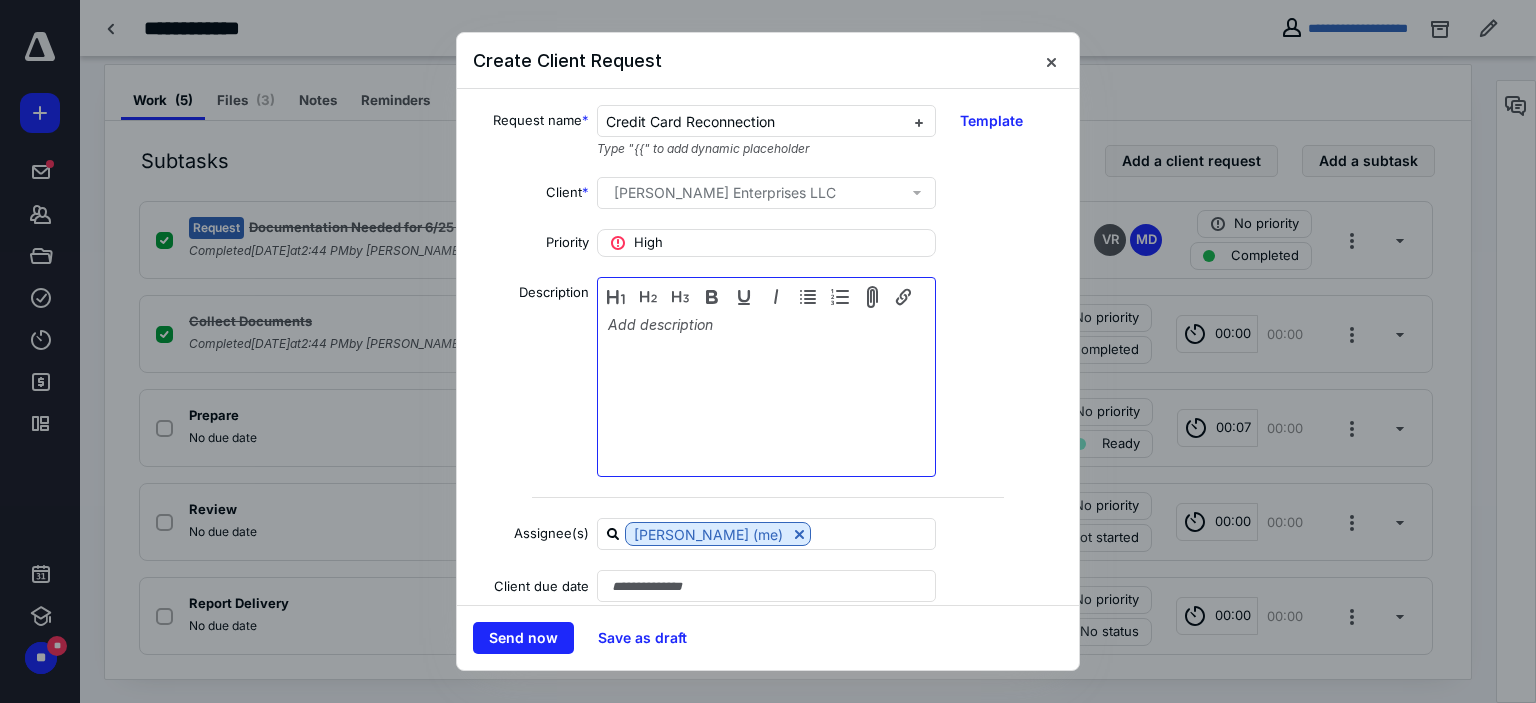 type 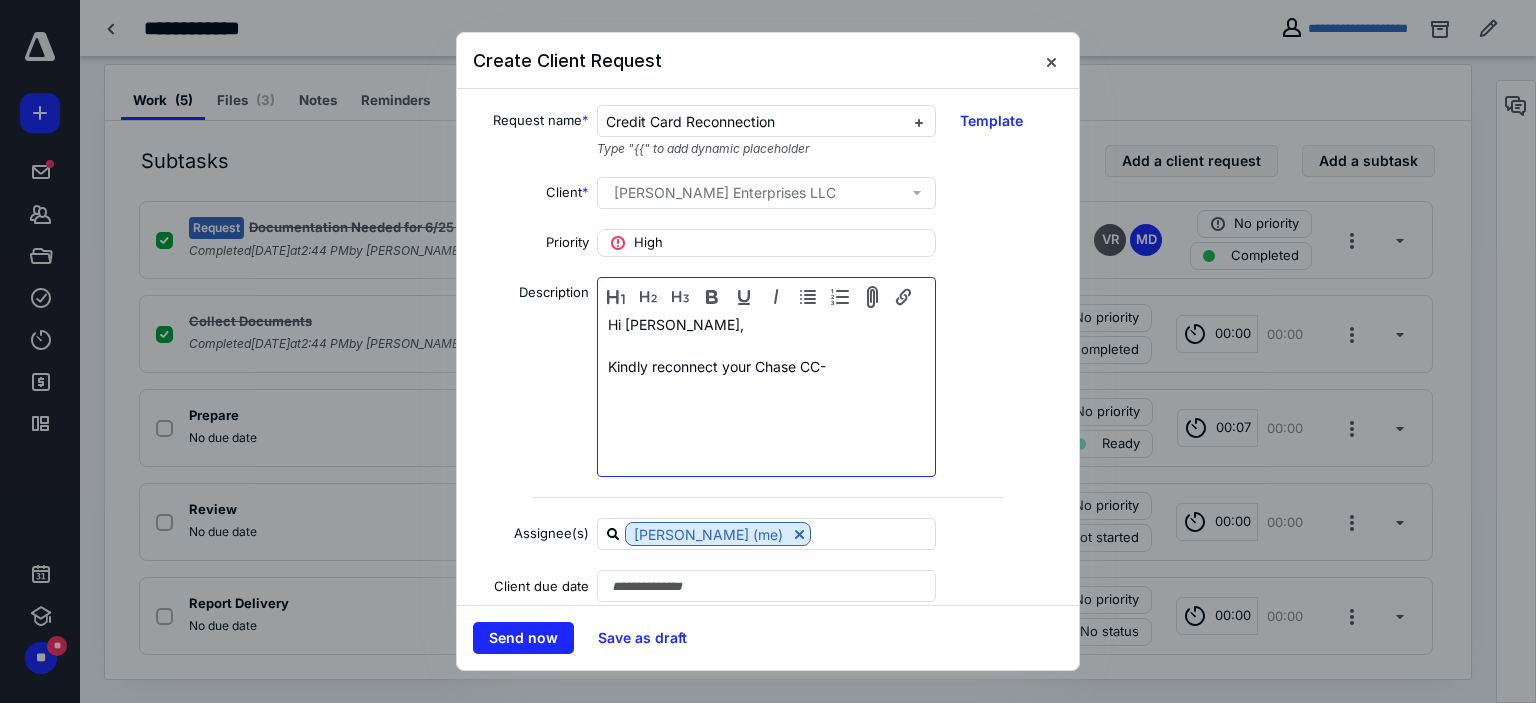 scroll, scrollTop: 84, scrollLeft: 0, axis: vertical 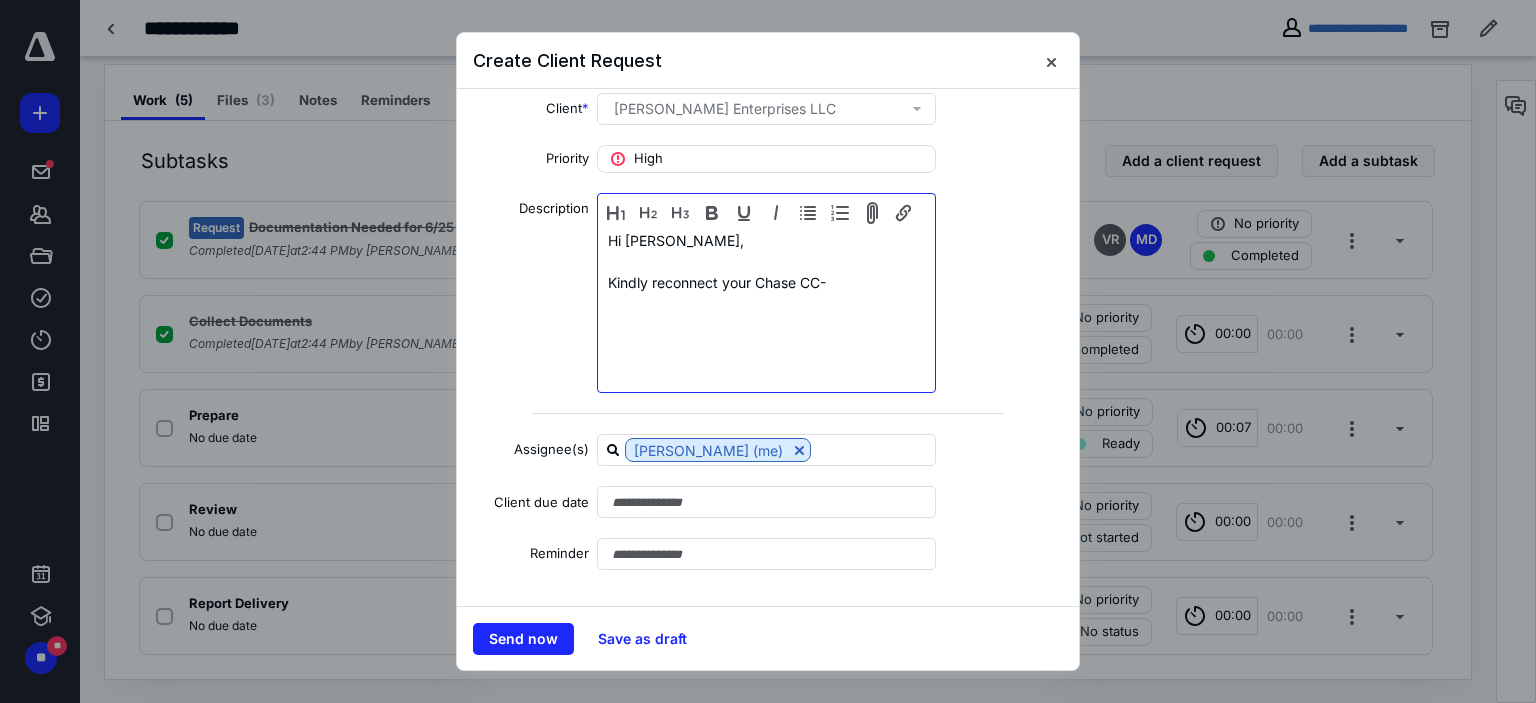 click on "Kindly reconnect your Chase CC-" at bounding box center (766, 282) 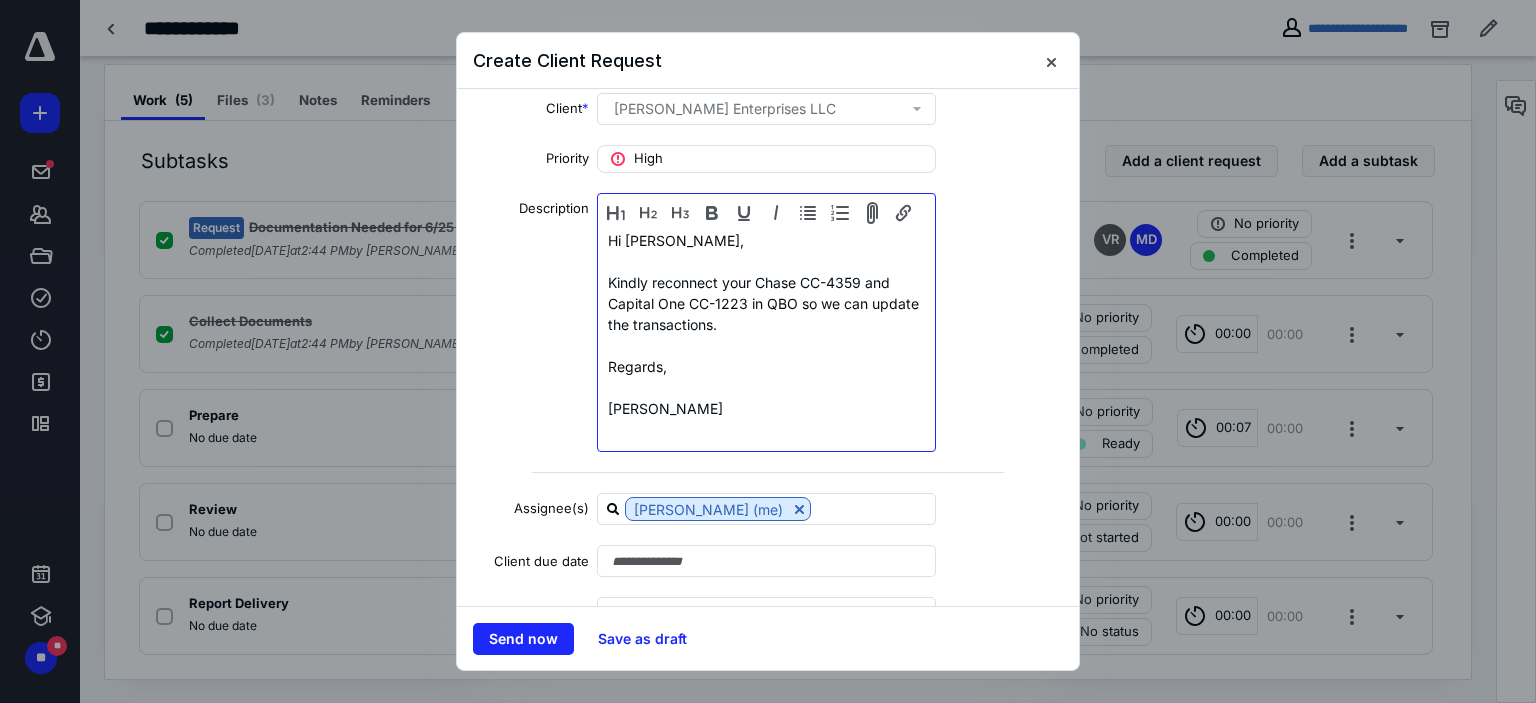 click on "Kindly reconnect your Chase CC-4359 and Capital One CC-1223 in QBO so we can update the transactions." at bounding box center (766, 303) 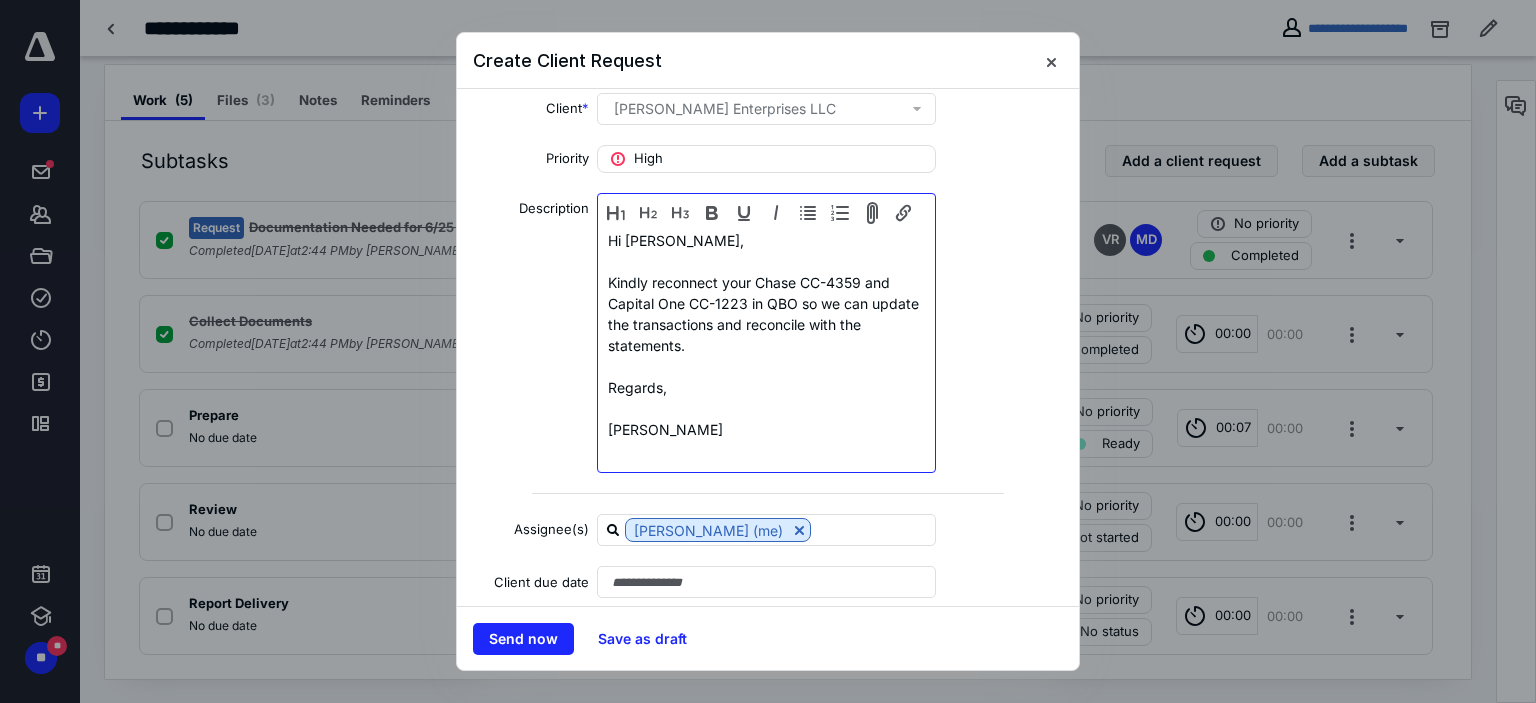 click on "Kindly reconnect your Chase CC-4359 and Capital One CC-1223 in QBO so we can update the transactions and reconcile with the statements." at bounding box center (766, 314) 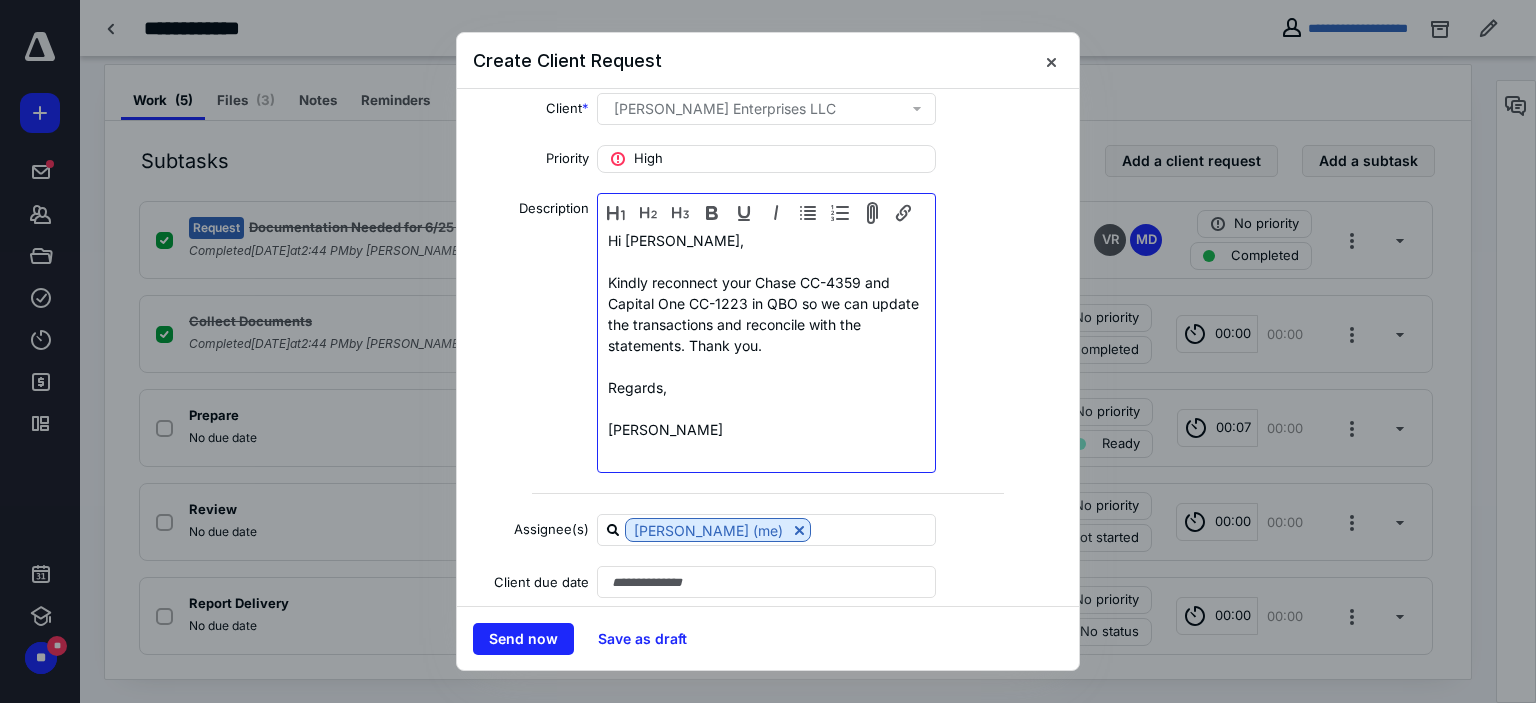scroll, scrollTop: 164, scrollLeft: 0, axis: vertical 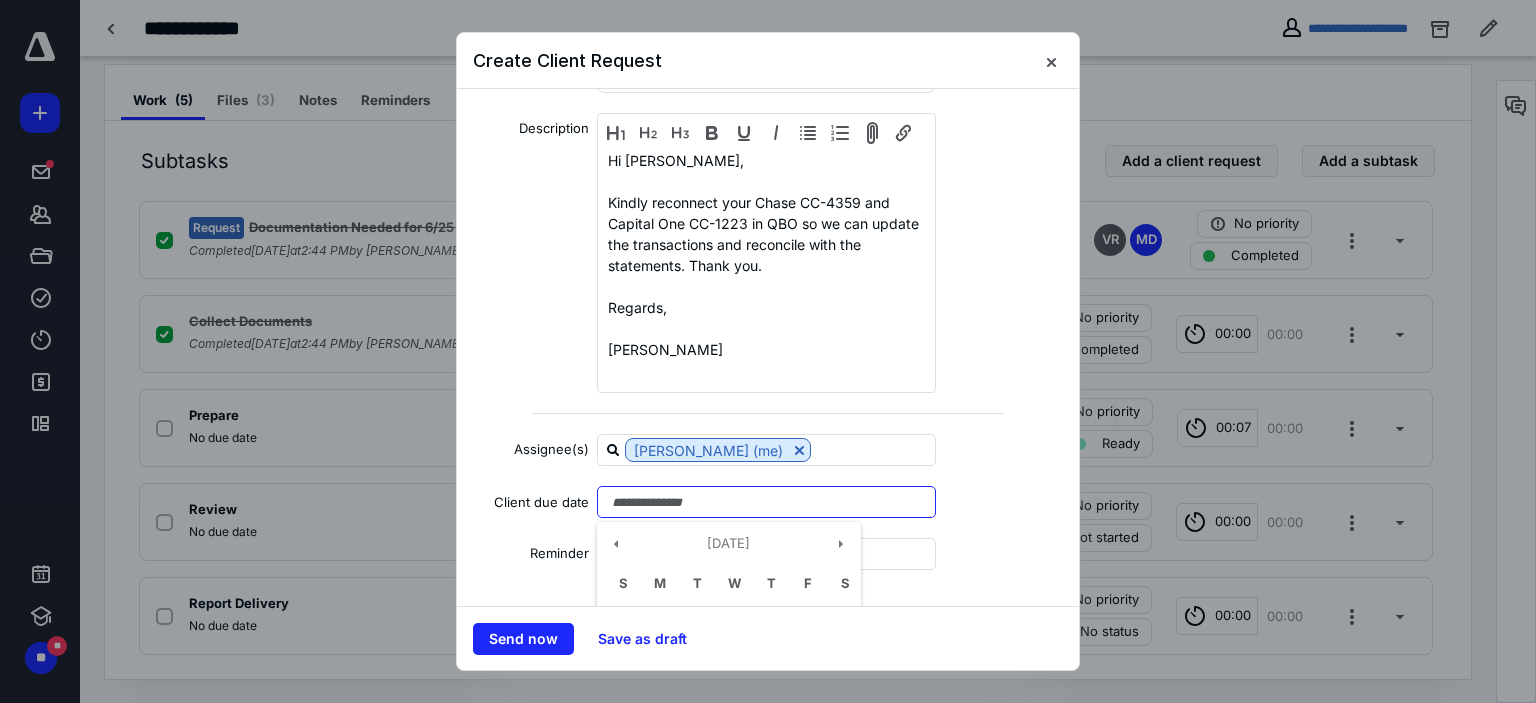 click at bounding box center [766, 502] 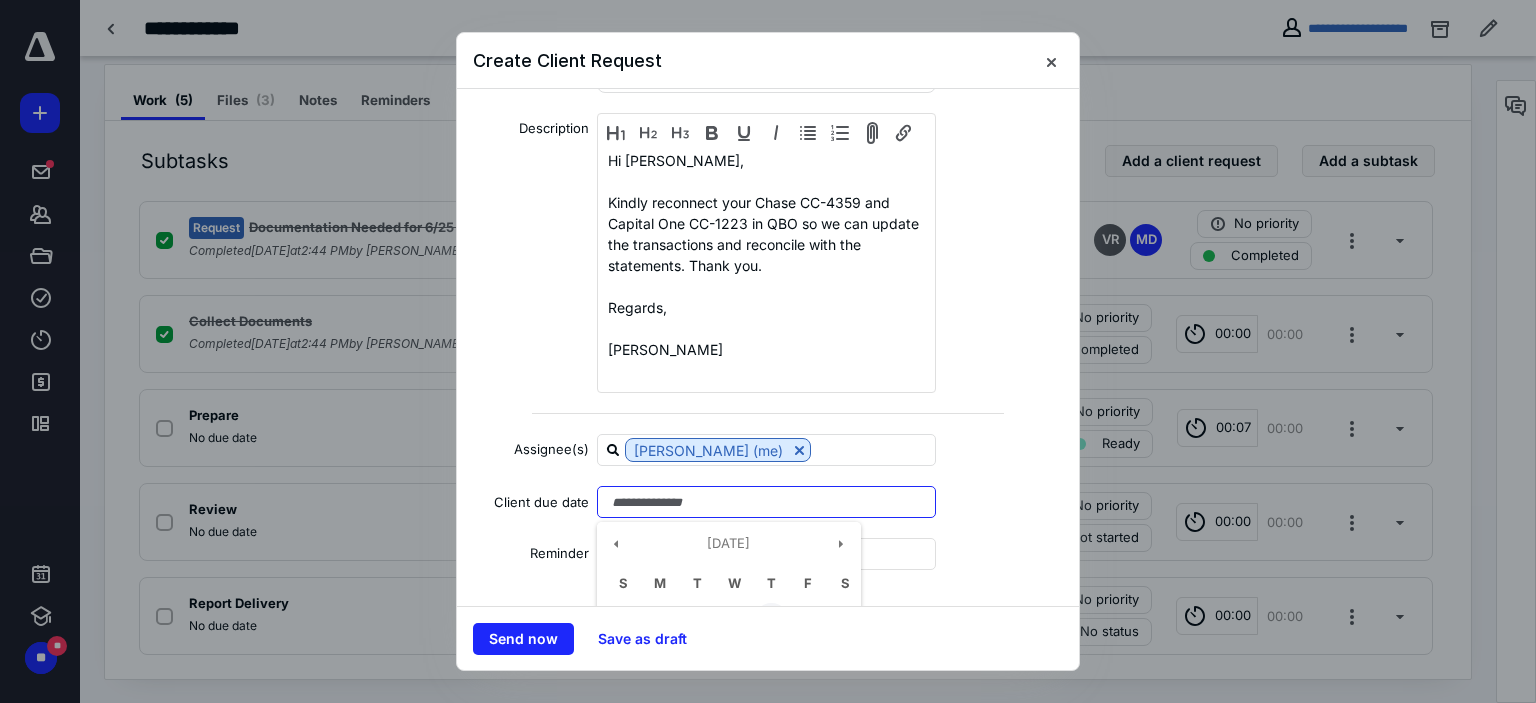 scroll, scrollTop: 364, scrollLeft: 0, axis: vertical 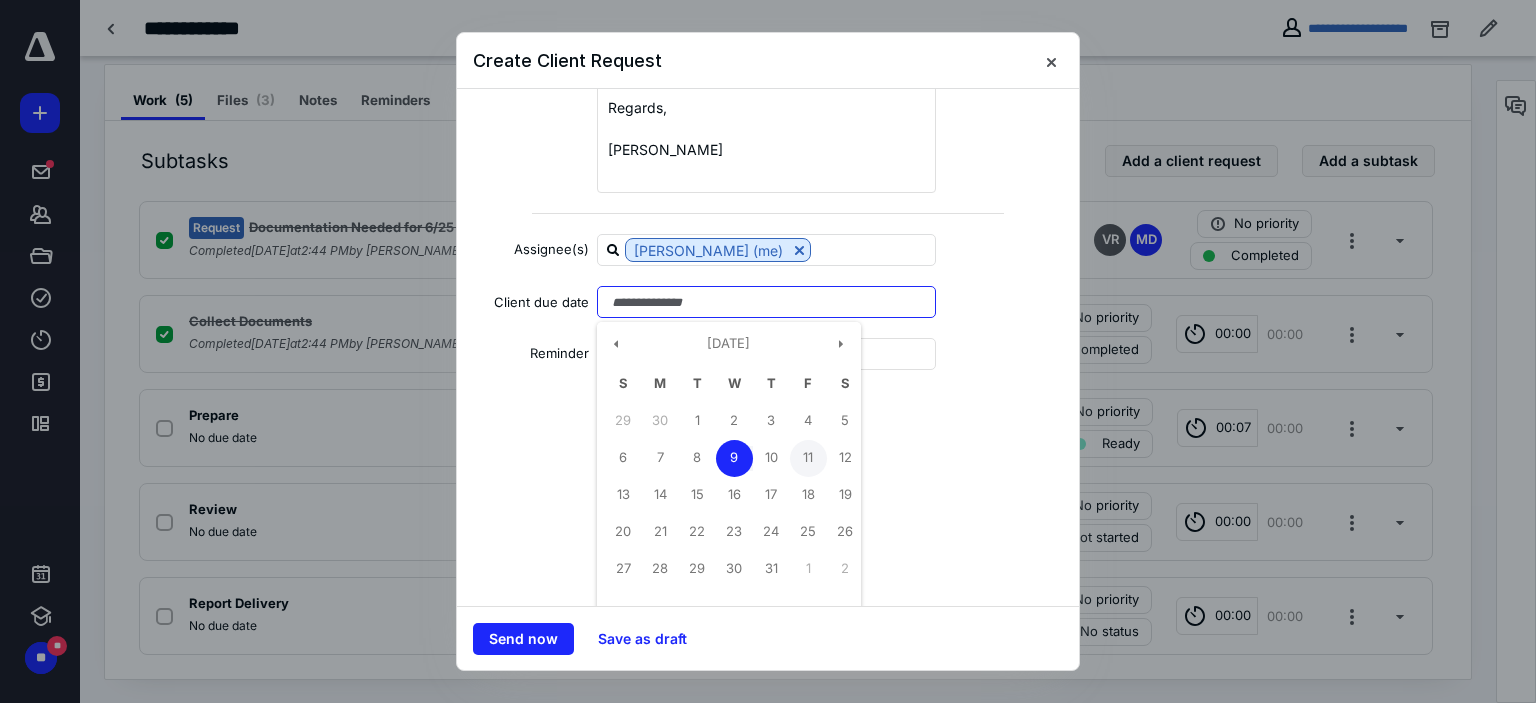 click on "11" at bounding box center [808, 458] 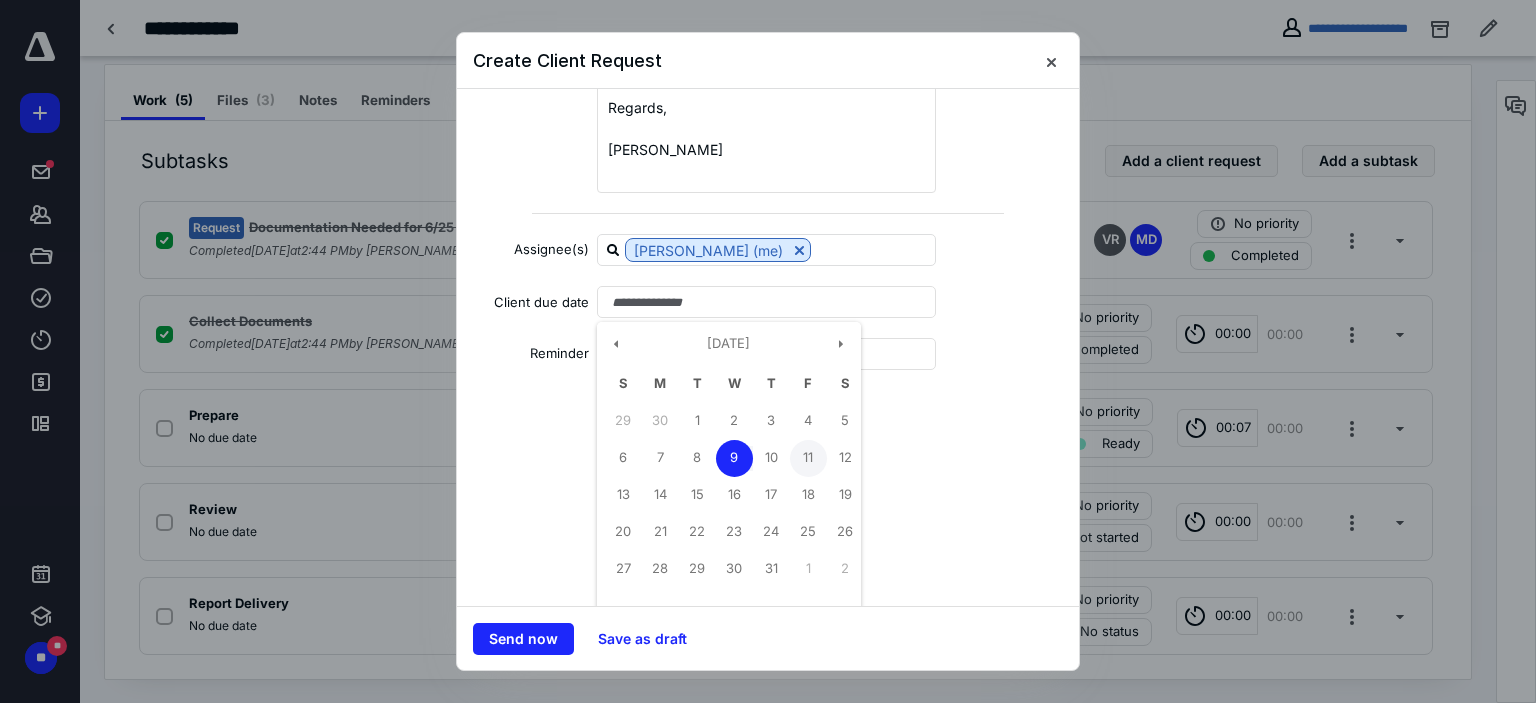 type on "**********" 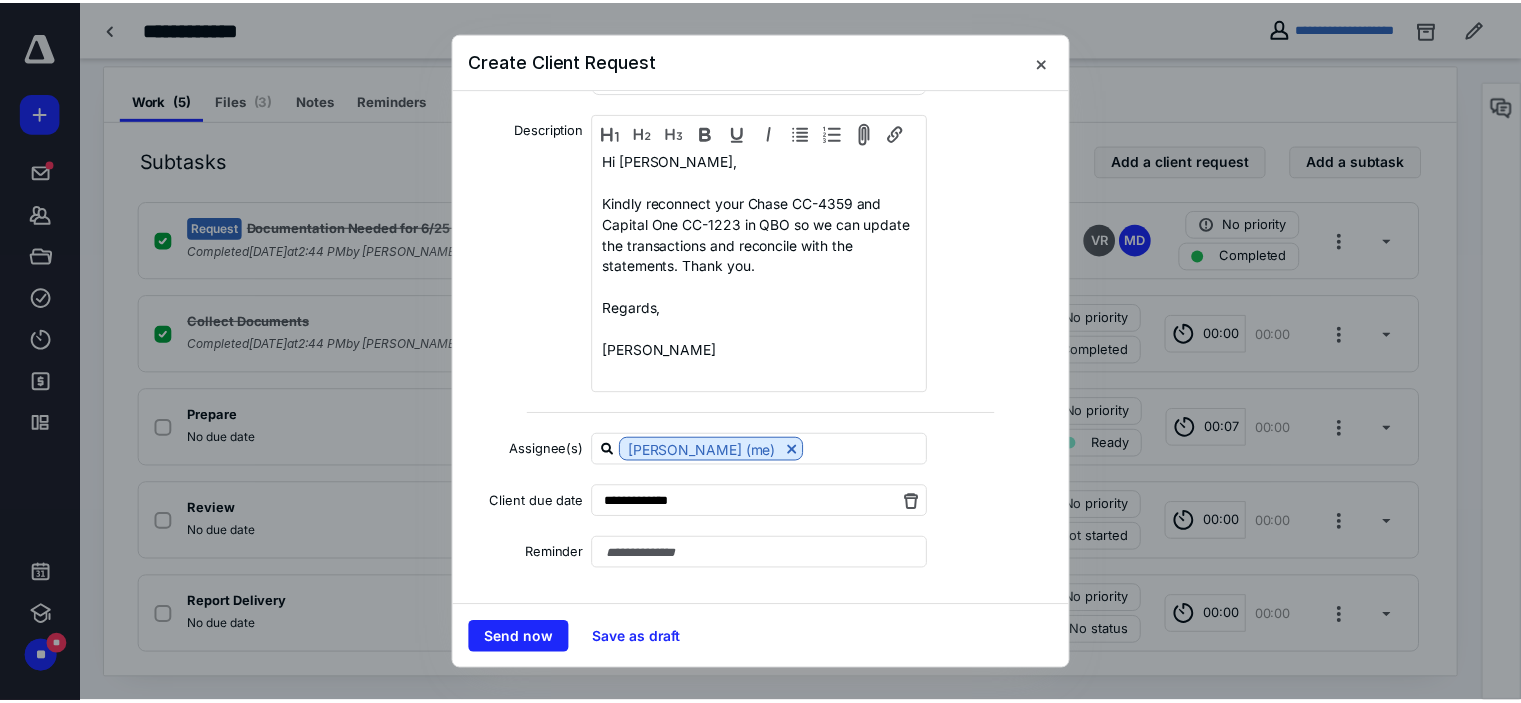 scroll, scrollTop: 164, scrollLeft: 0, axis: vertical 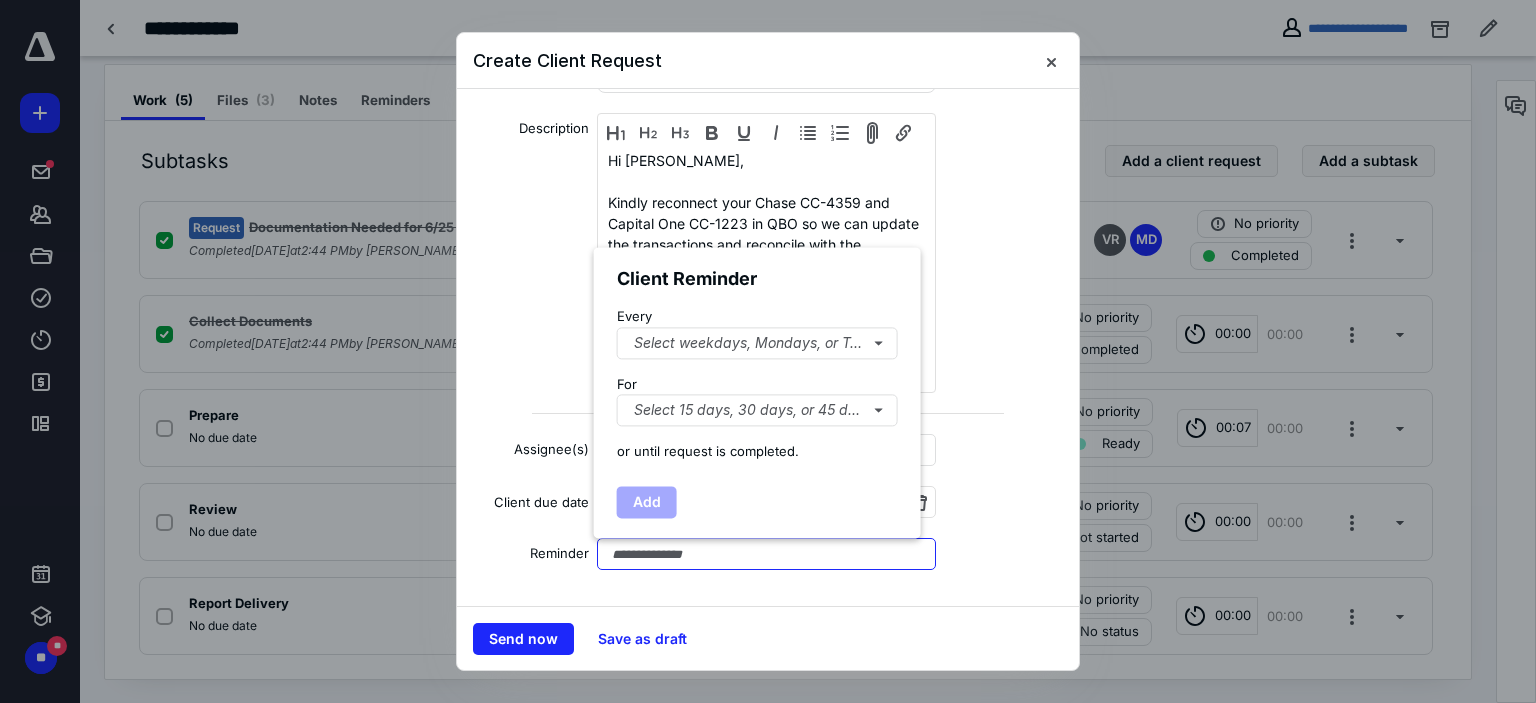 click at bounding box center [766, 554] 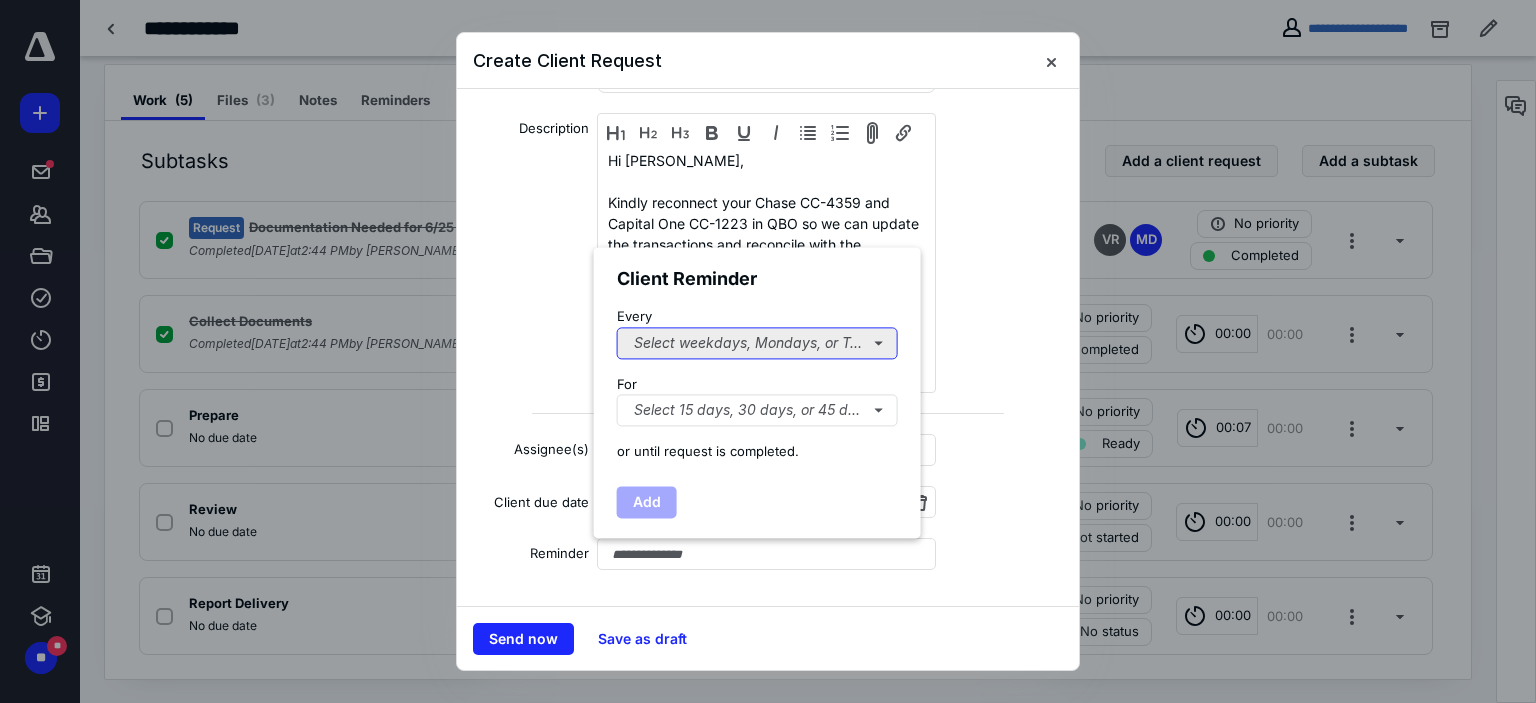 click on "Select weekdays, Mondays, or Tues..." at bounding box center [757, 343] 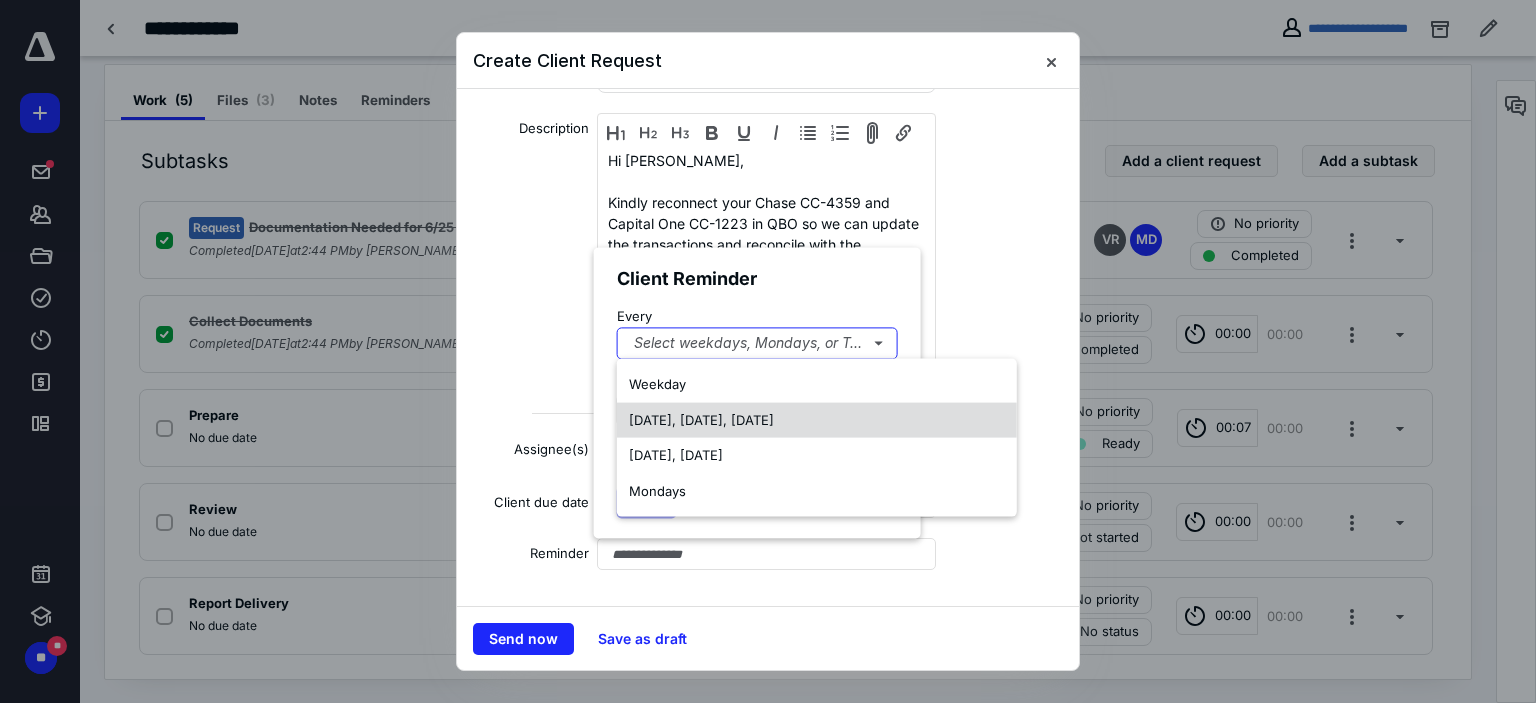 click on "Monday, Wednesday, Friday" at bounding box center [701, 419] 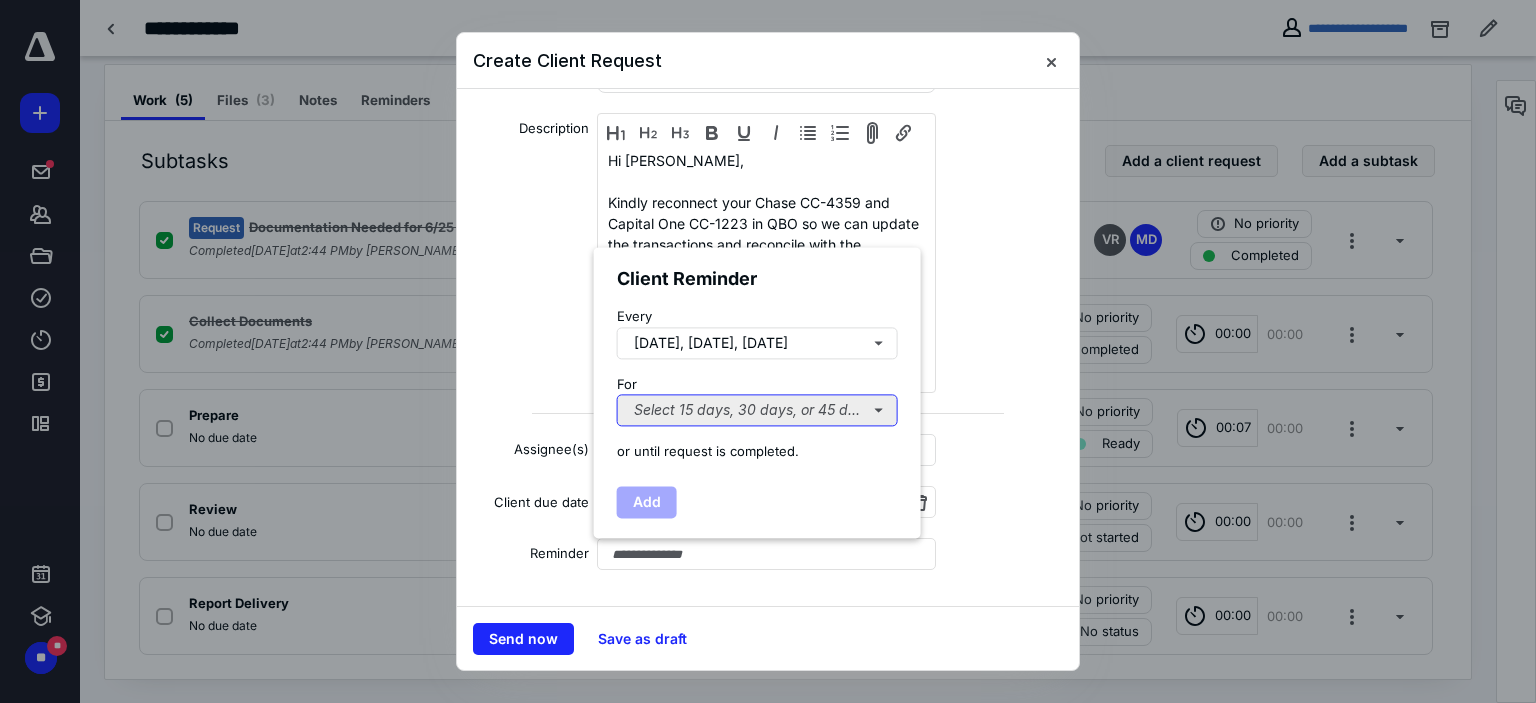 click on "Select 15 days, 30 days, or 45 days..." at bounding box center [757, 410] 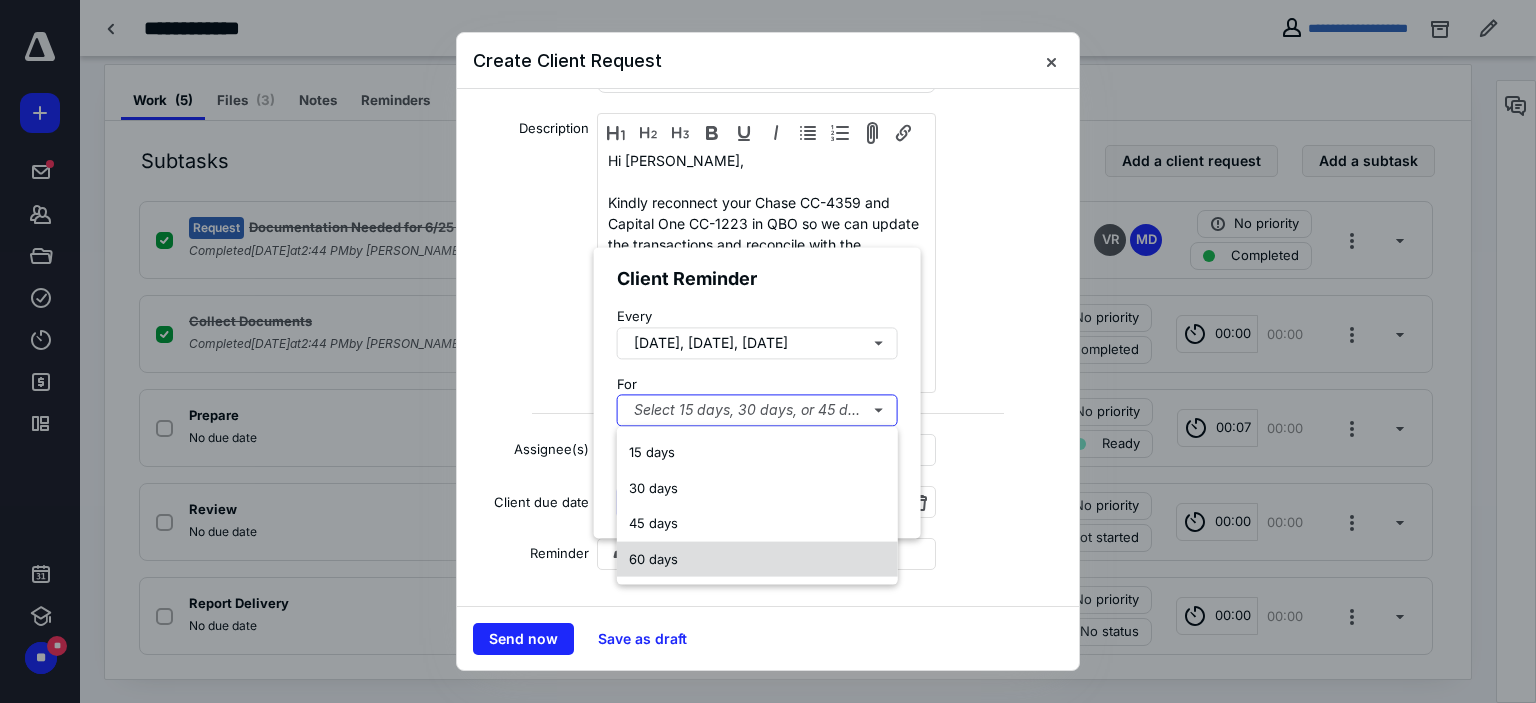 click on "60 days" at bounding box center (653, 558) 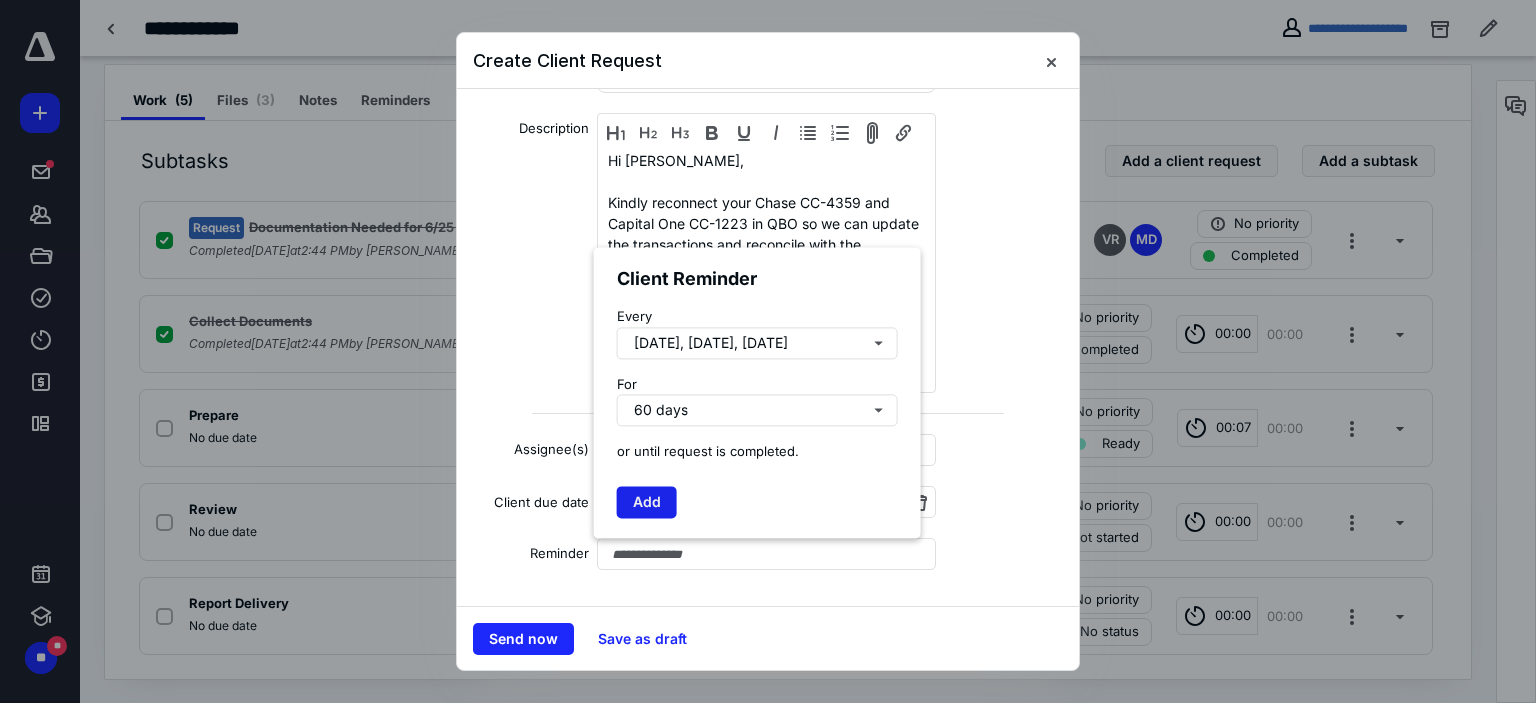 click on "Add" at bounding box center (647, 502) 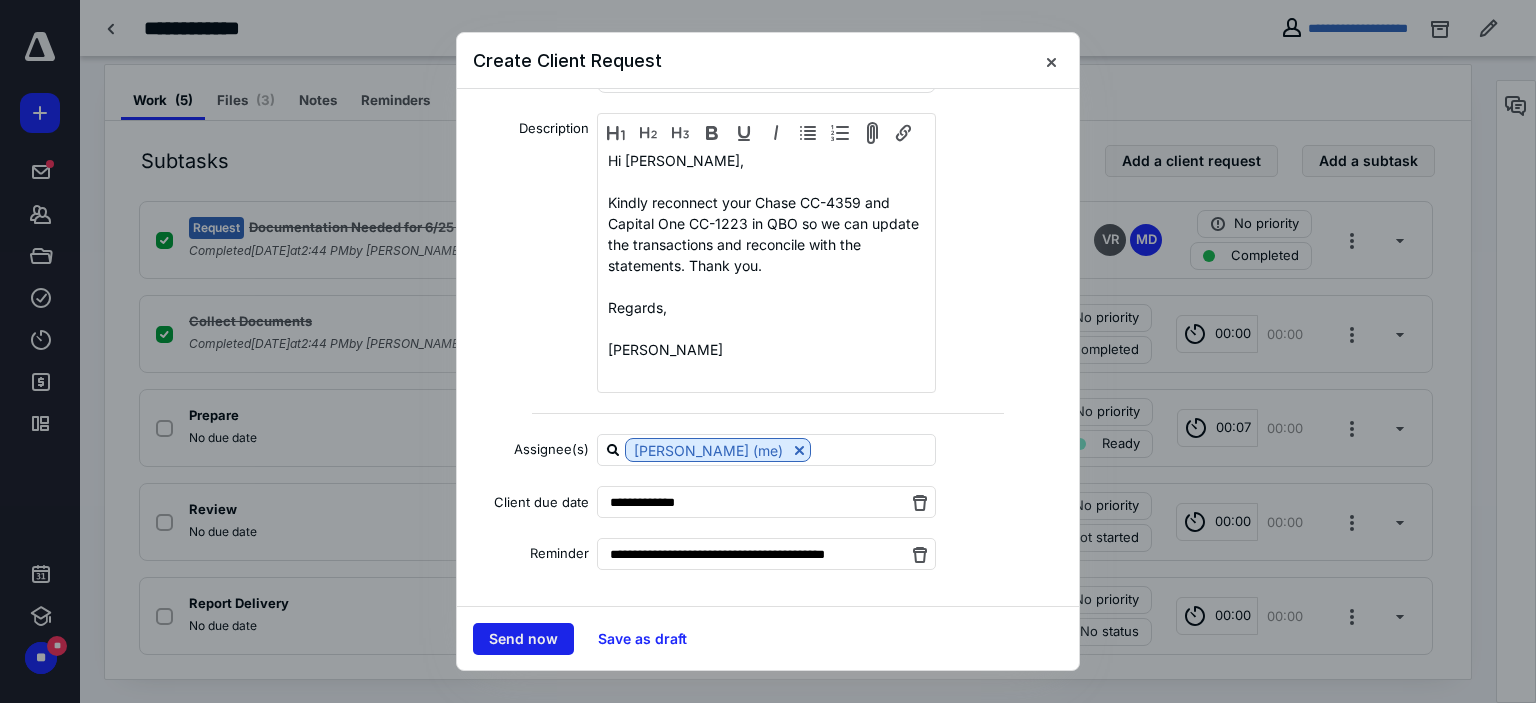 click on "Send now" at bounding box center [523, 639] 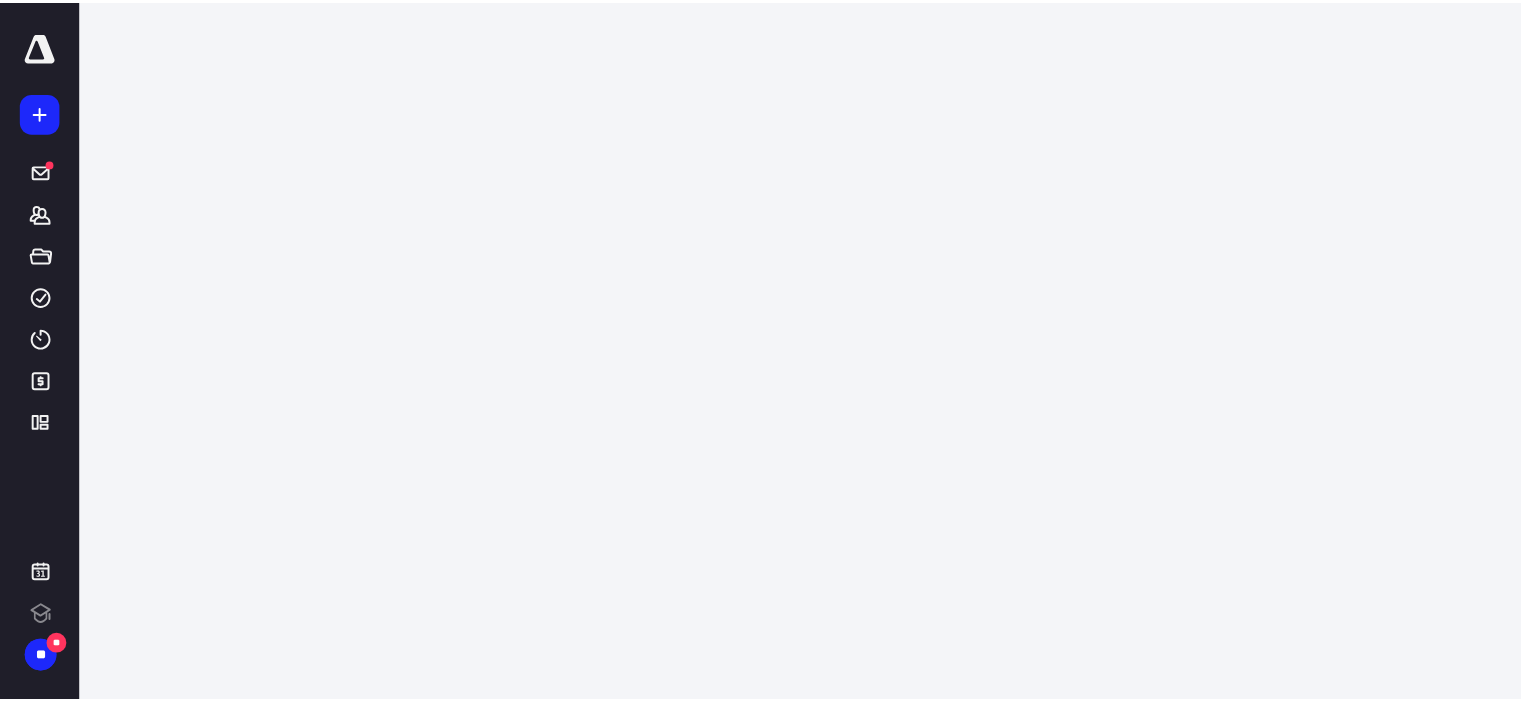 scroll, scrollTop: 0, scrollLeft: 0, axis: both 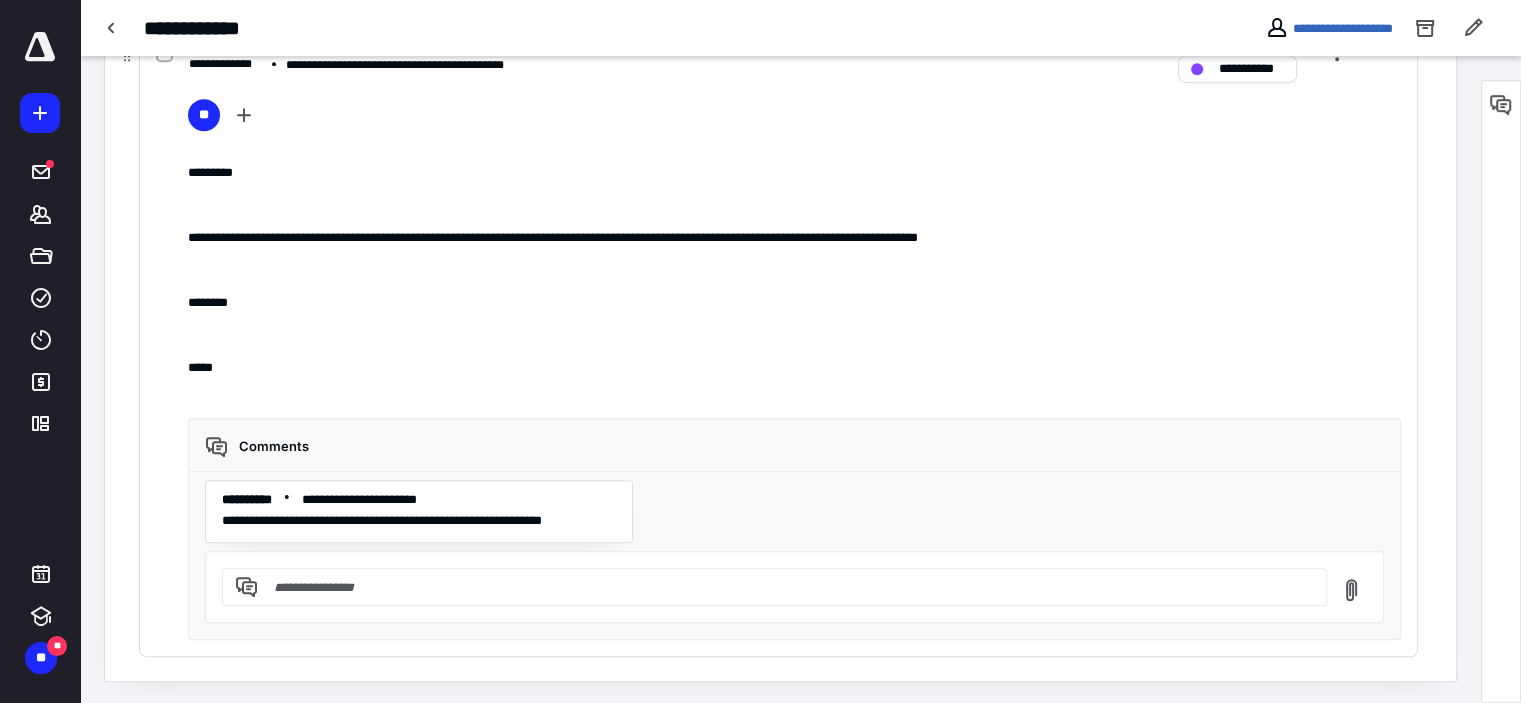 click at bounding box center [786, 587] 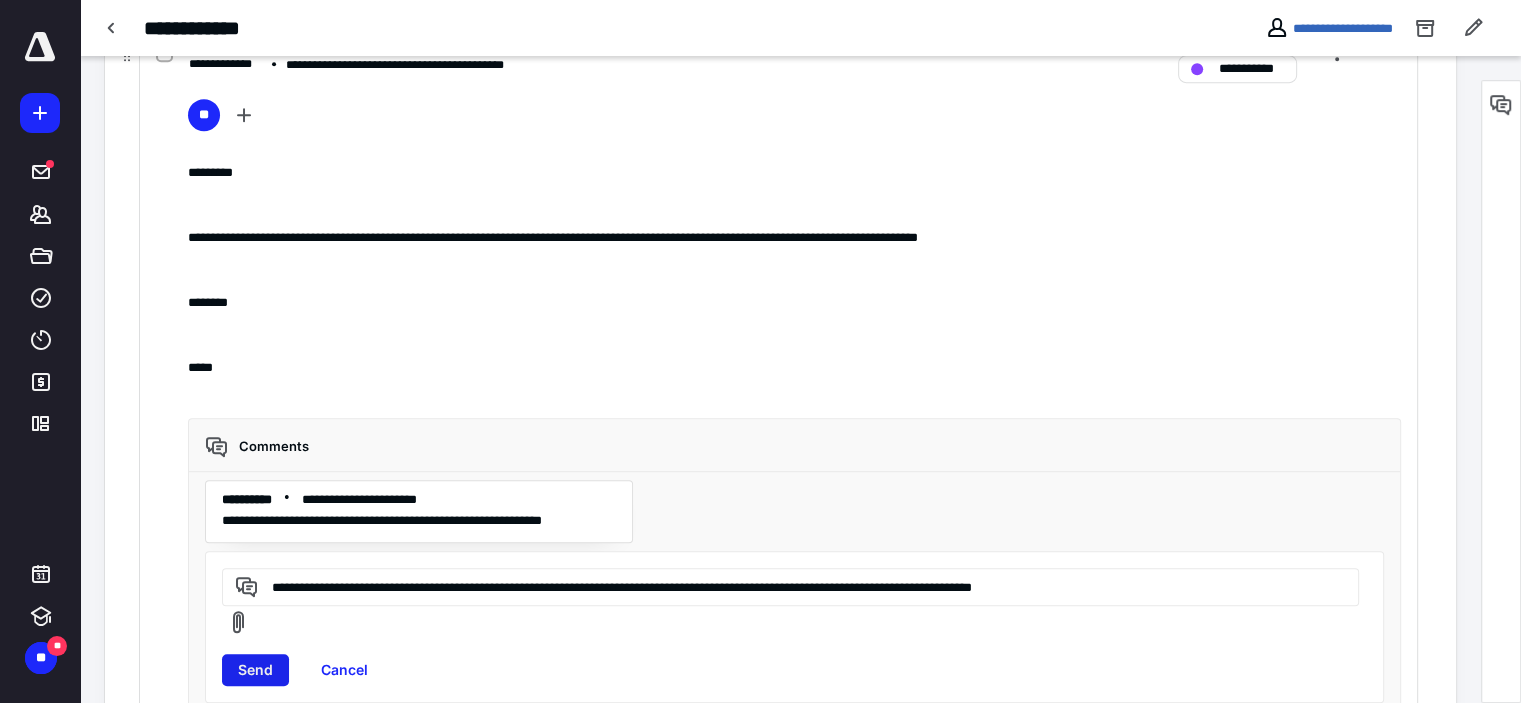 type on "**********" 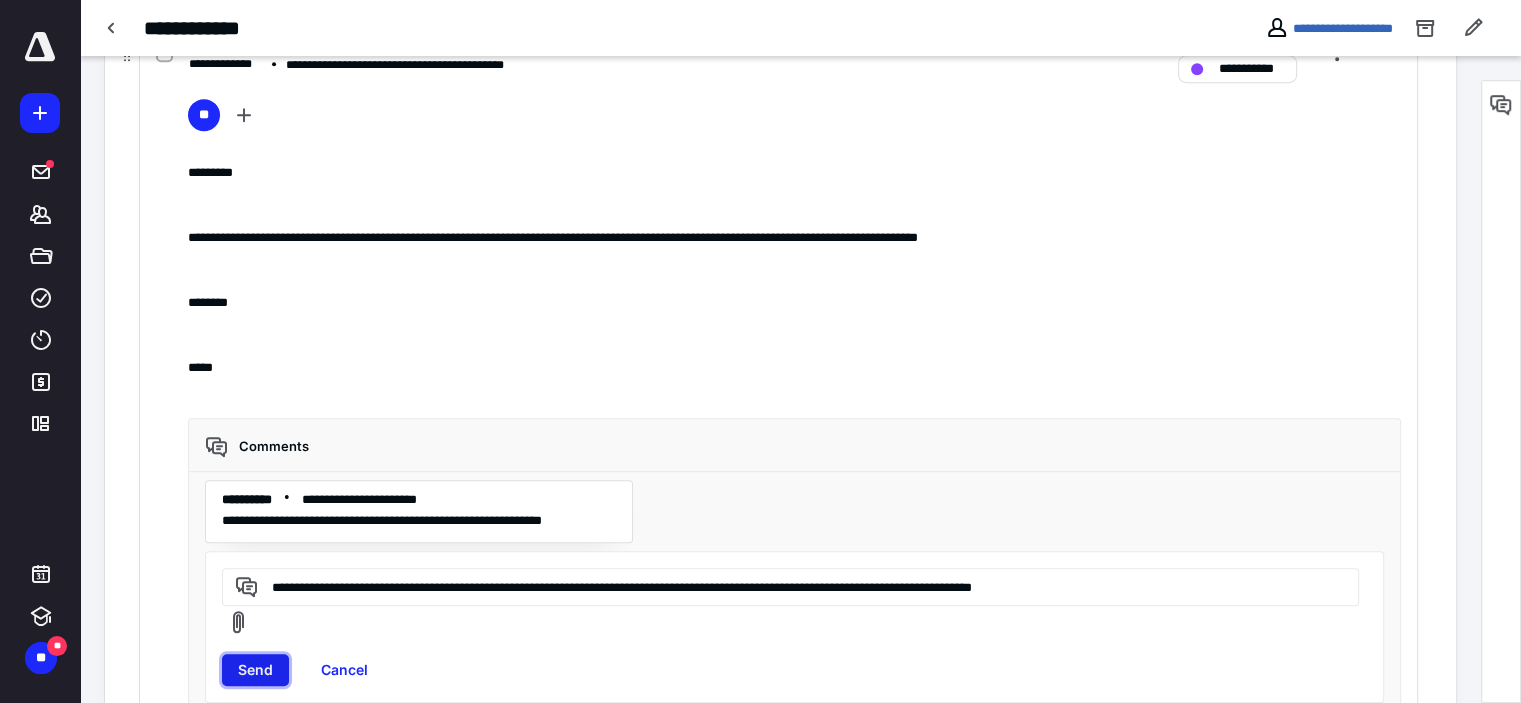 click on "Send" at bounding box center (255, 670) 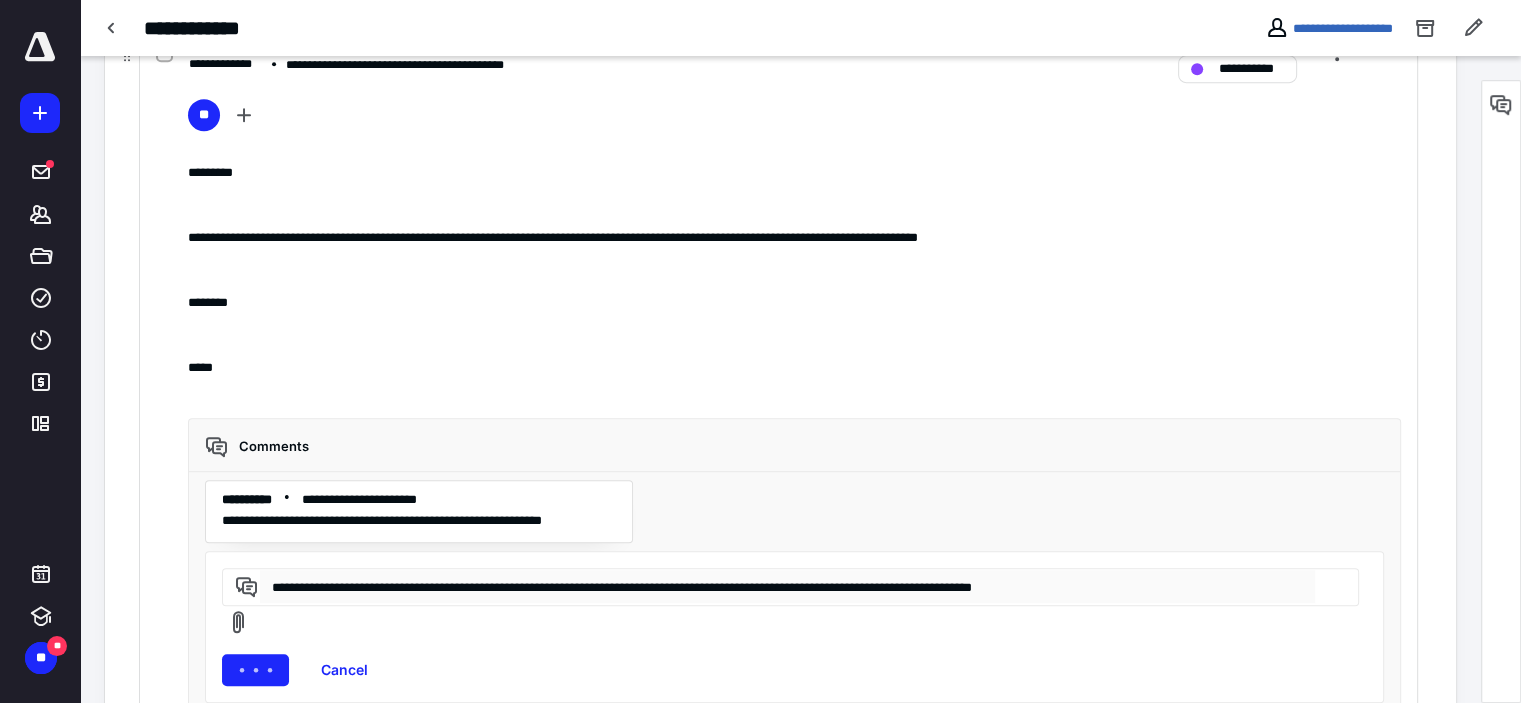 type 